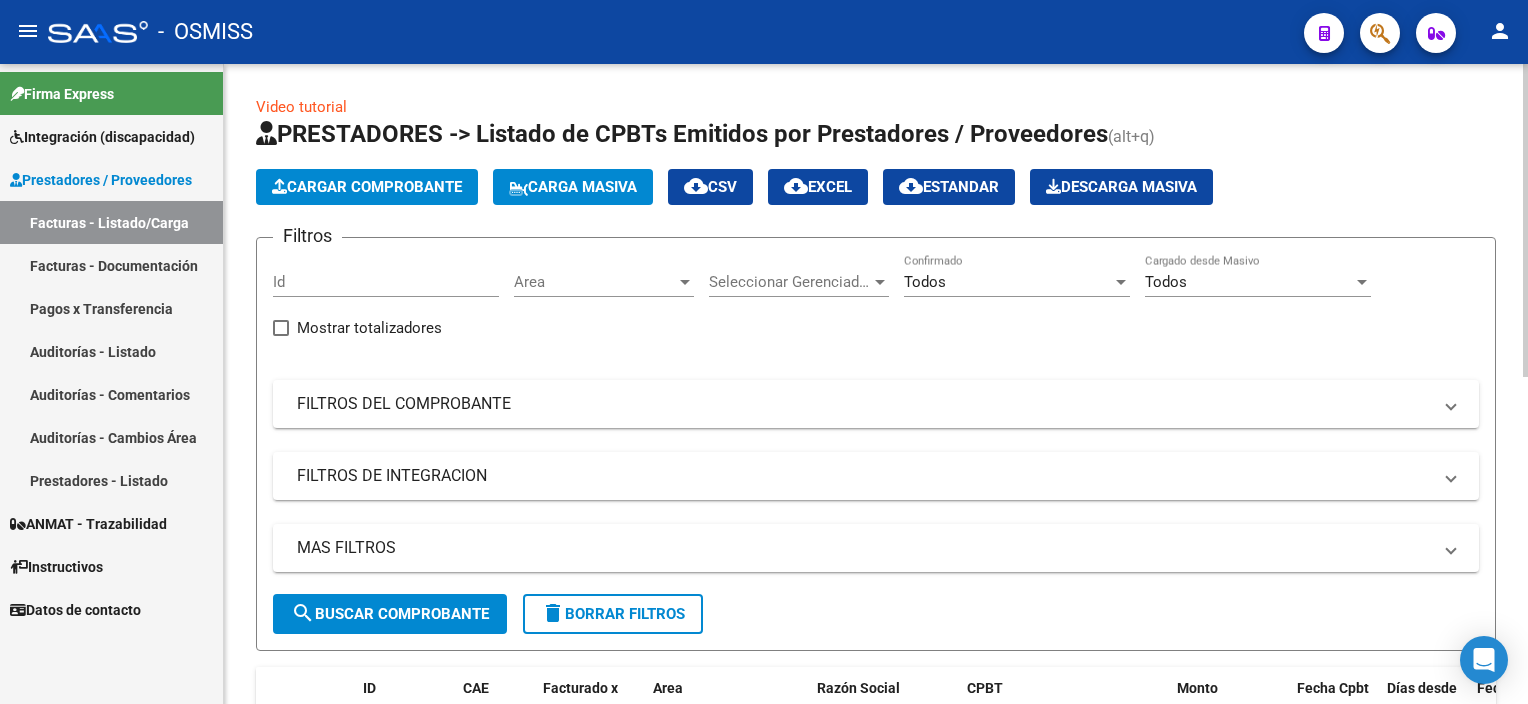 scroll, scrollTop: 0, scrollLeft: 0, axis: both 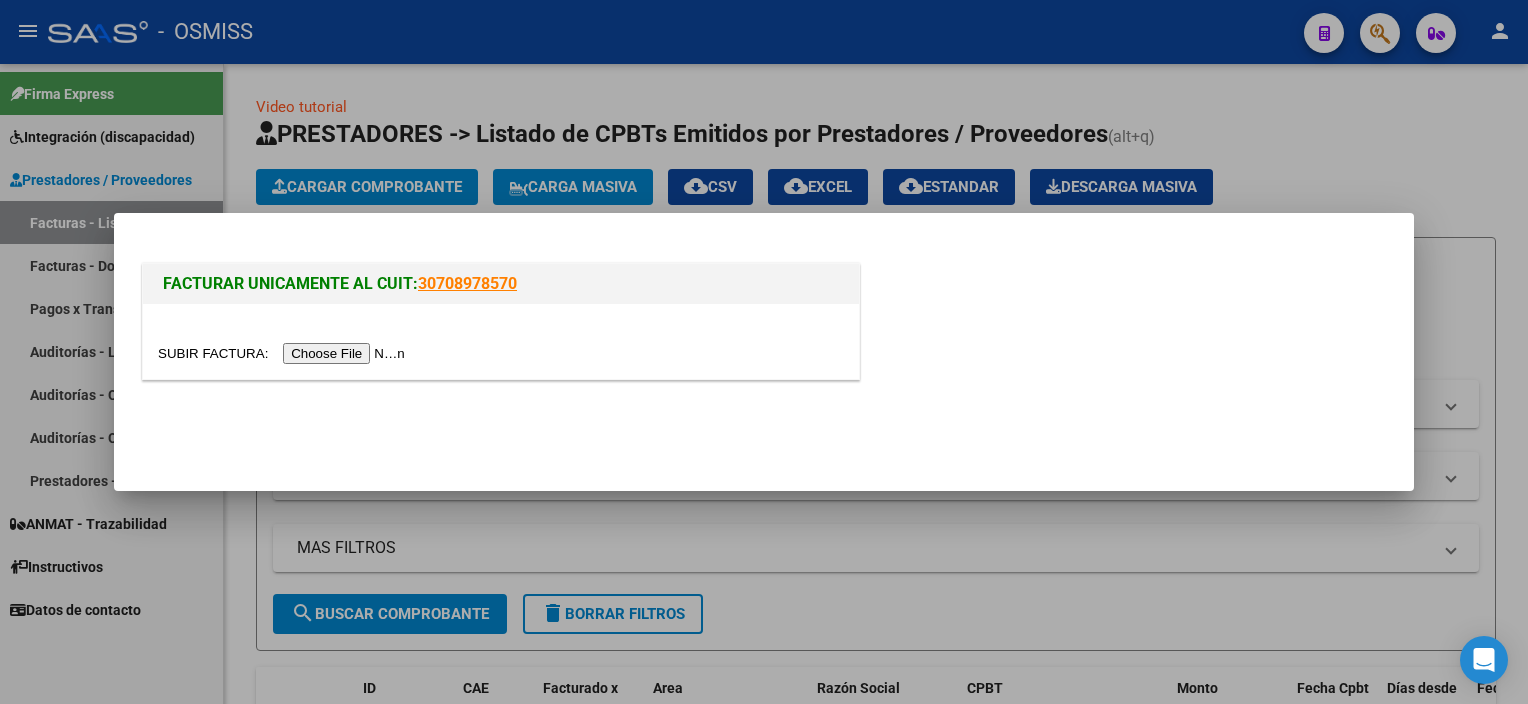 click at bounding box center [284, 353] 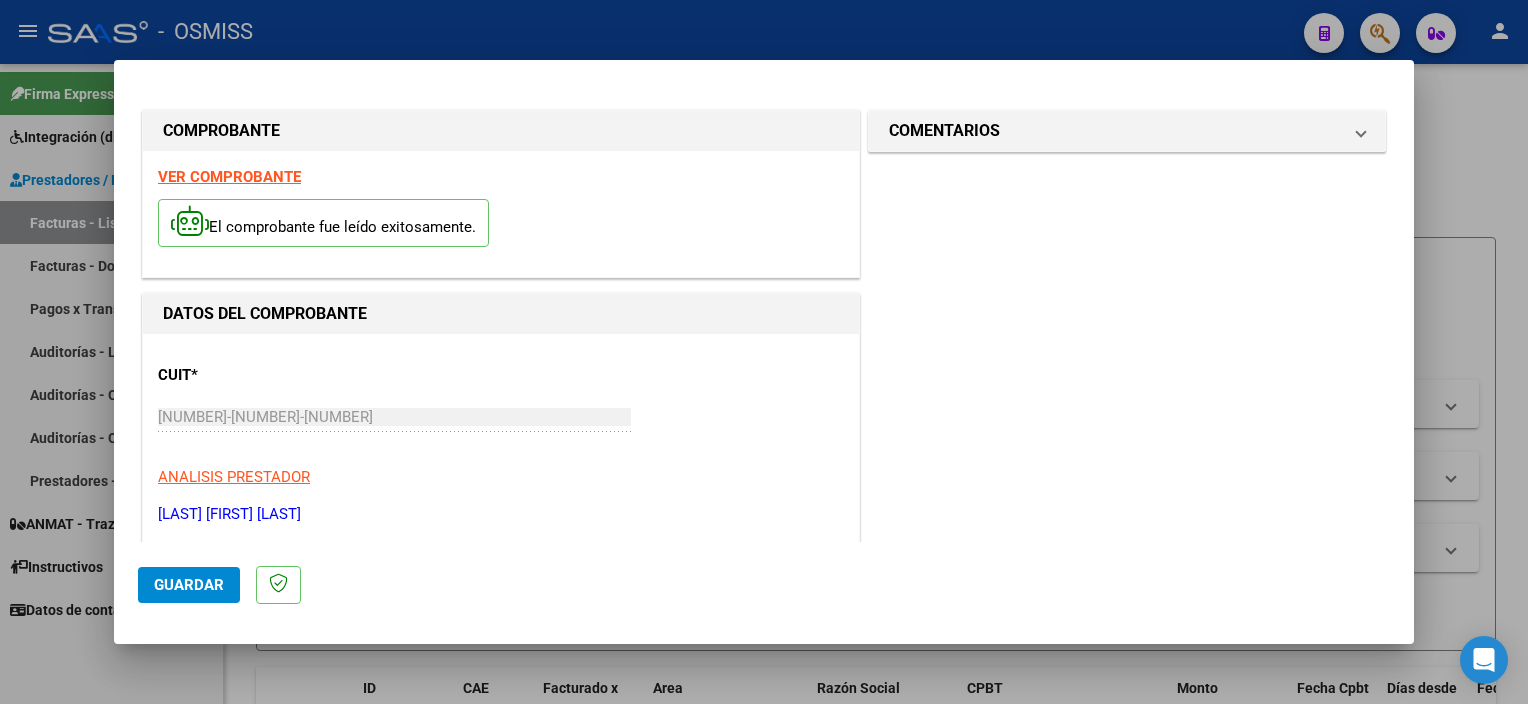 scroll, scrollTop: 295, scrollLeft: 0, axis: vertical 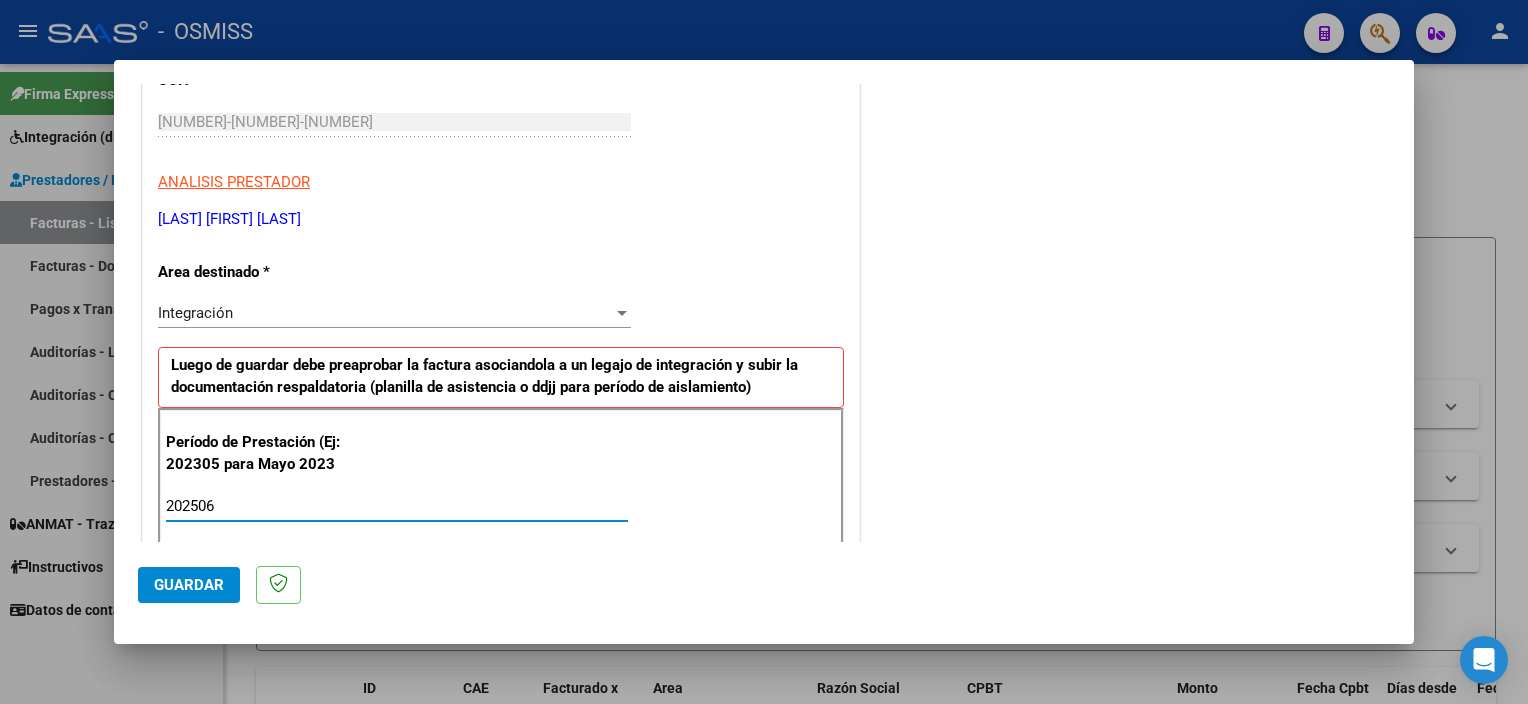 type on "202506" 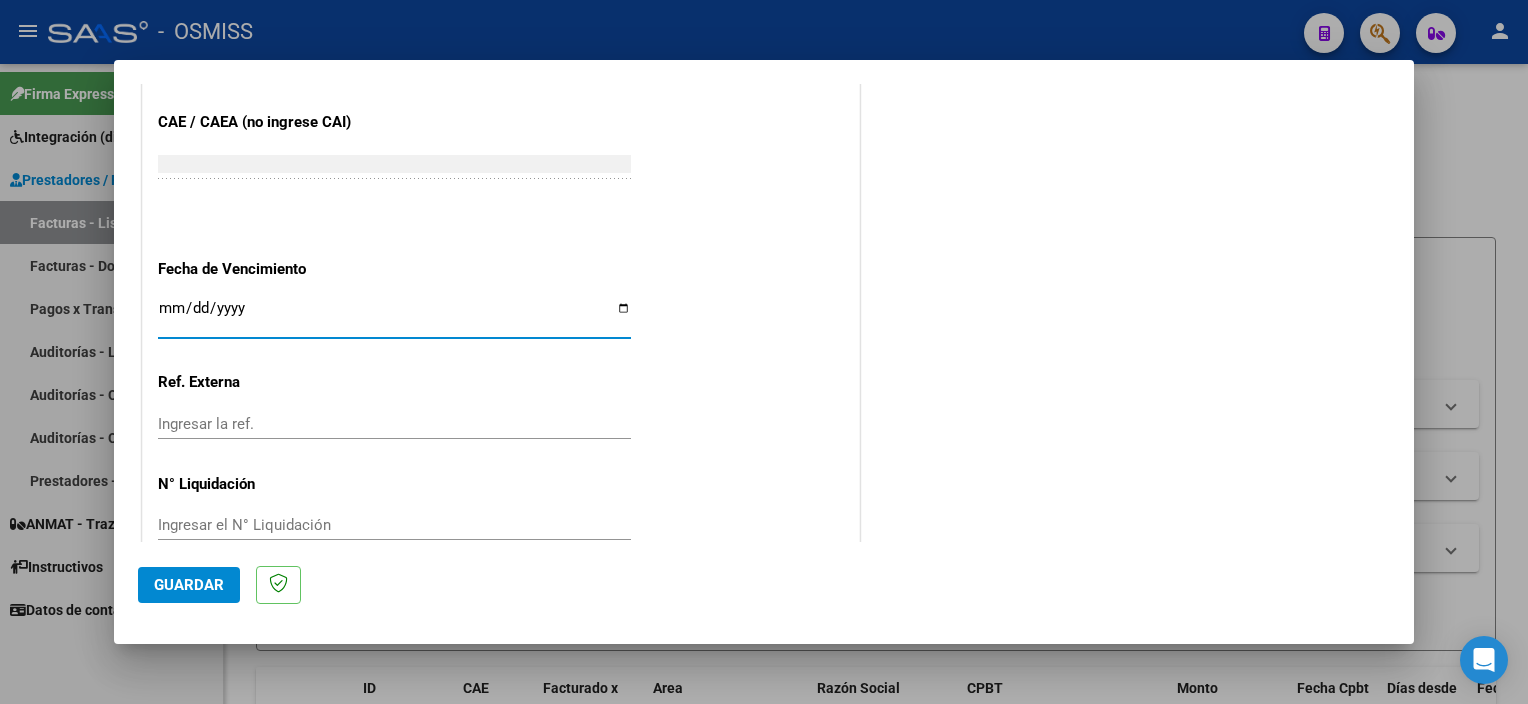 type on "[NUMBER]-[NUMBER]-[NUMBER]" 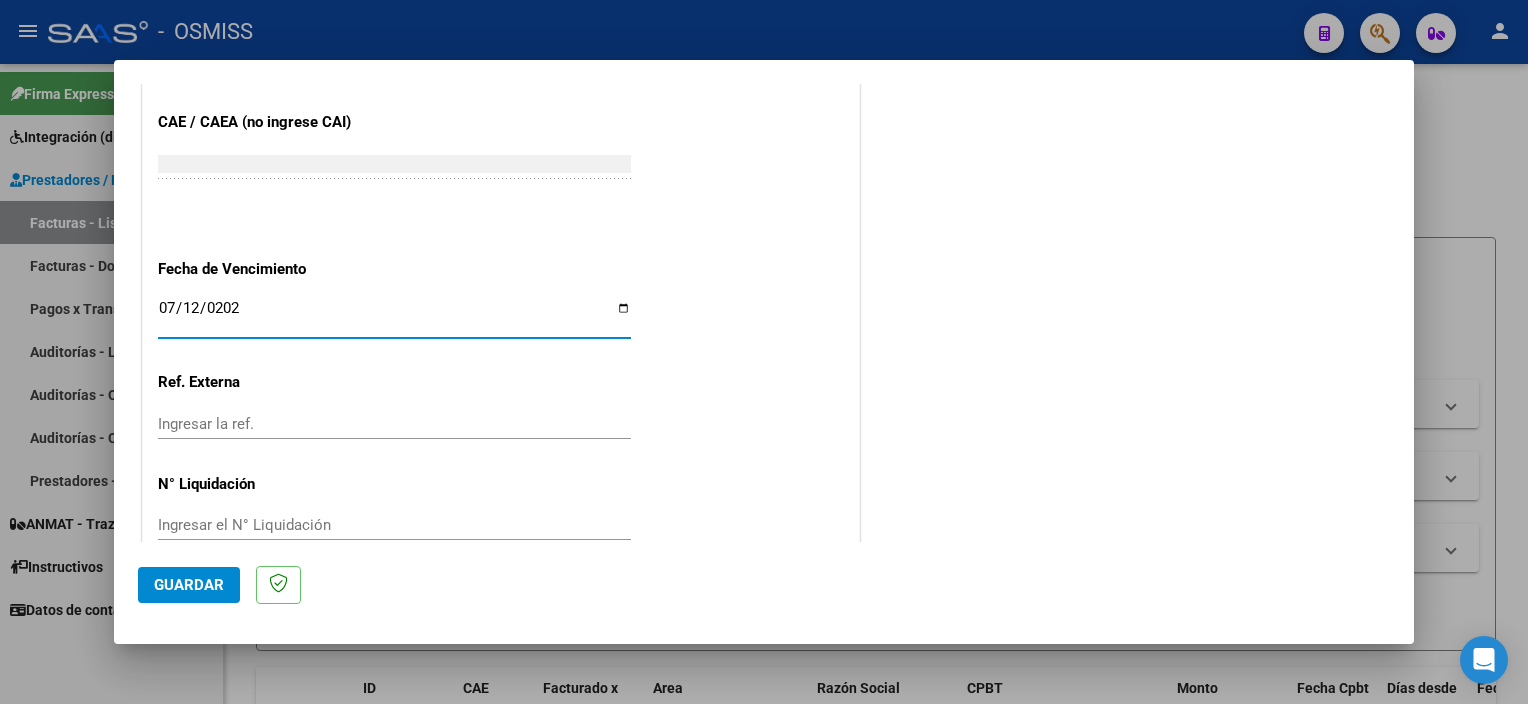 type on "2025-07-12" 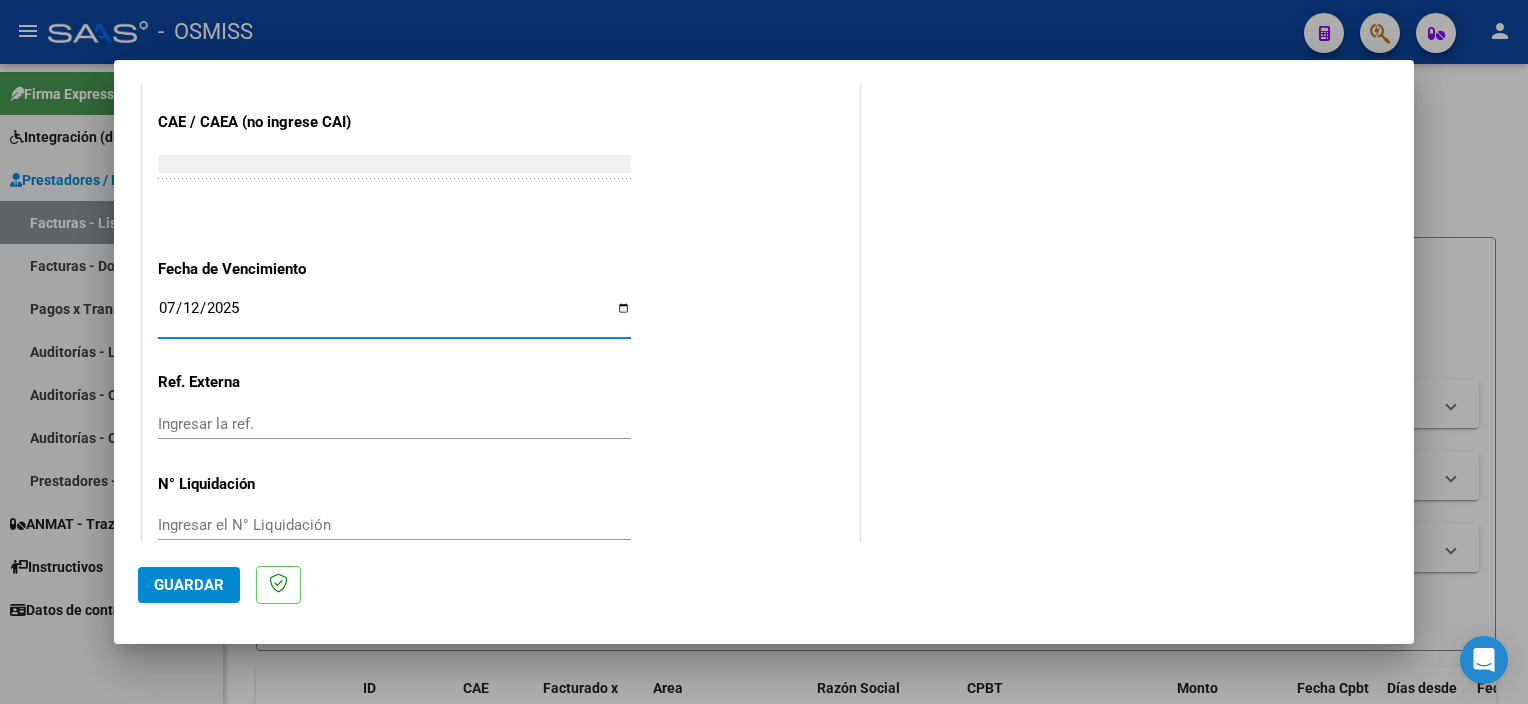 click on "Guardar" 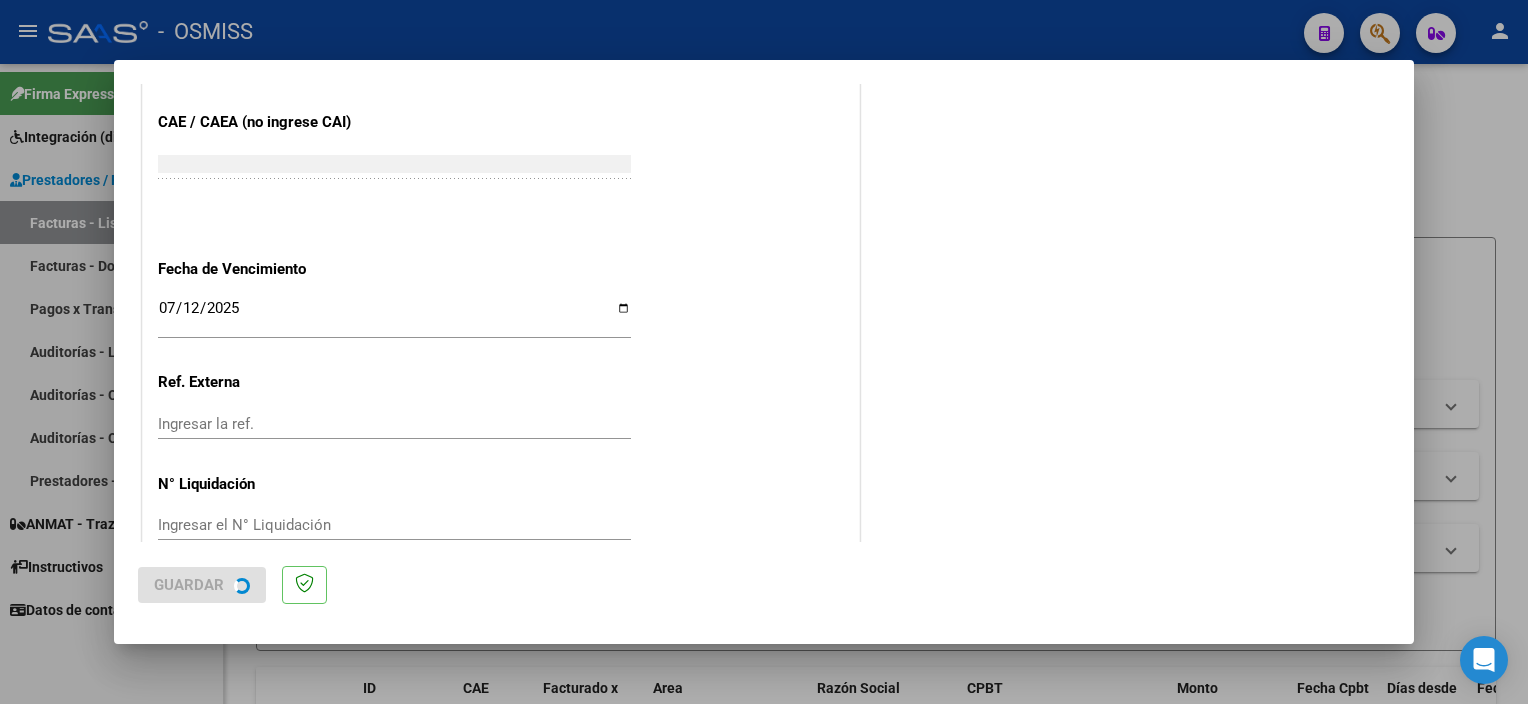 scroll, scrollTop: 0, scrollLeft: 0, axis: both 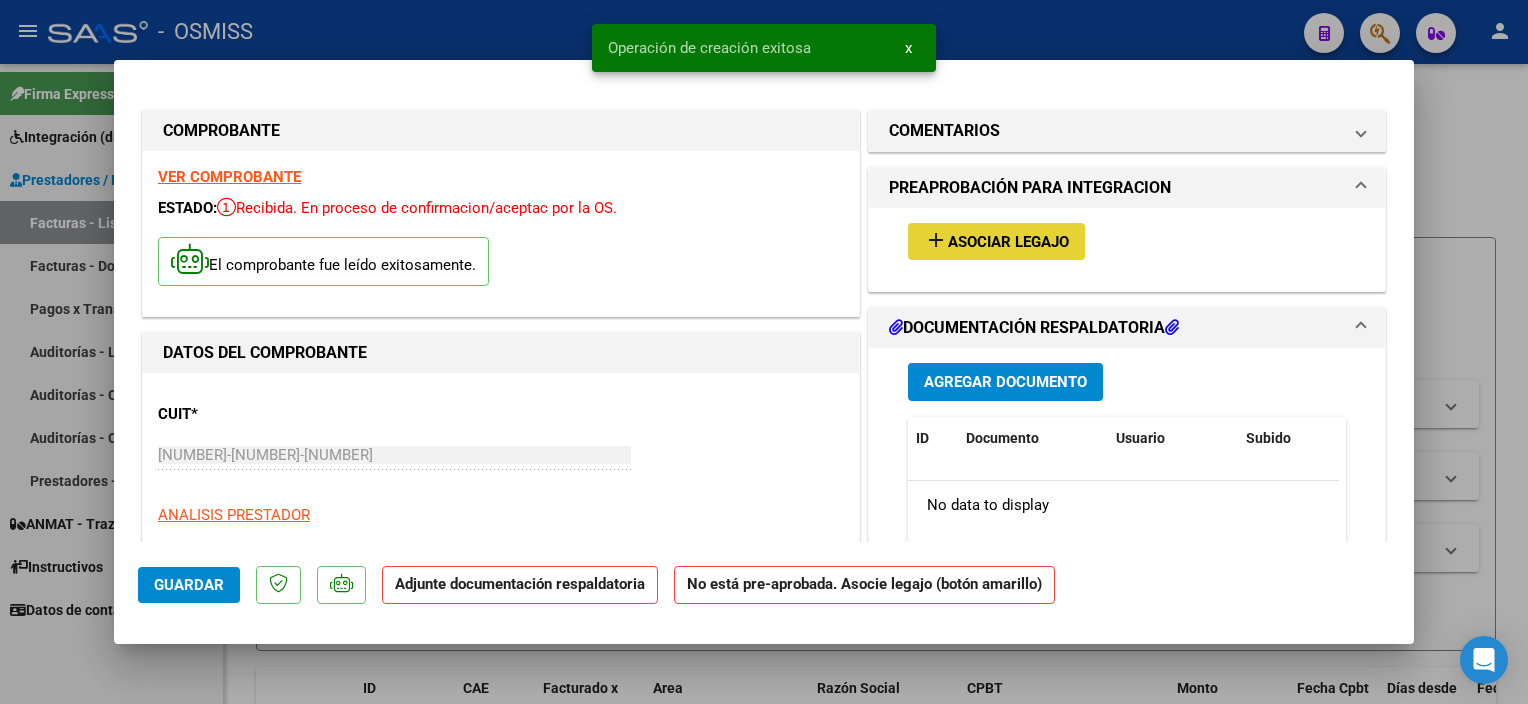 click on "Asociar Legajo" at bounding box center [1008, 242] 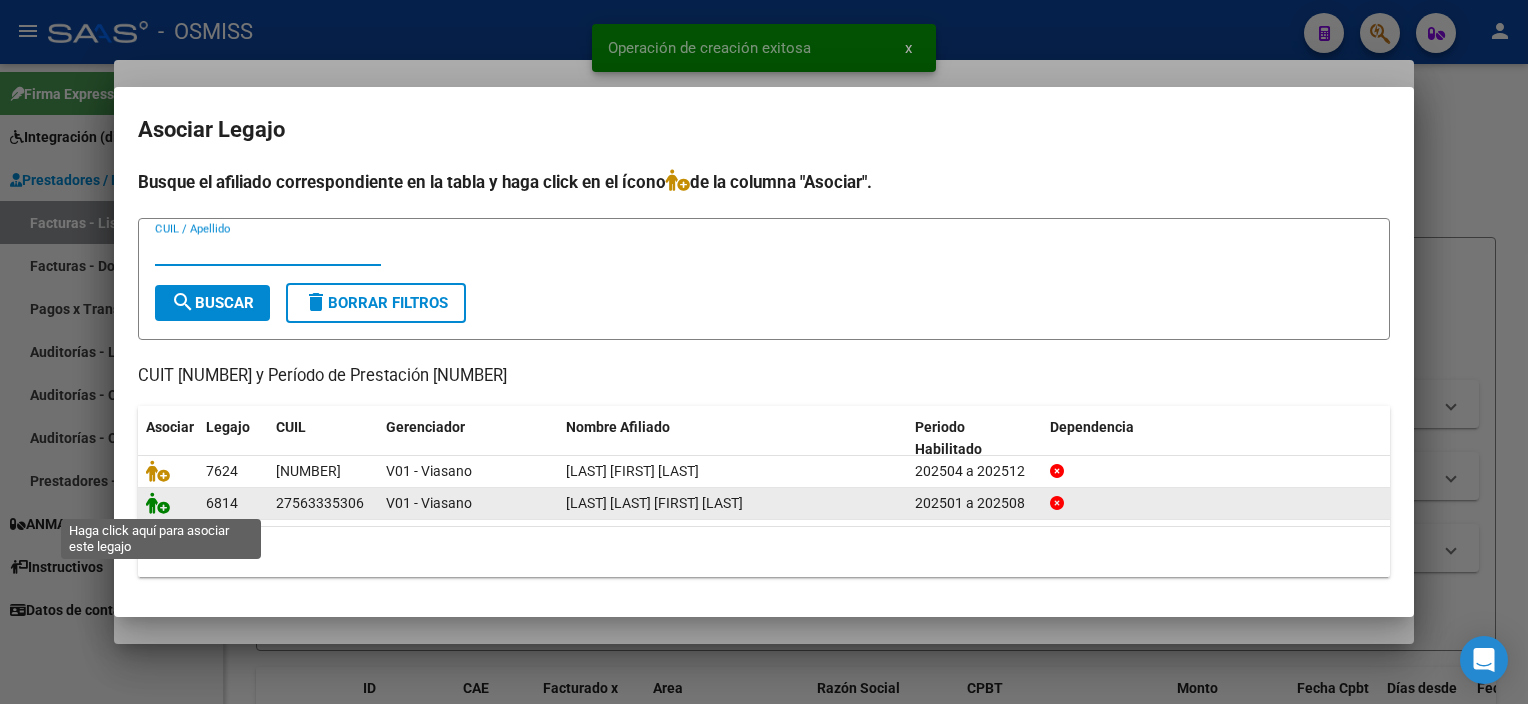 click 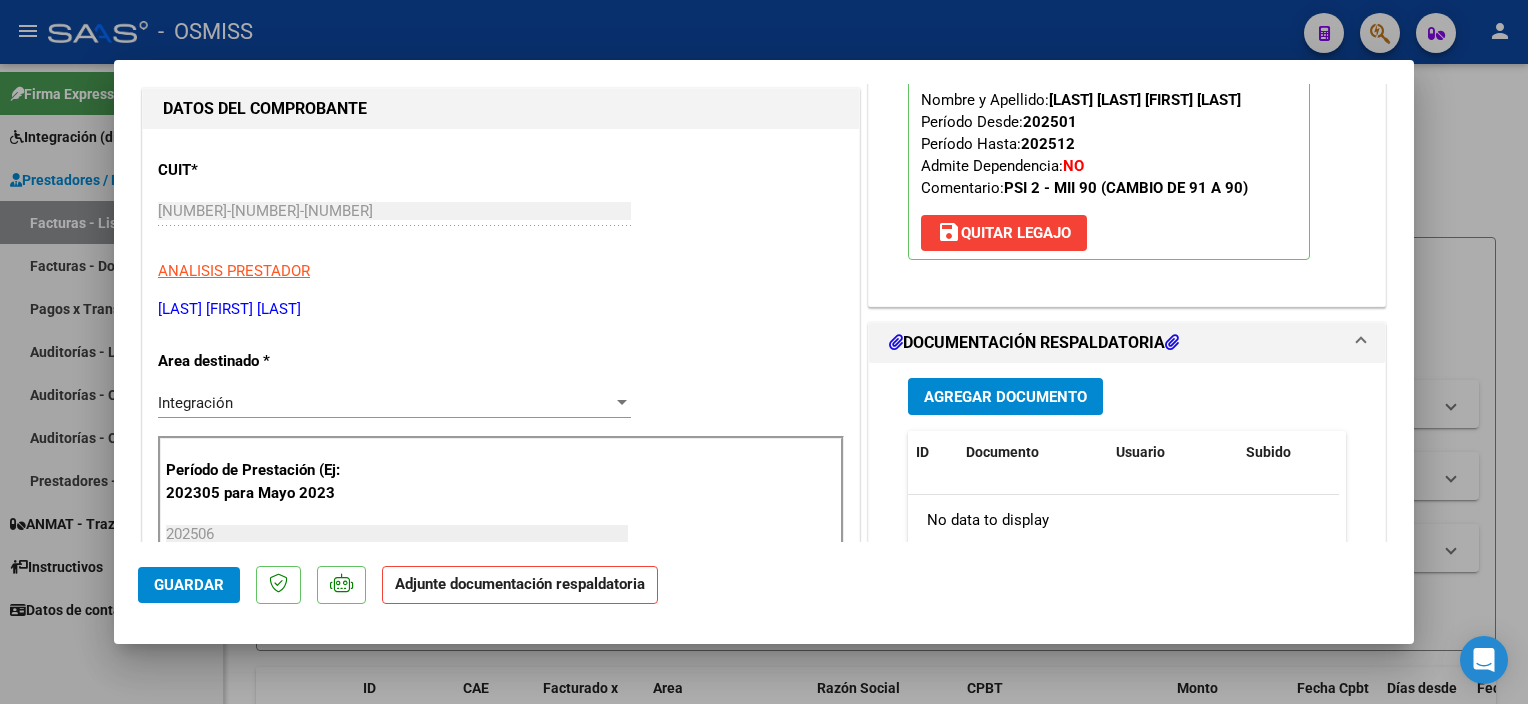scroll, scrollTop: 250, scrollLeft: 0, axis: vertical 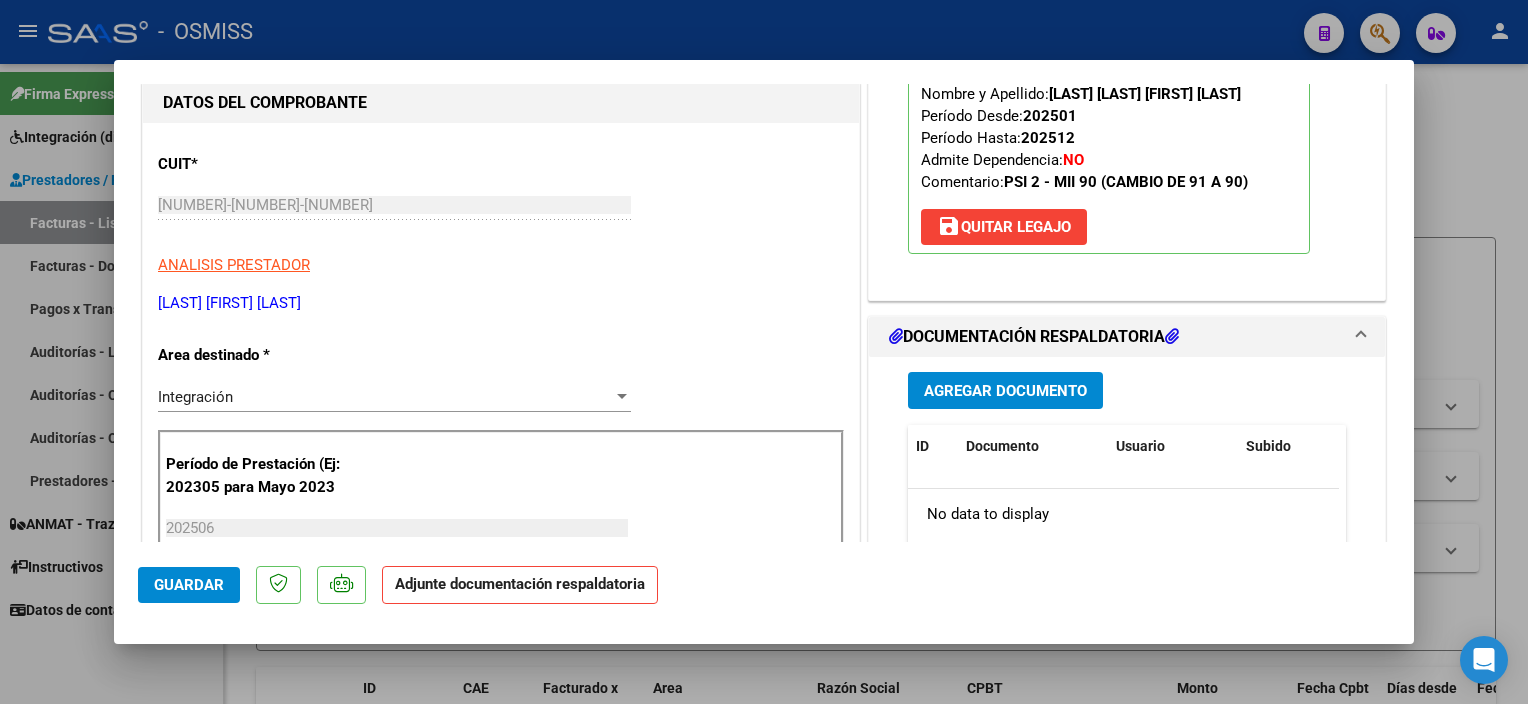 click on "Agregar Documento" at bounding box center [1005, 391] 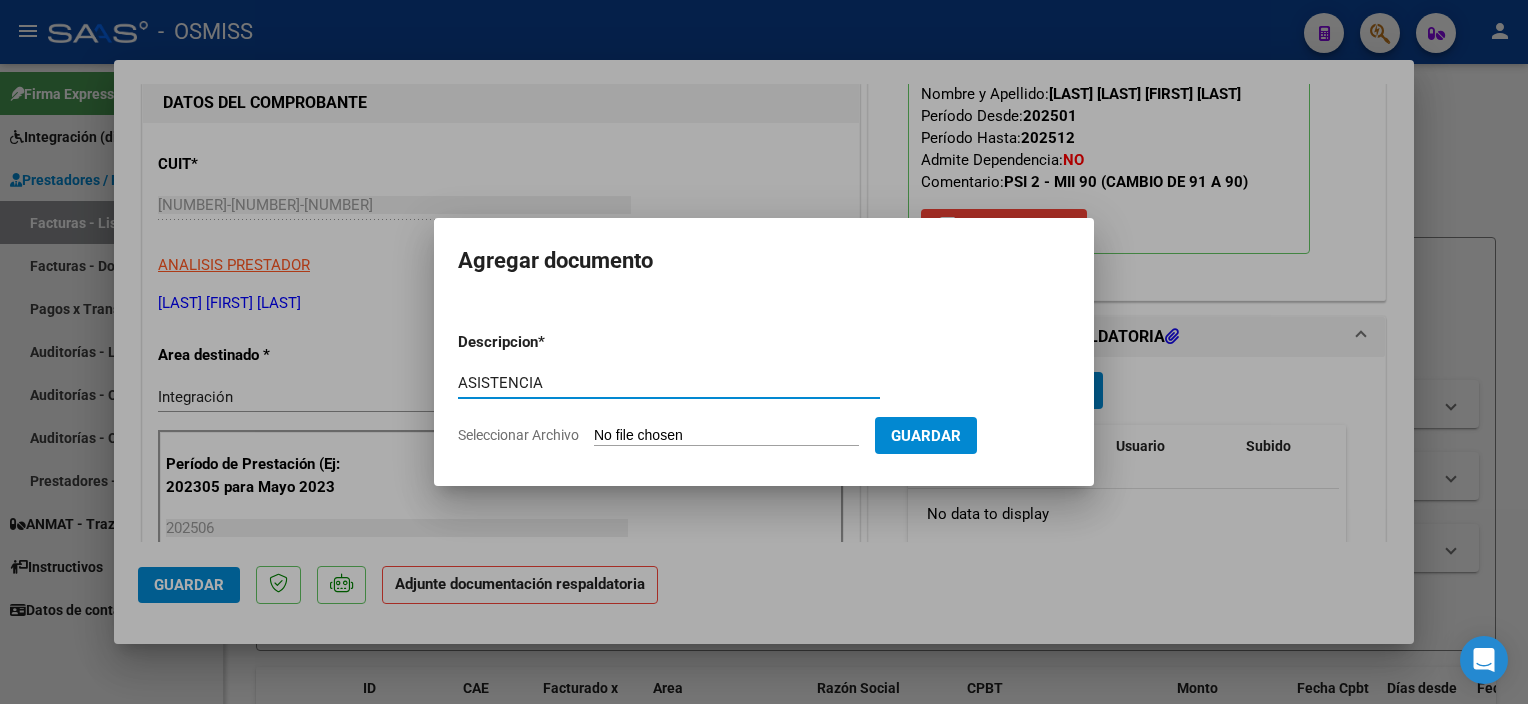 type on "ASISTENCIA" 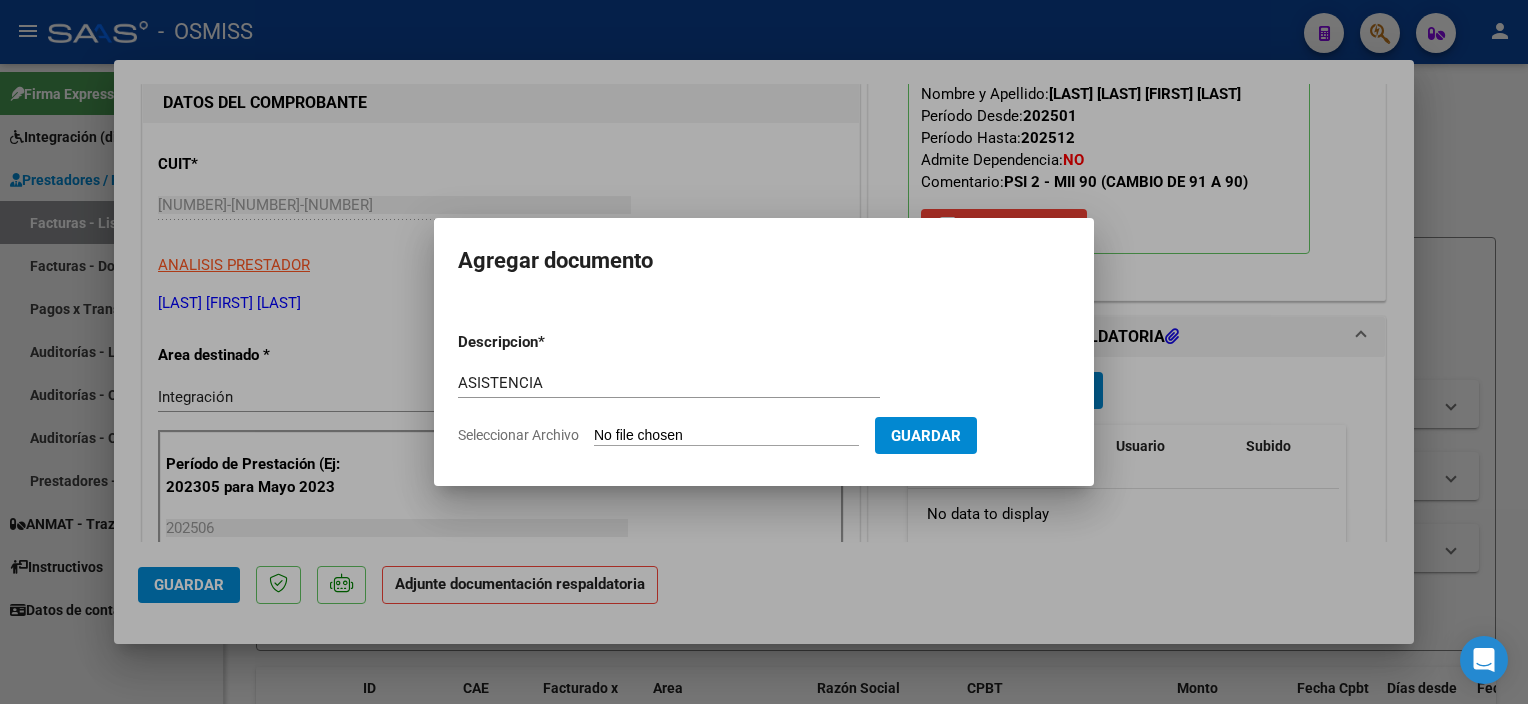 type on "C:\fakepath\PL.pdf" 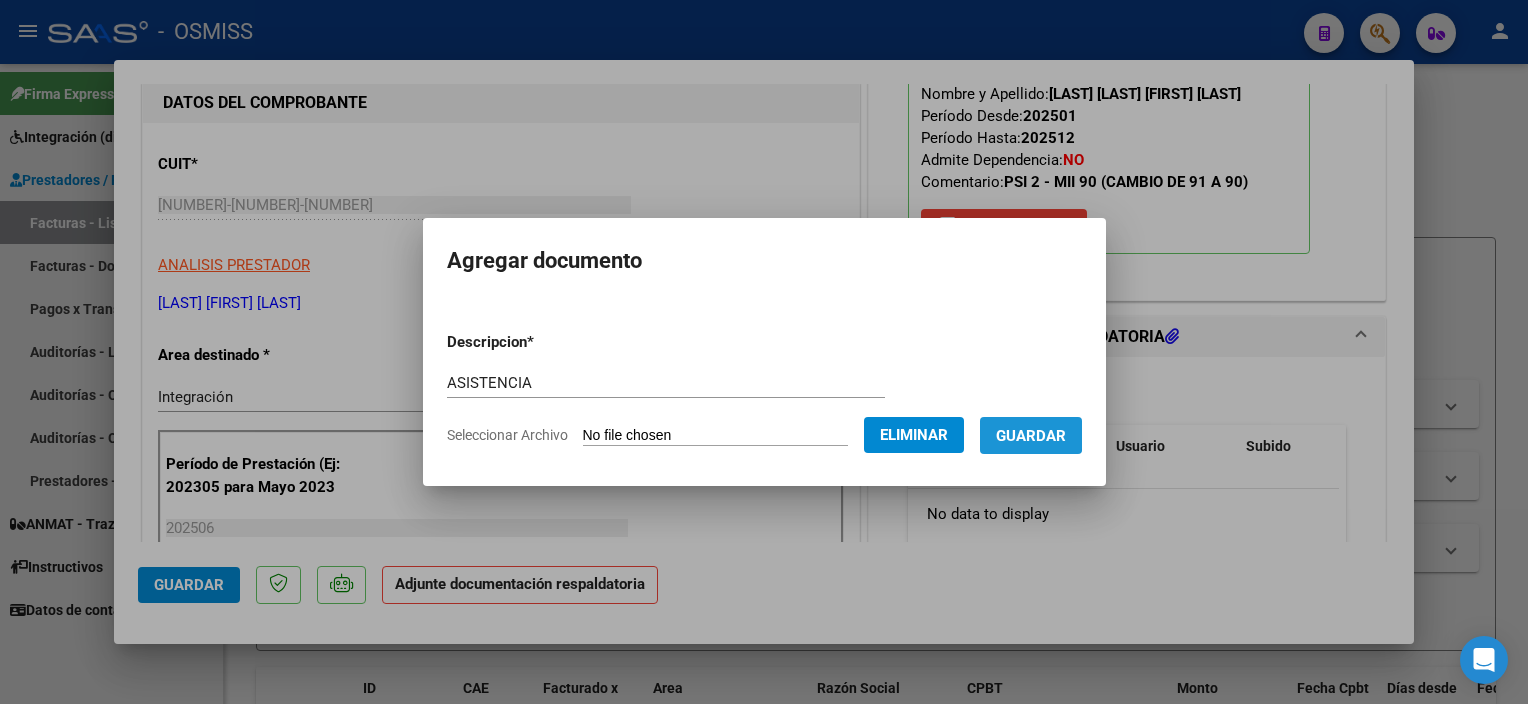 click on "Guardar" at bounding box center (1031, 436) 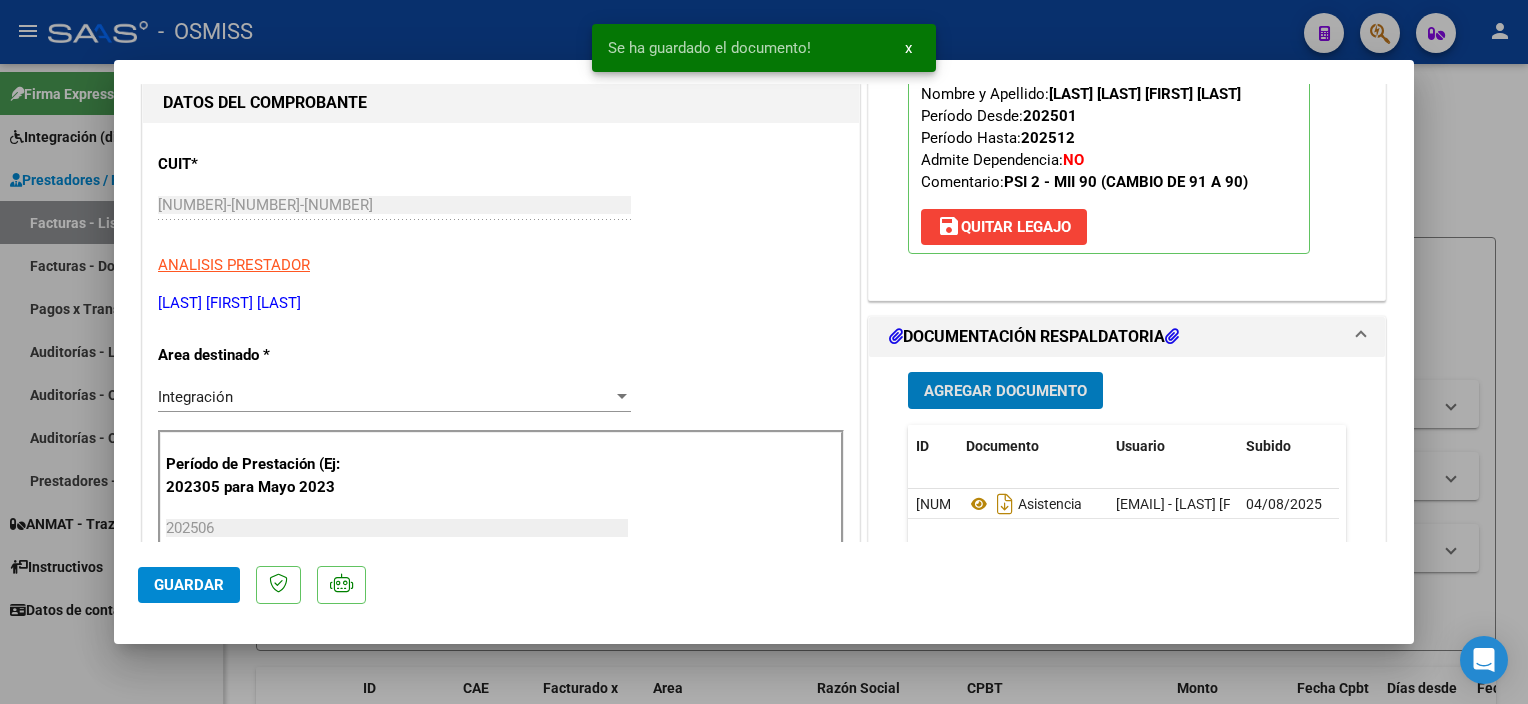 click on "Agregar Documento" at bounding box center (1005, 391) 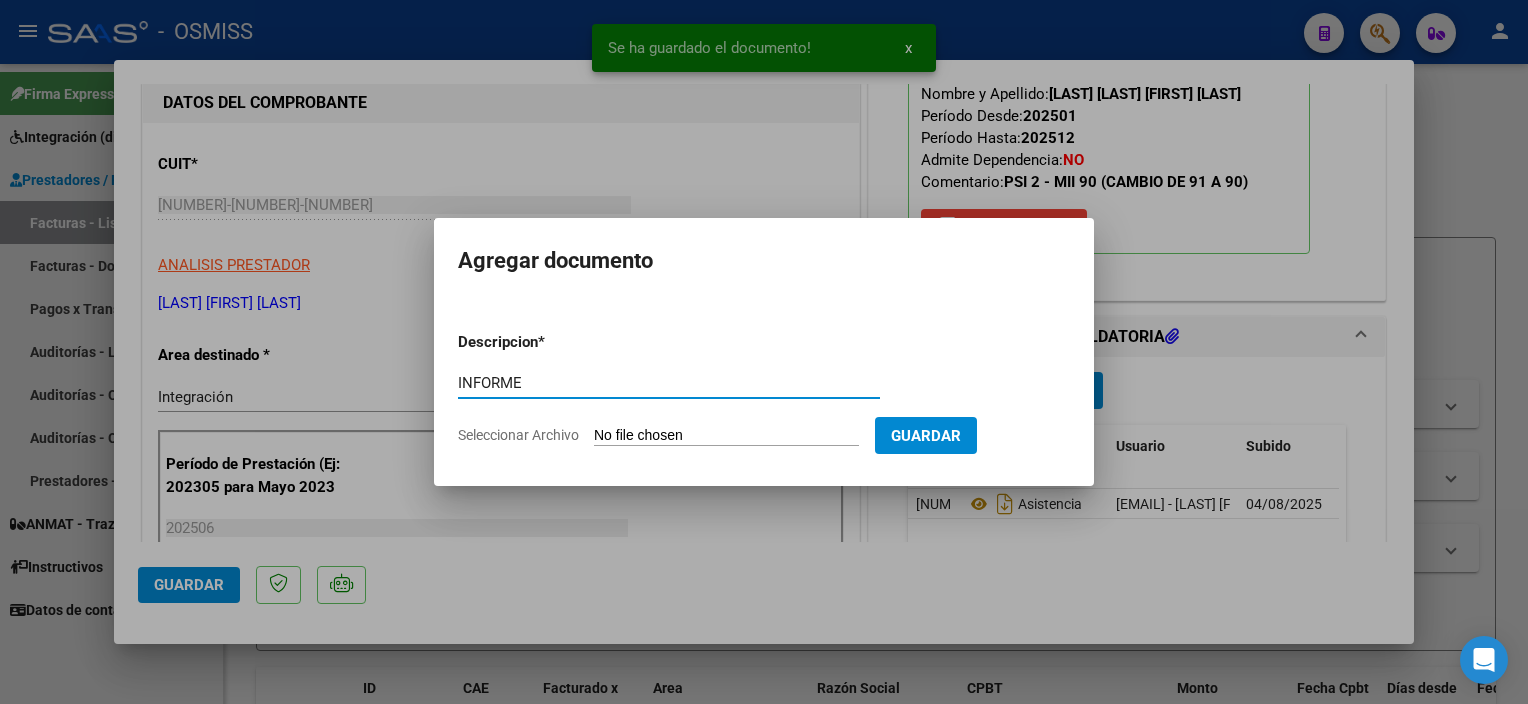 type on "INFORME" 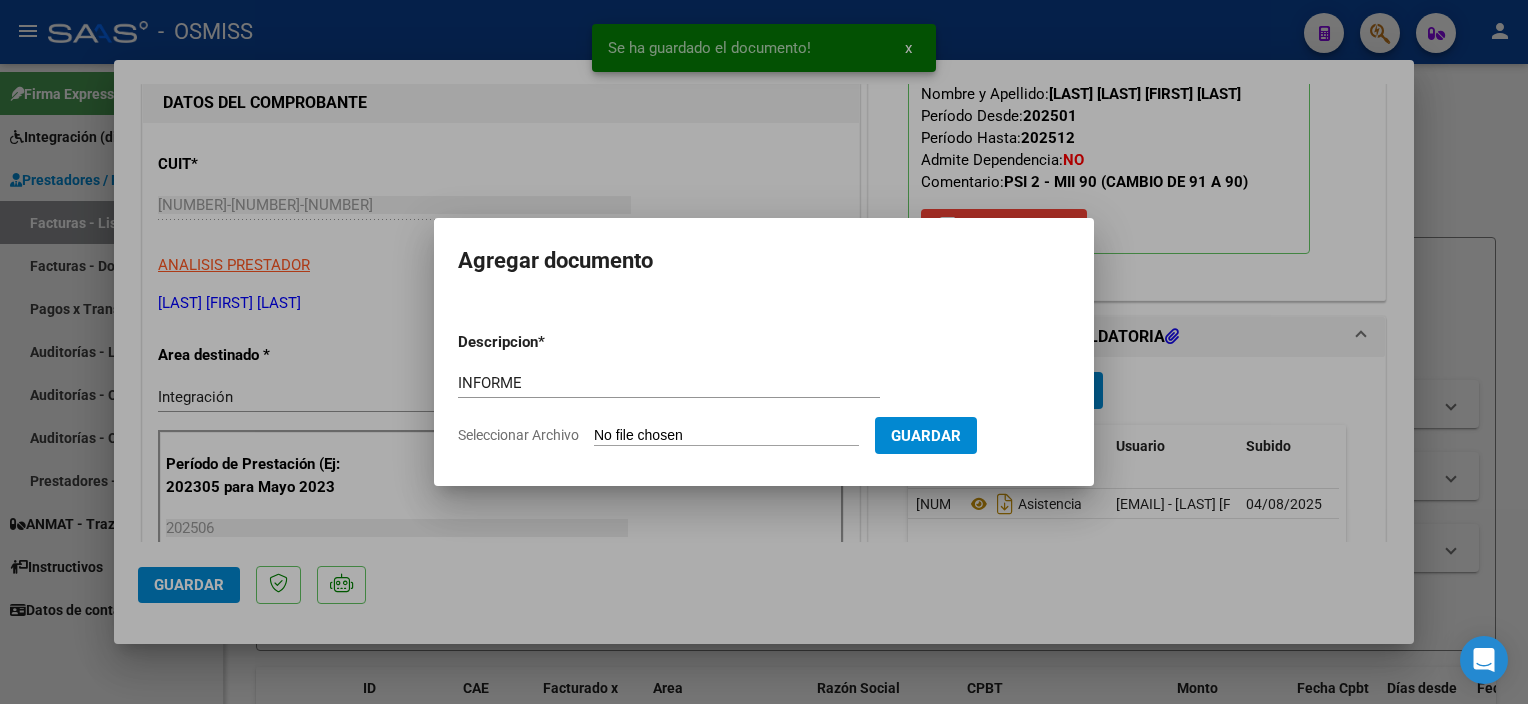 click on "Seleccionar Archivo" at bounding box center (726, 436) 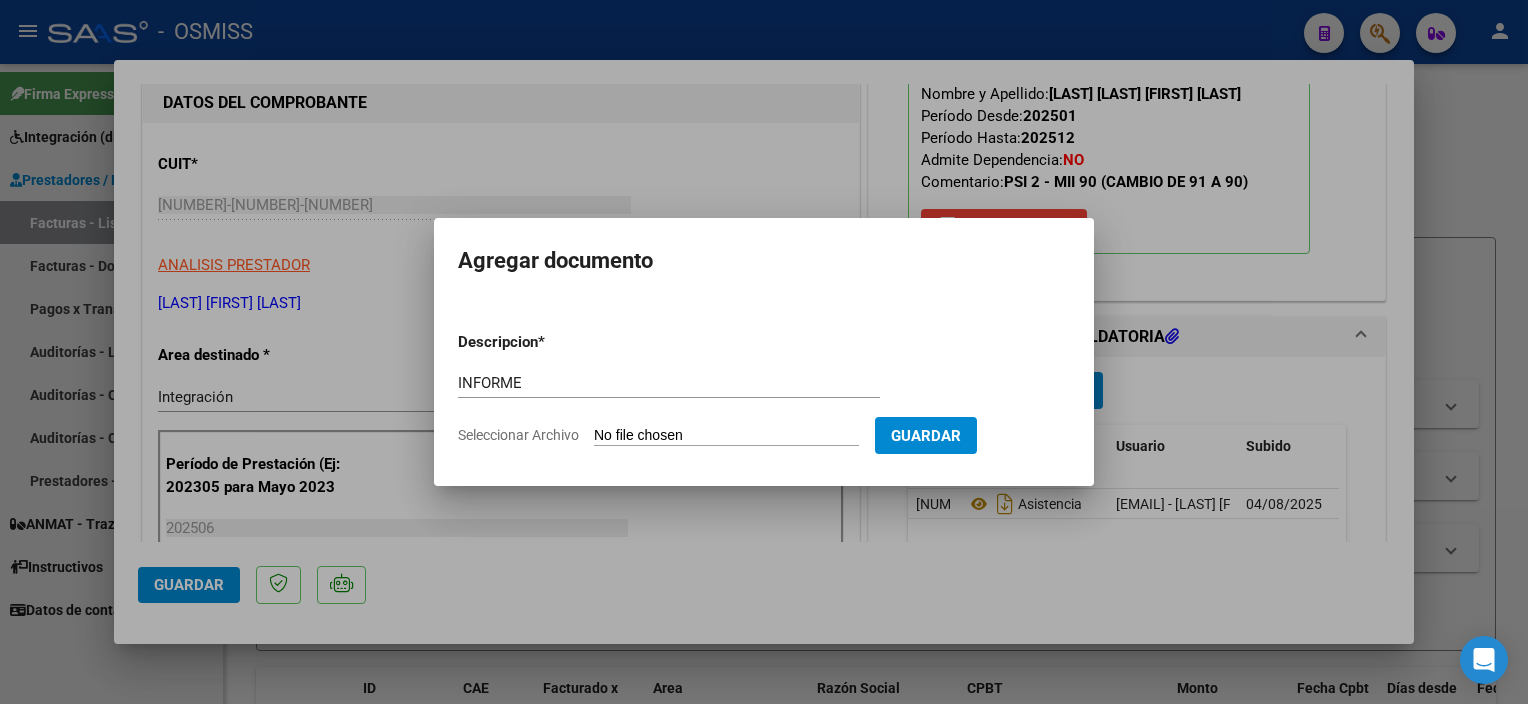 type on "C:\fakepath\NF.pdf" 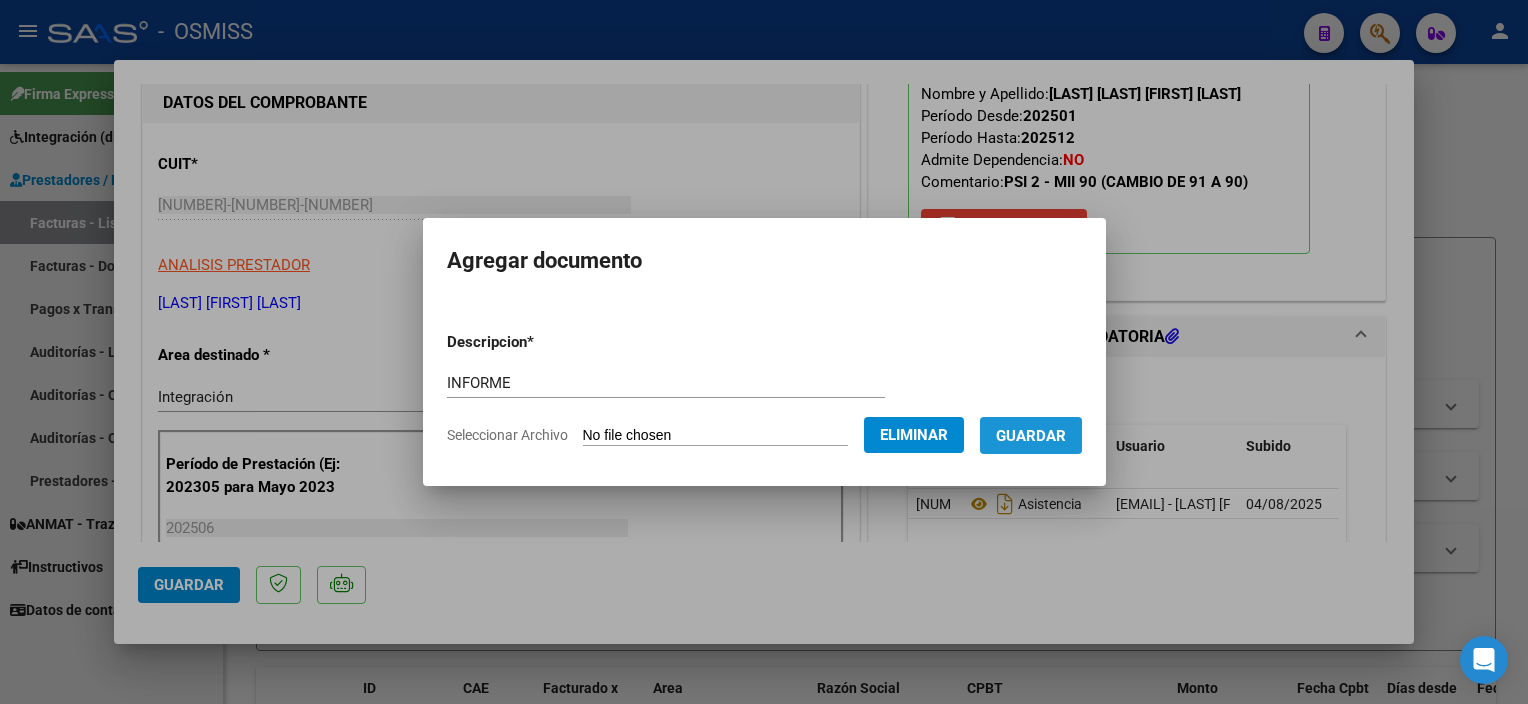 click on "Guardar" at bounding box center (1031, 436) 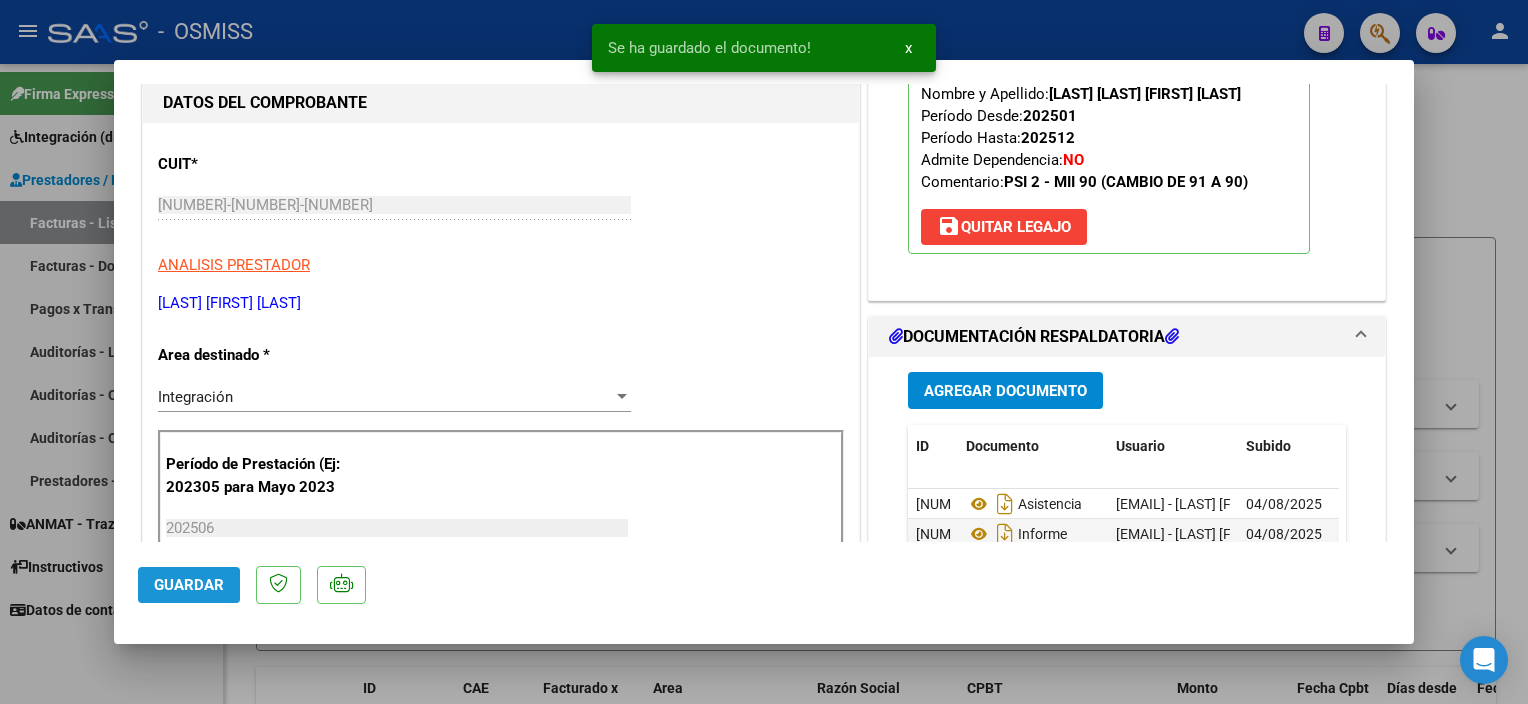 click on "Guardar" 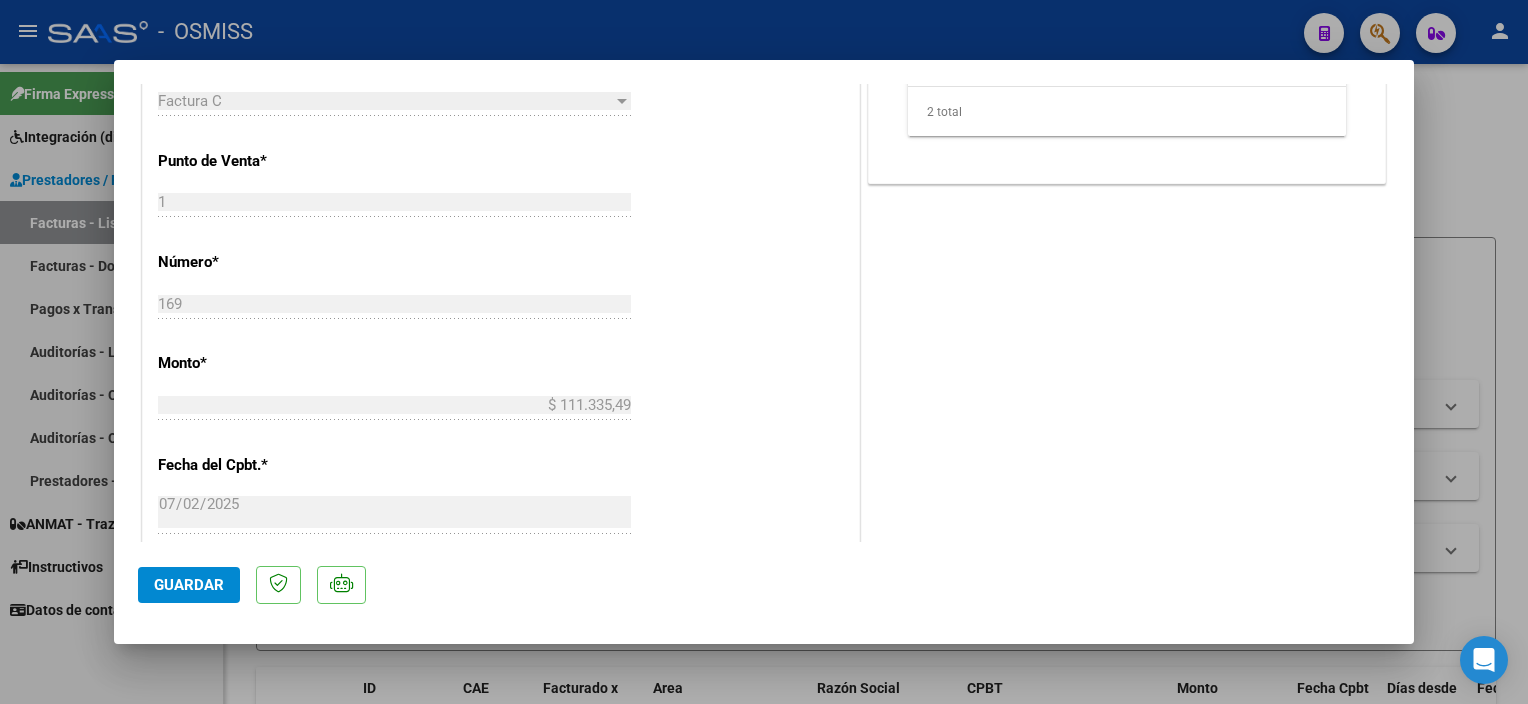 scroll, scrollTop: 849, scrollLeft: 0, axis: vertical 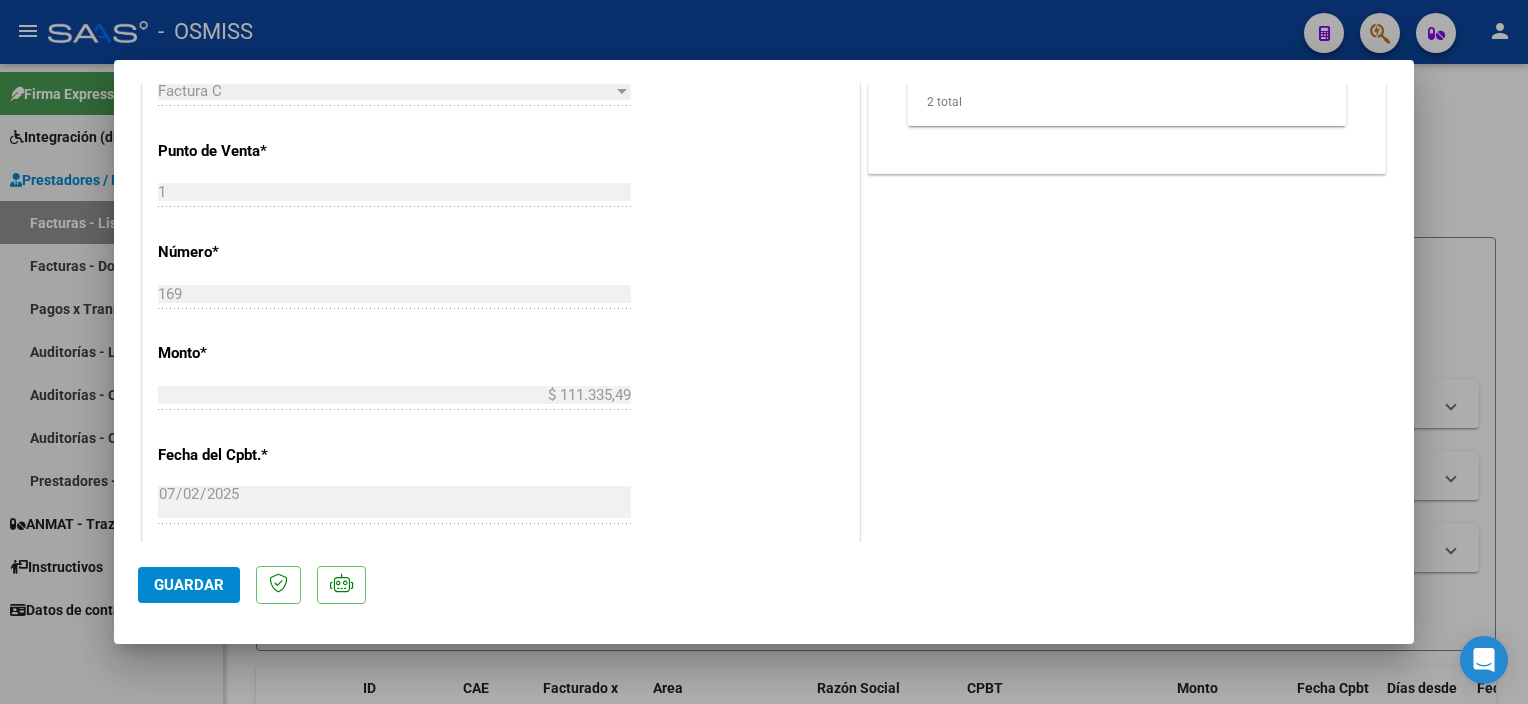 click on "Guardar" 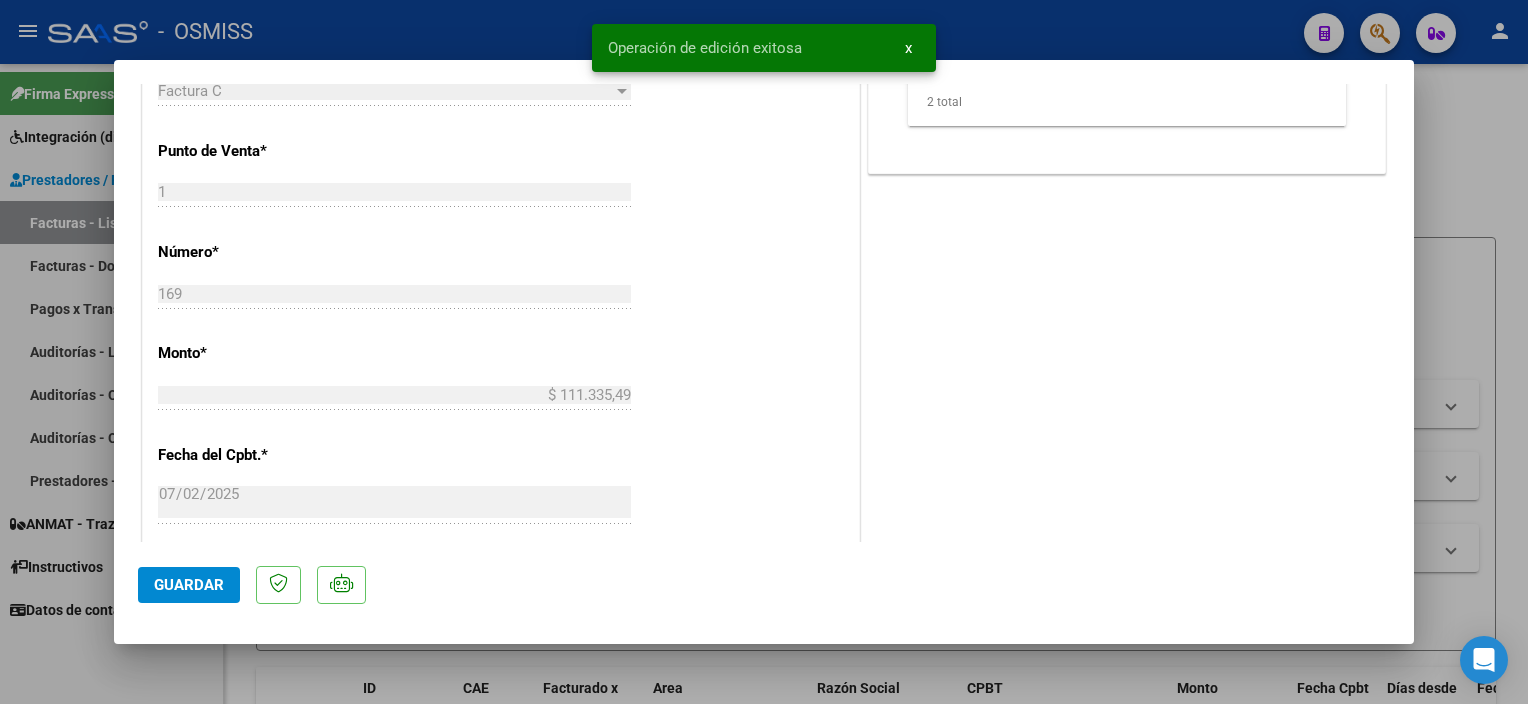 click at bounding box center [764, 352] 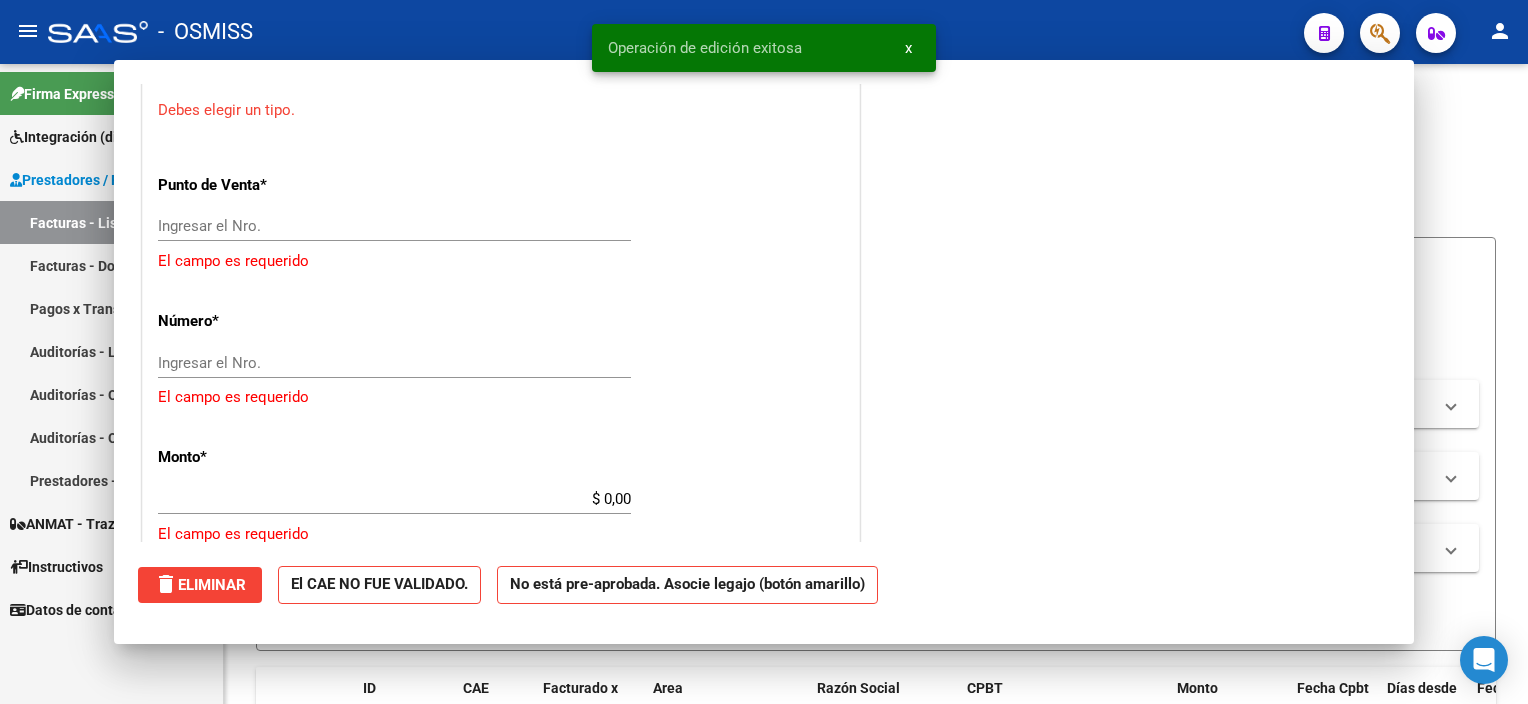 scroll, scrollTop: 808, scrollLeft: 0, axis: vertical 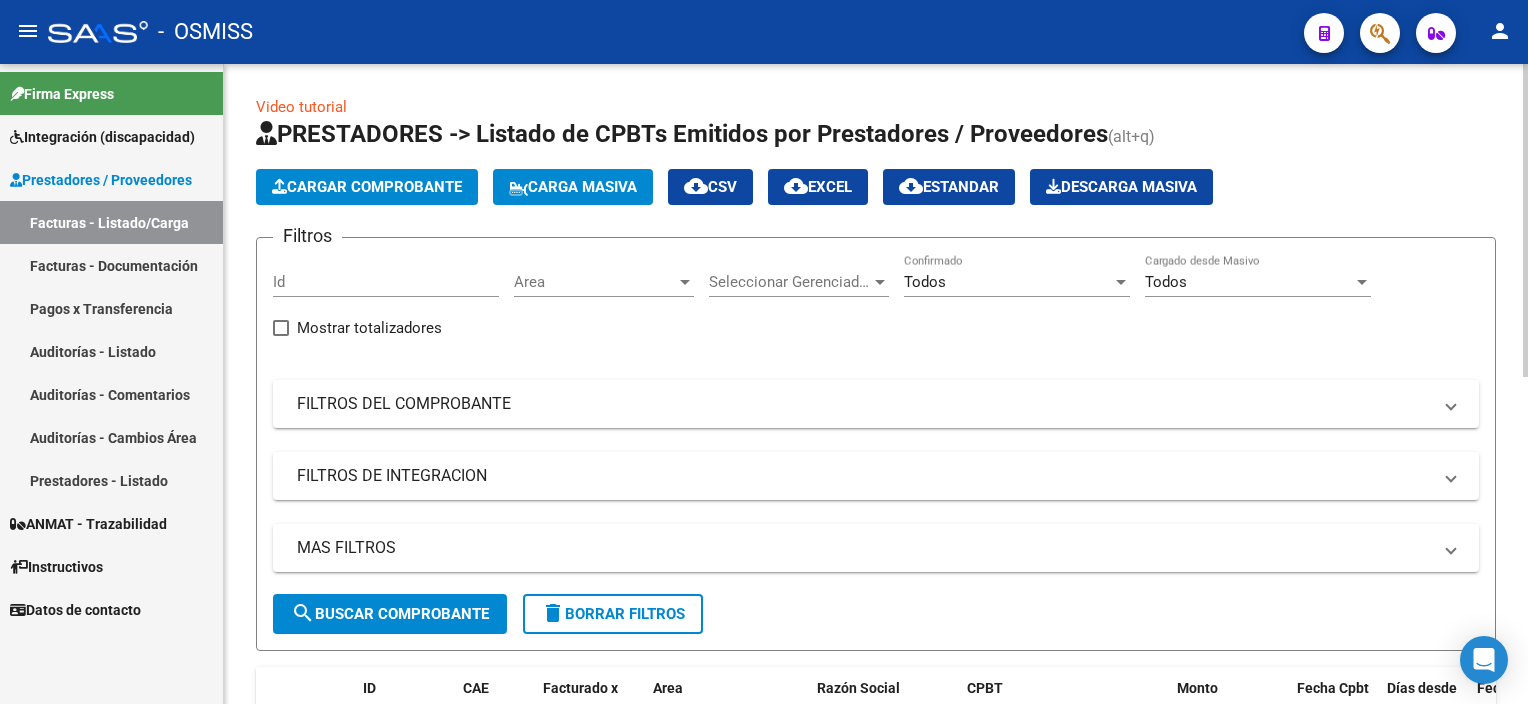 click on "PRESTADORES -> Listado de CPBTs Emitidos por Prestadores / Proveedores (alt+q)   Cargar Comprobante
Carga Masiva  cloud_download  CSV  cloud_download  EXCEL  cloud_download  Estandar   Descarga Masiva
Filtros Id Area Area Seleccionar Gerenciador Seleccionar Gerenciador Todos Confirmado Todos Cargado desde Masivo   Mostrar totalizadores   FILTROS DEL COMPROBANTE  Comprobante Tipo Comprobante Tipo Start date – End date Fec. Comprobante Desde / Hasta Días Emisión Desde(cant. días) Días Emisión Hasta(cant. días) CUIT / Razón Social Pto. Venta Nro. Comprobante Código SSS CAE Válido CAE Válido Todos Cargado Módulo Hosp. Todos Tiene facturacion Apócrifa Hospital Refes  FILTROS DE INTEGRACION  Período De Prestación Campos del Archivo de Rendición Devuelto x SSS (dr_envio) Todos Rendido x SSS (dr_envio) Tipo de Registro Tipo de Registro Período Presentación Período Presentación Campos del Legajo Asociado (preaprobación) Afiliado Legajo (cuil/nombre) Todos Solo facturas preaprobadas Todos" 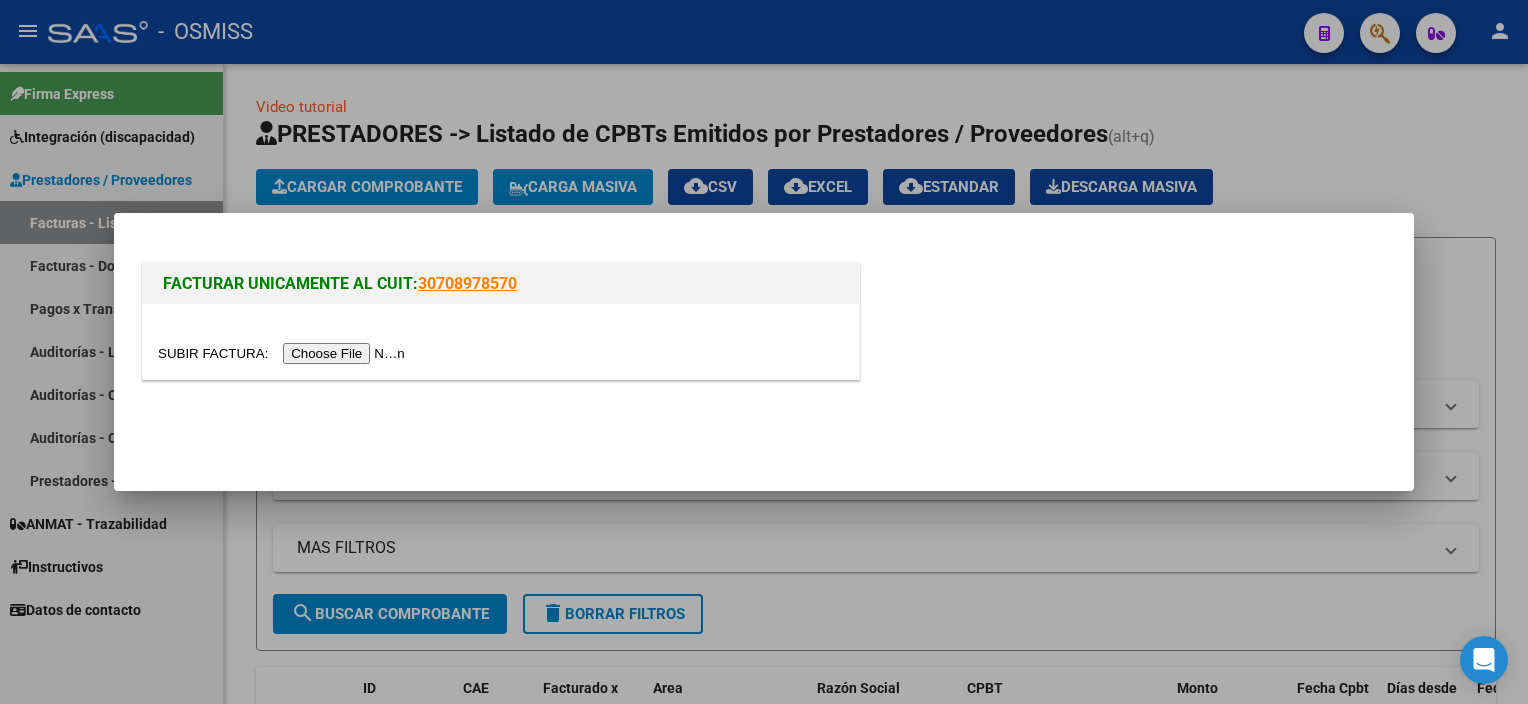click at bounding box center [284, 353] 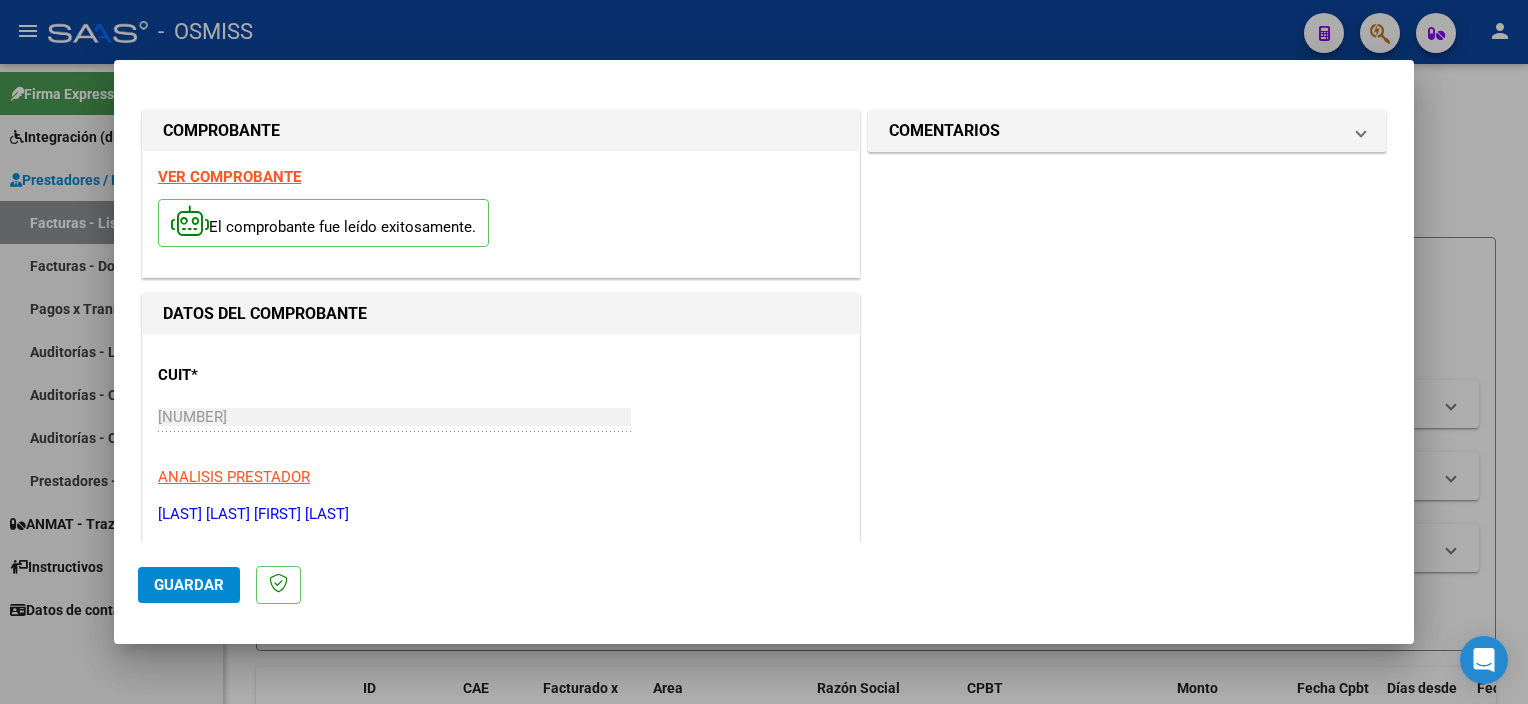 scroll, scrollTop: 295, scrollLeft: 0, axis: vertical 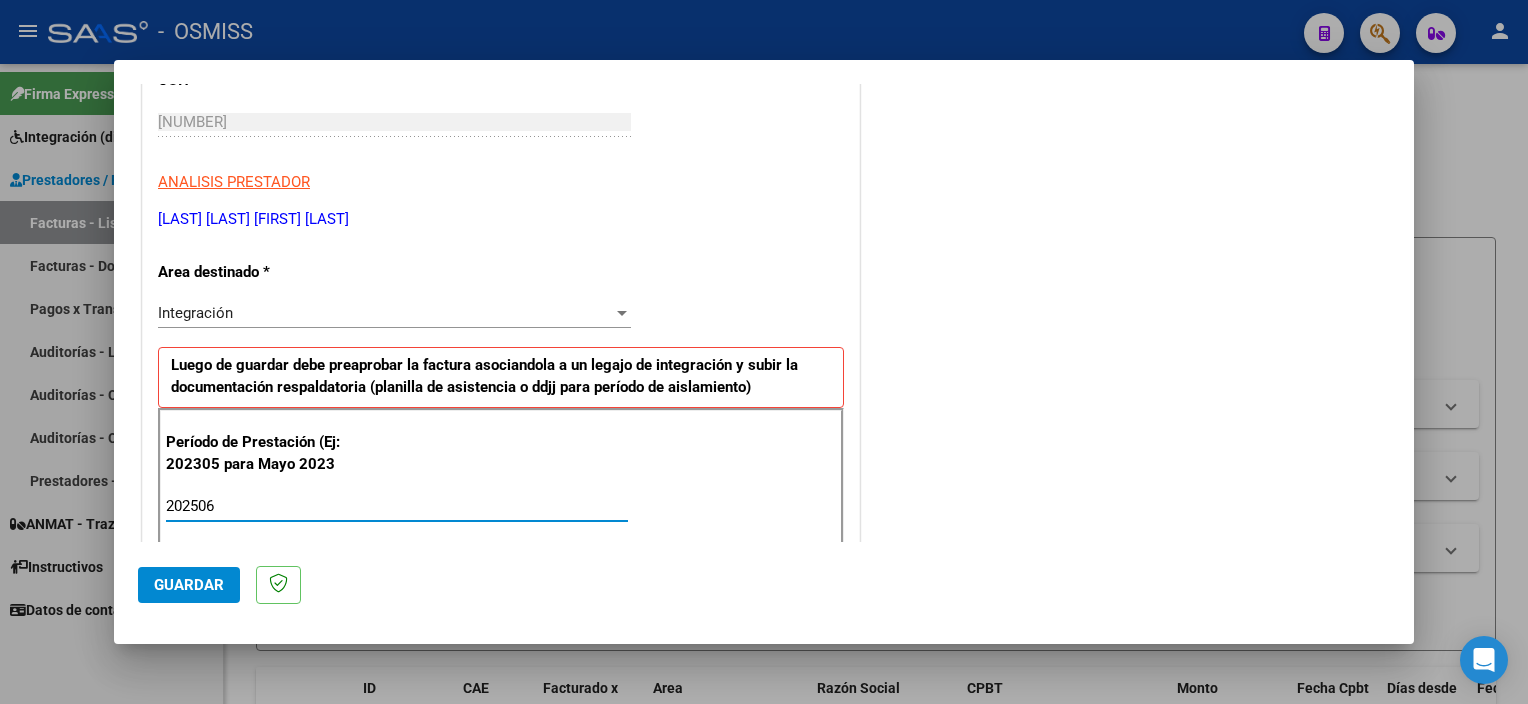 type on "202506" 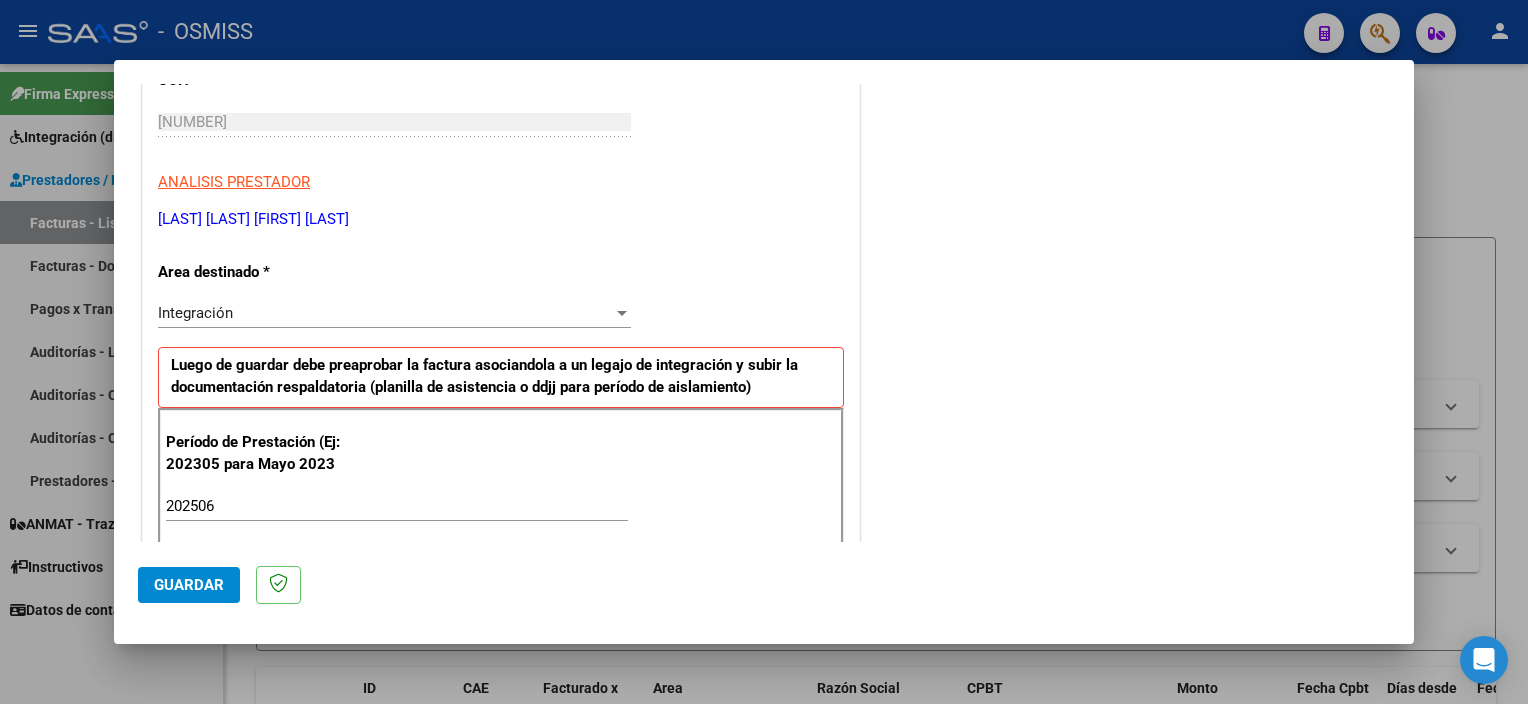 scroll, scrollTop: 1265, scrollLeft: 0, axis: vertical 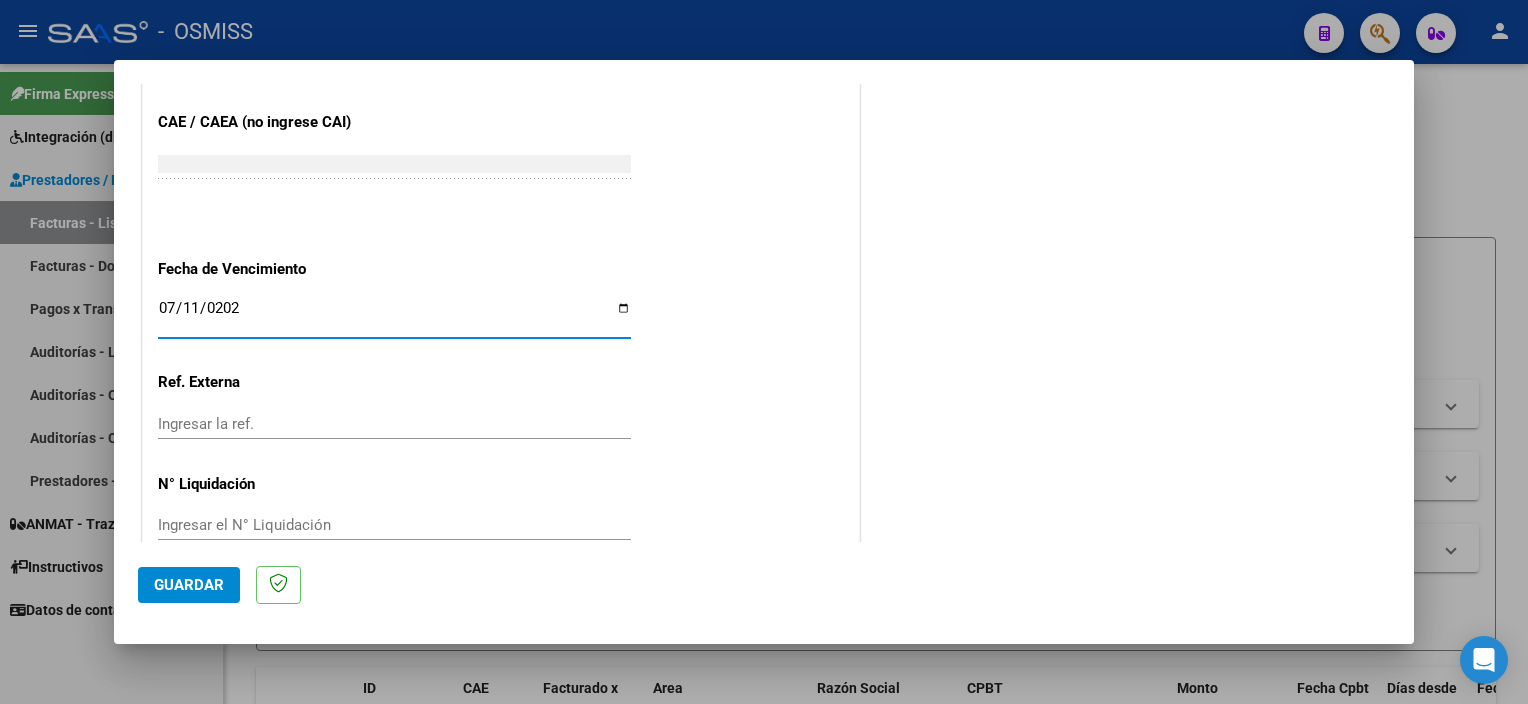 type on "2025-07-11" 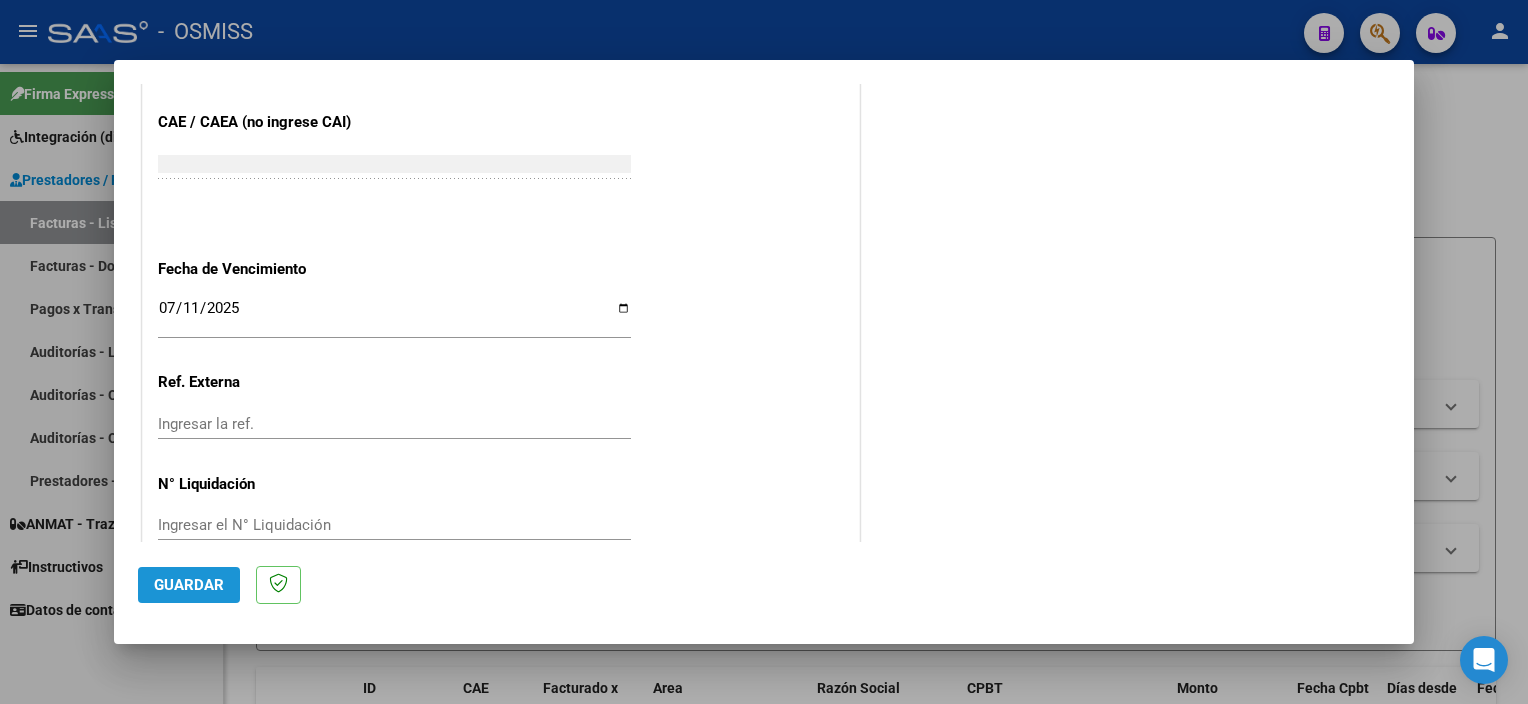 click on "Guardar" 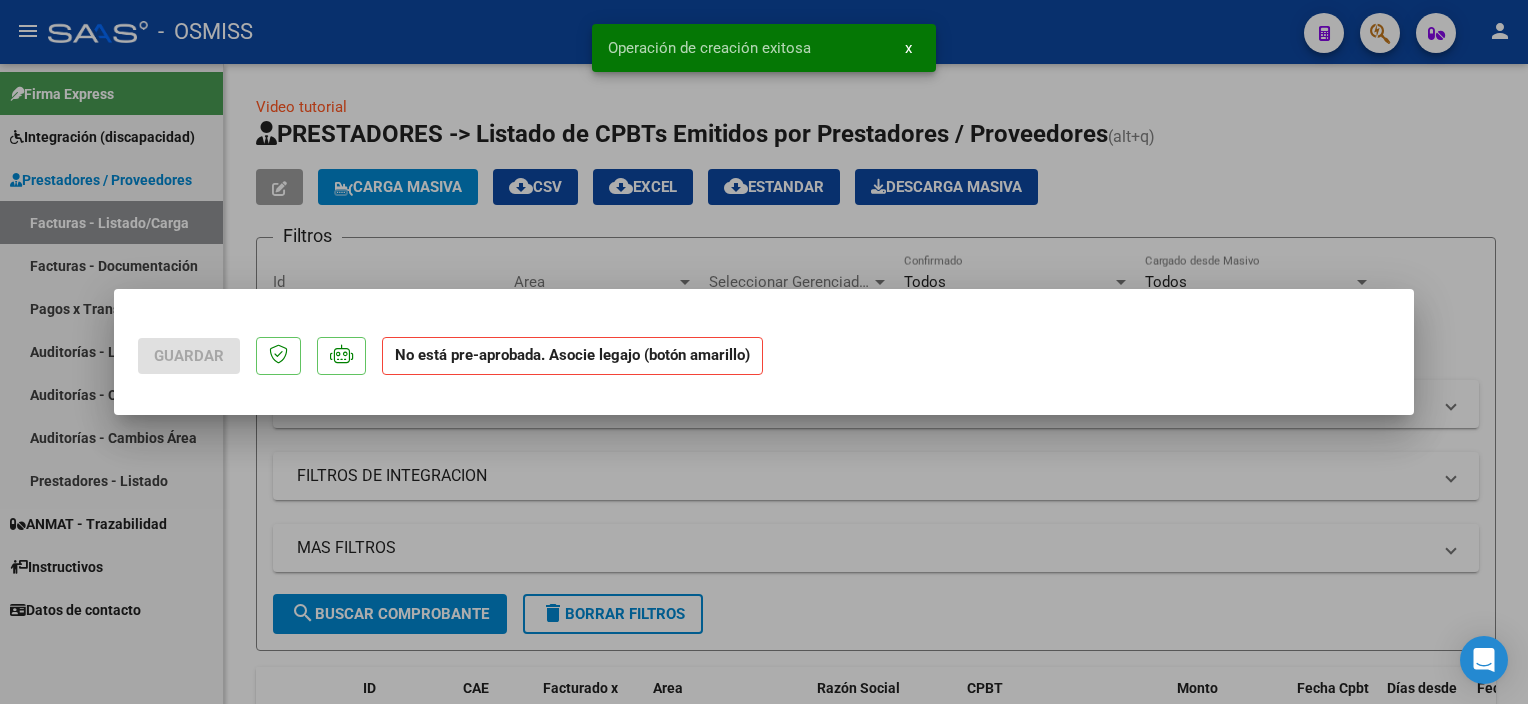 scroll, scrollTop: 0, scrollLeft: 0, axis: both 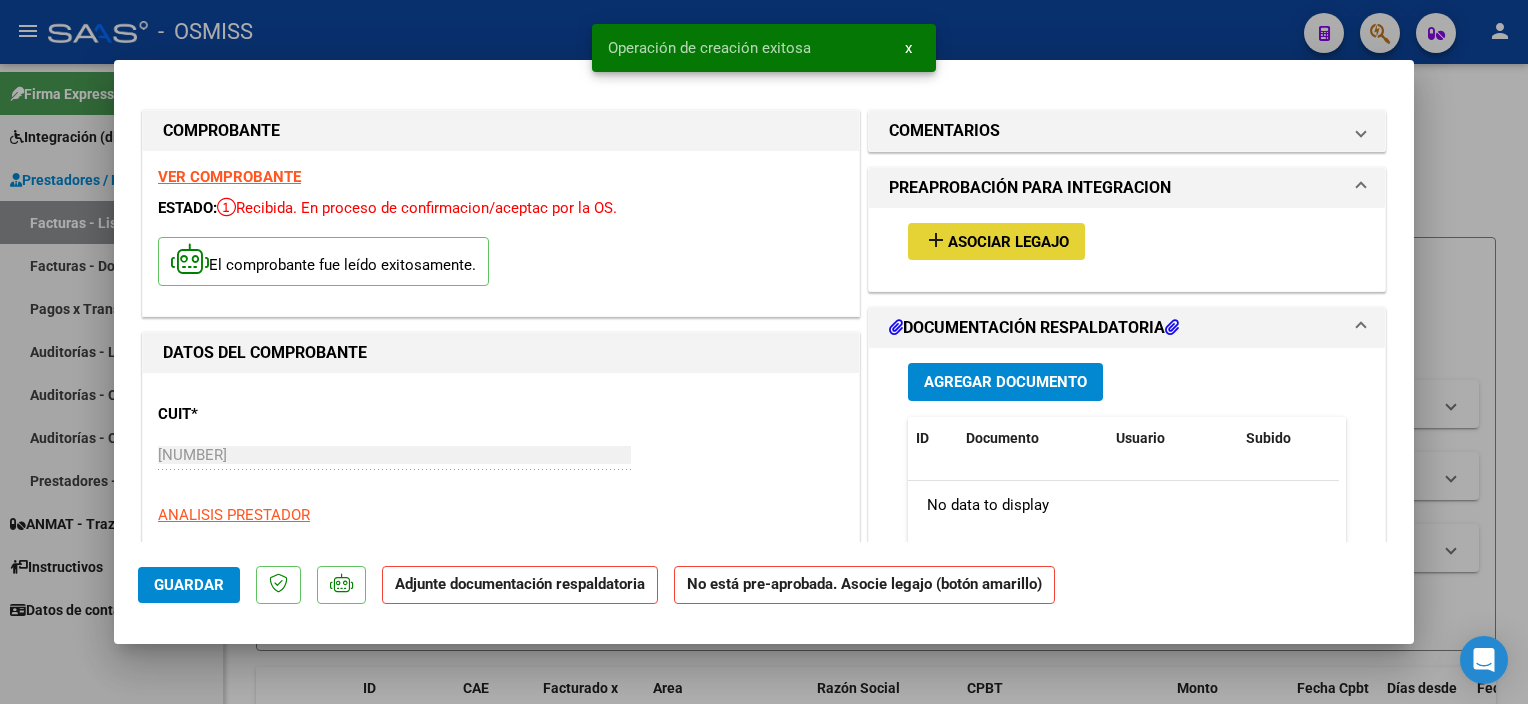 click on "add Asociar Legajo" at bounding box center [996, 241] 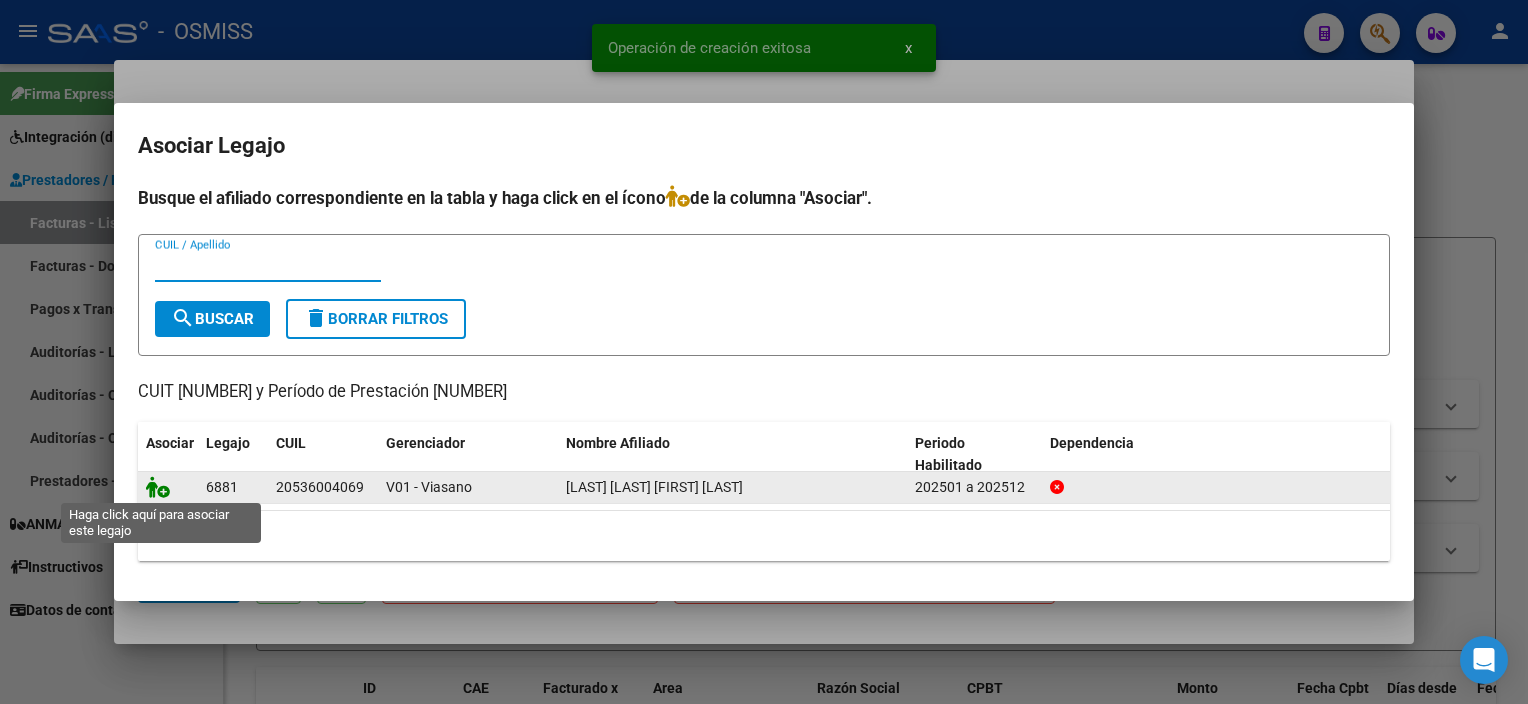 click 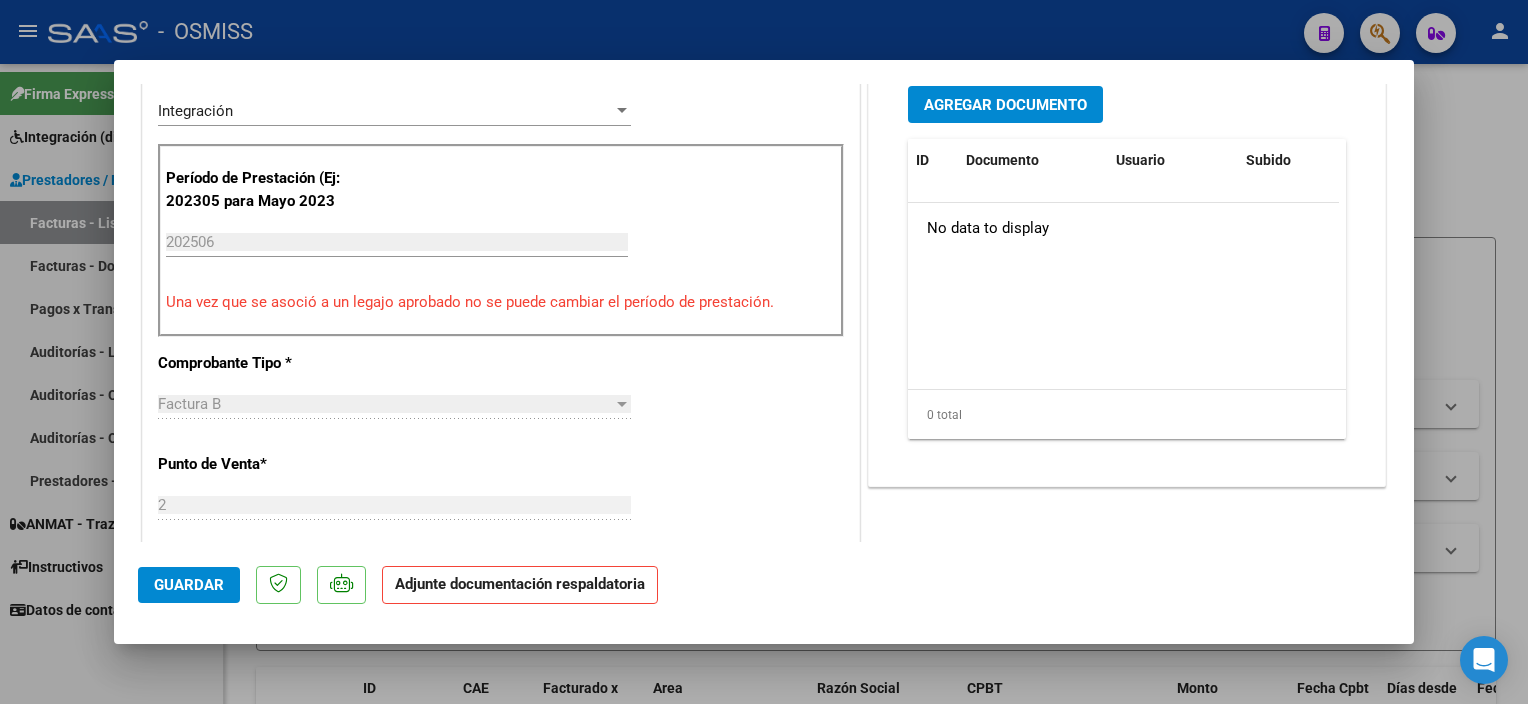 scroll, scrollTop: 428, scrollLeft: 0, axis: vertical 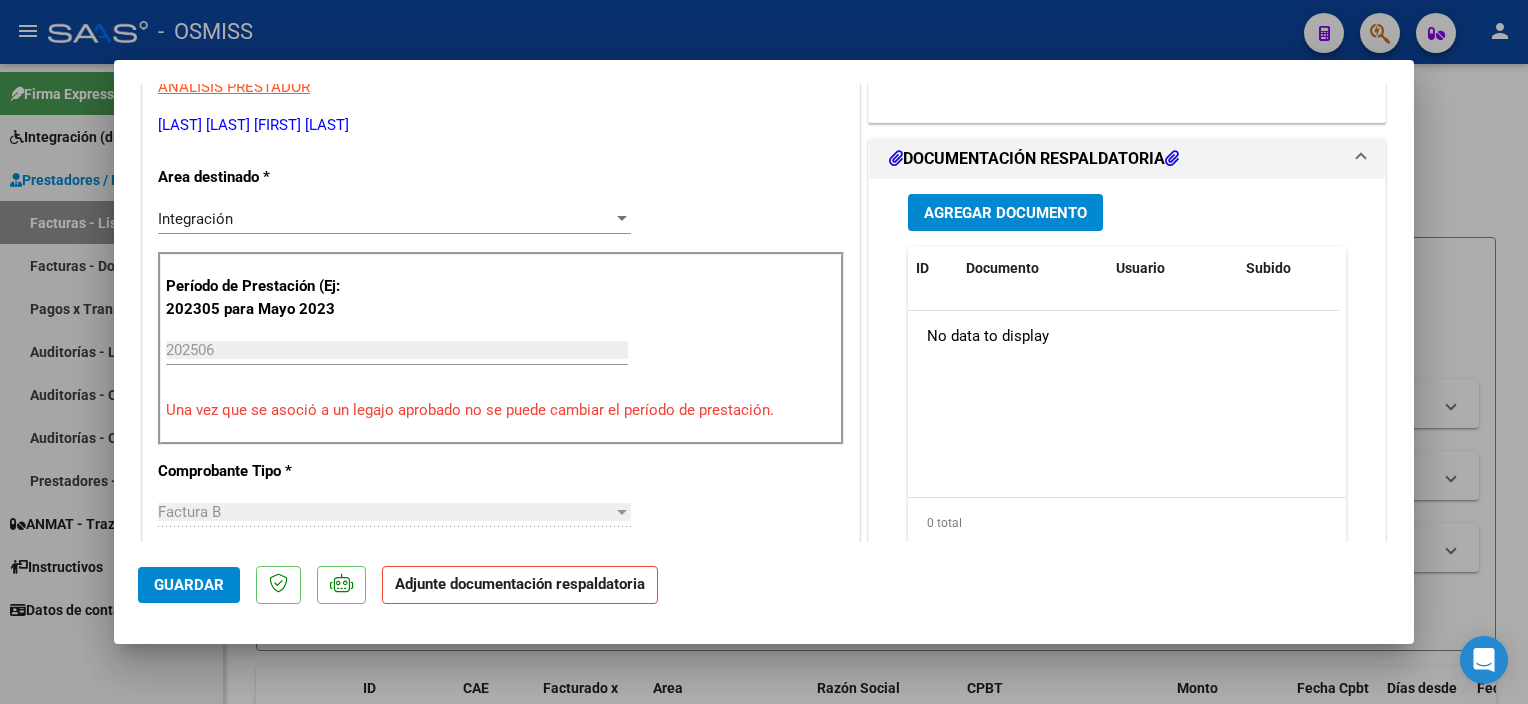 click on "Agregar Documento" at bounding box center [1005, 213] 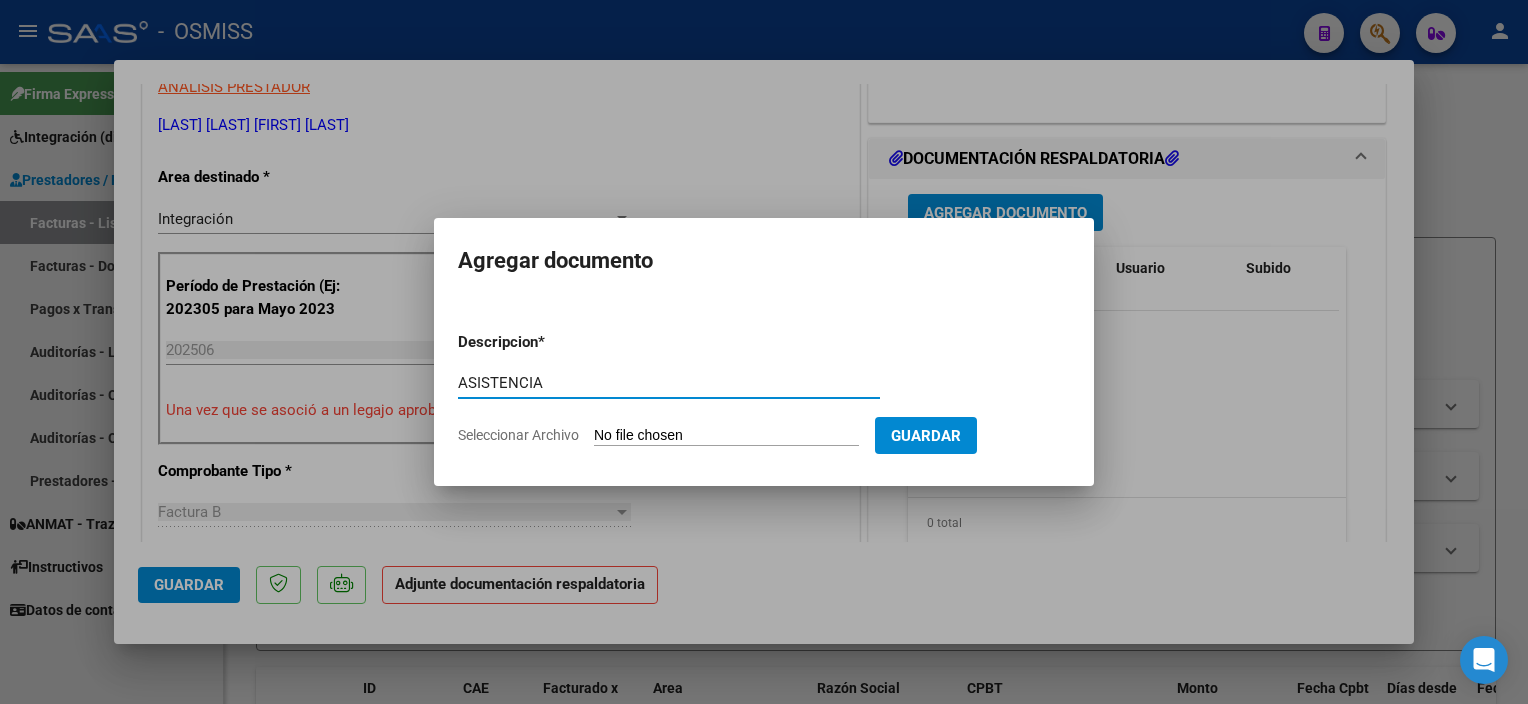 type on "ASISTENCIA" 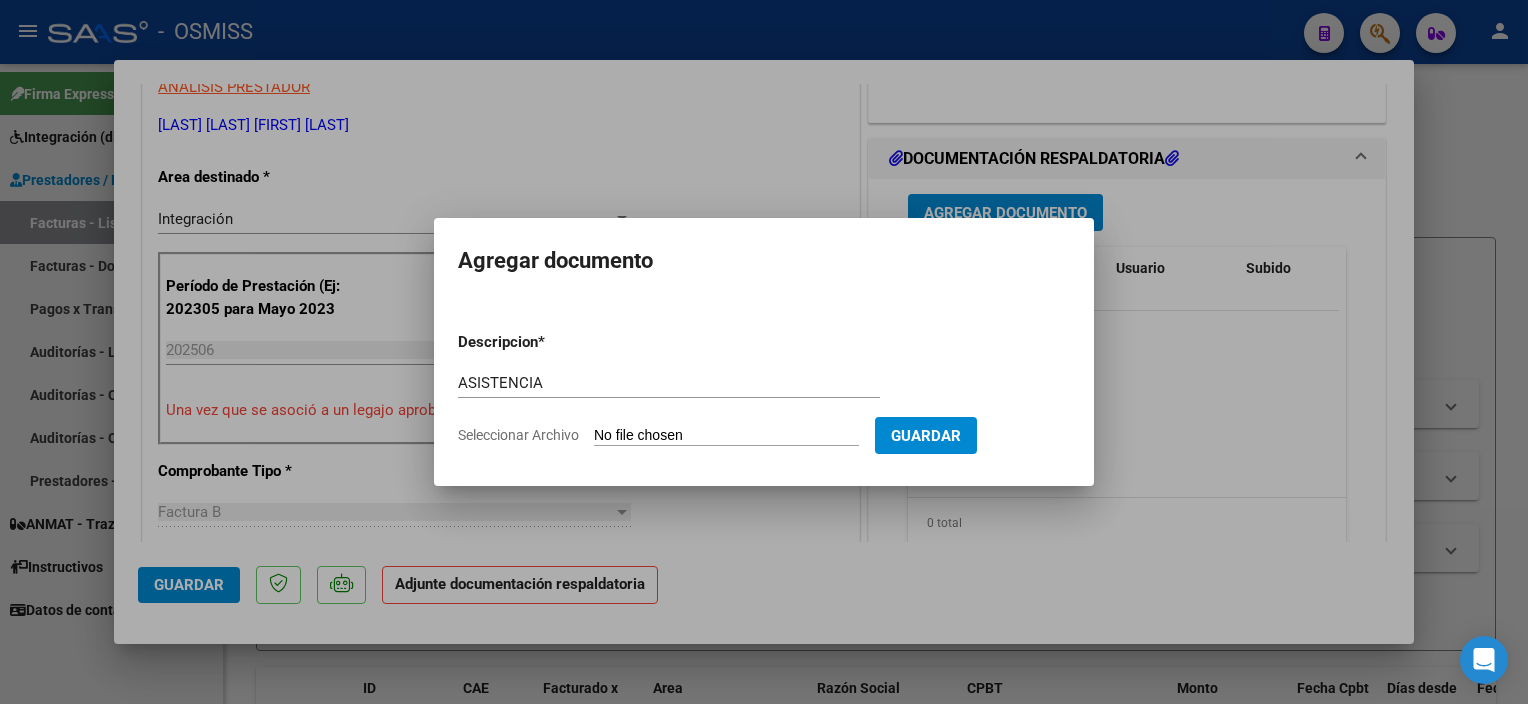 type on "C:\fakepath\PLANILLA DE ASISTENCIA [MONTH] [NUMBER] - [LAST] [FIRST] ([NUMBER]).pdf" 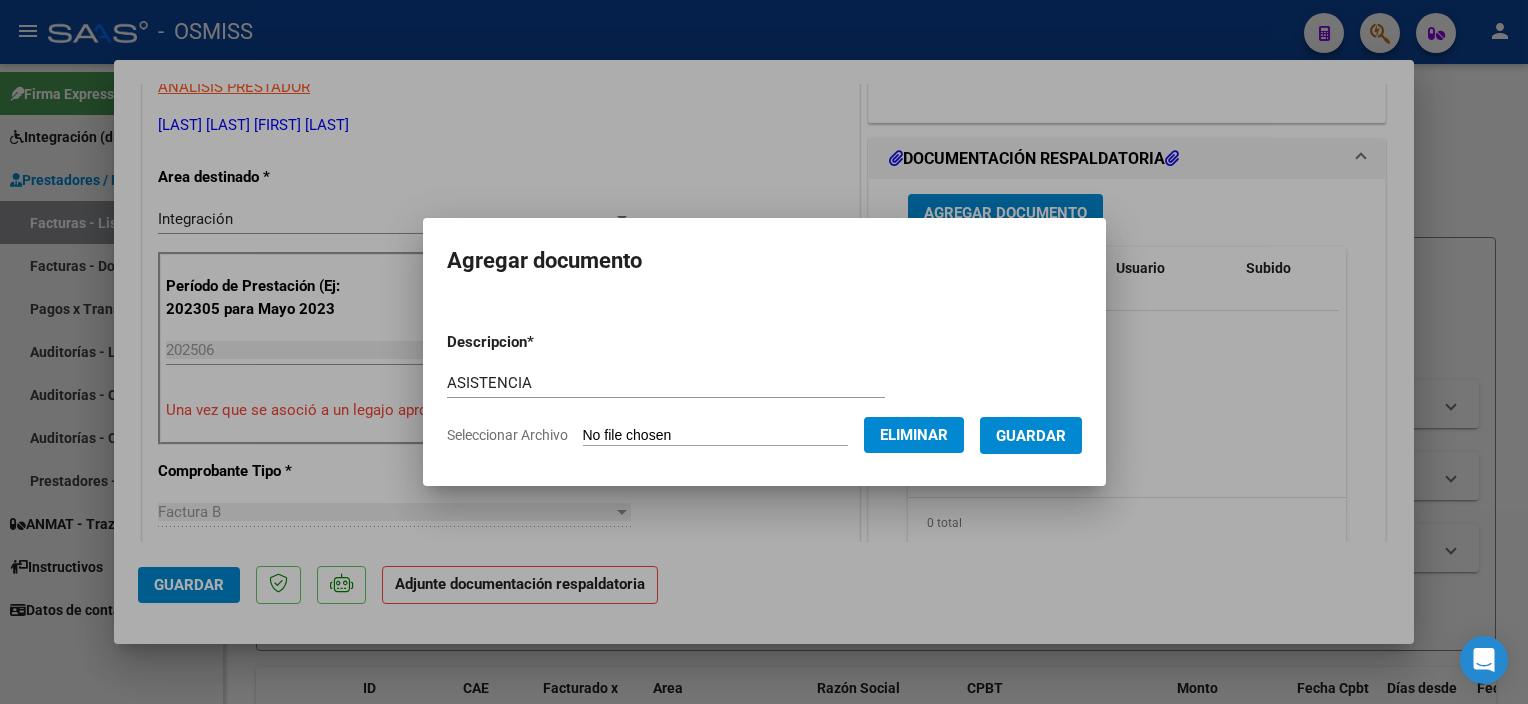 click on "Guardar" at bounding box center (1031, 436) 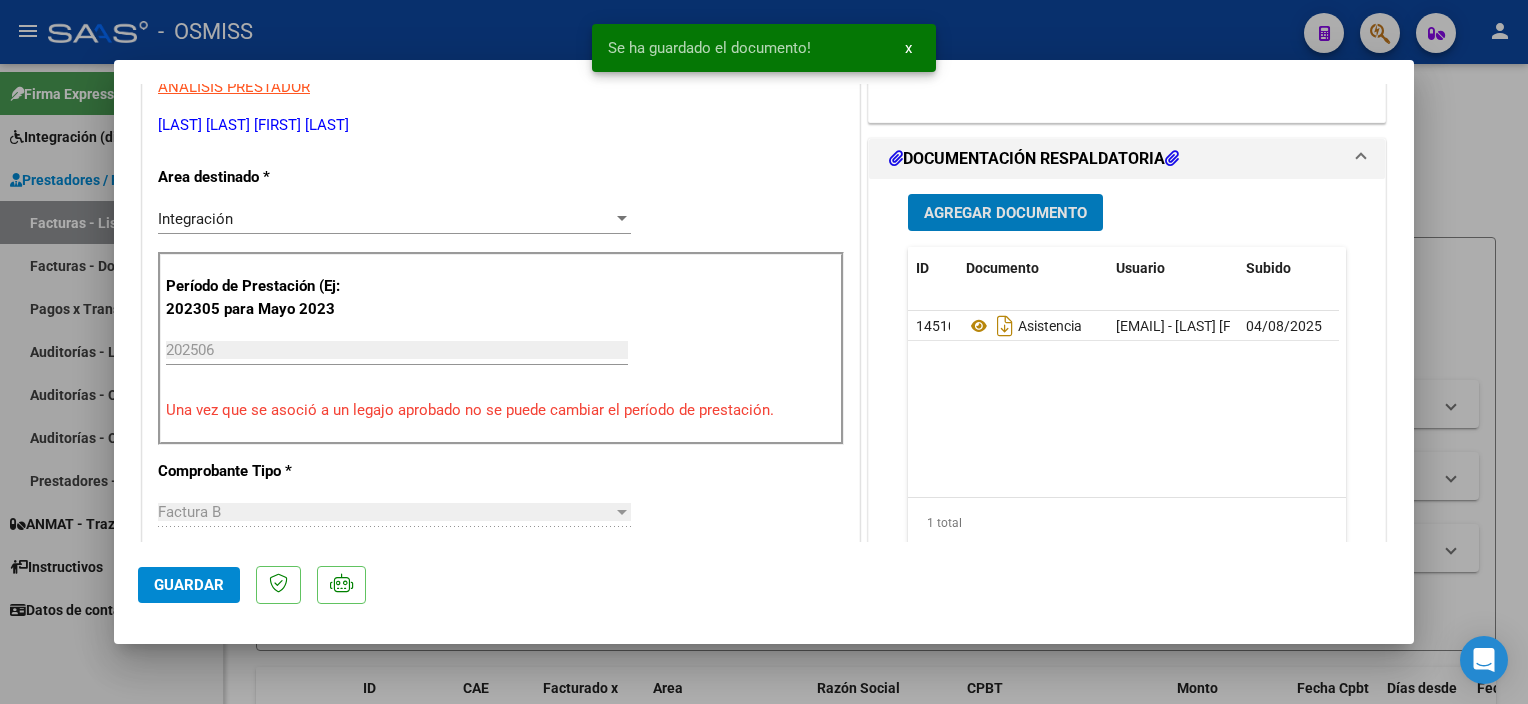 click on "Agregar Documento" at bounding box center [1005, 213] 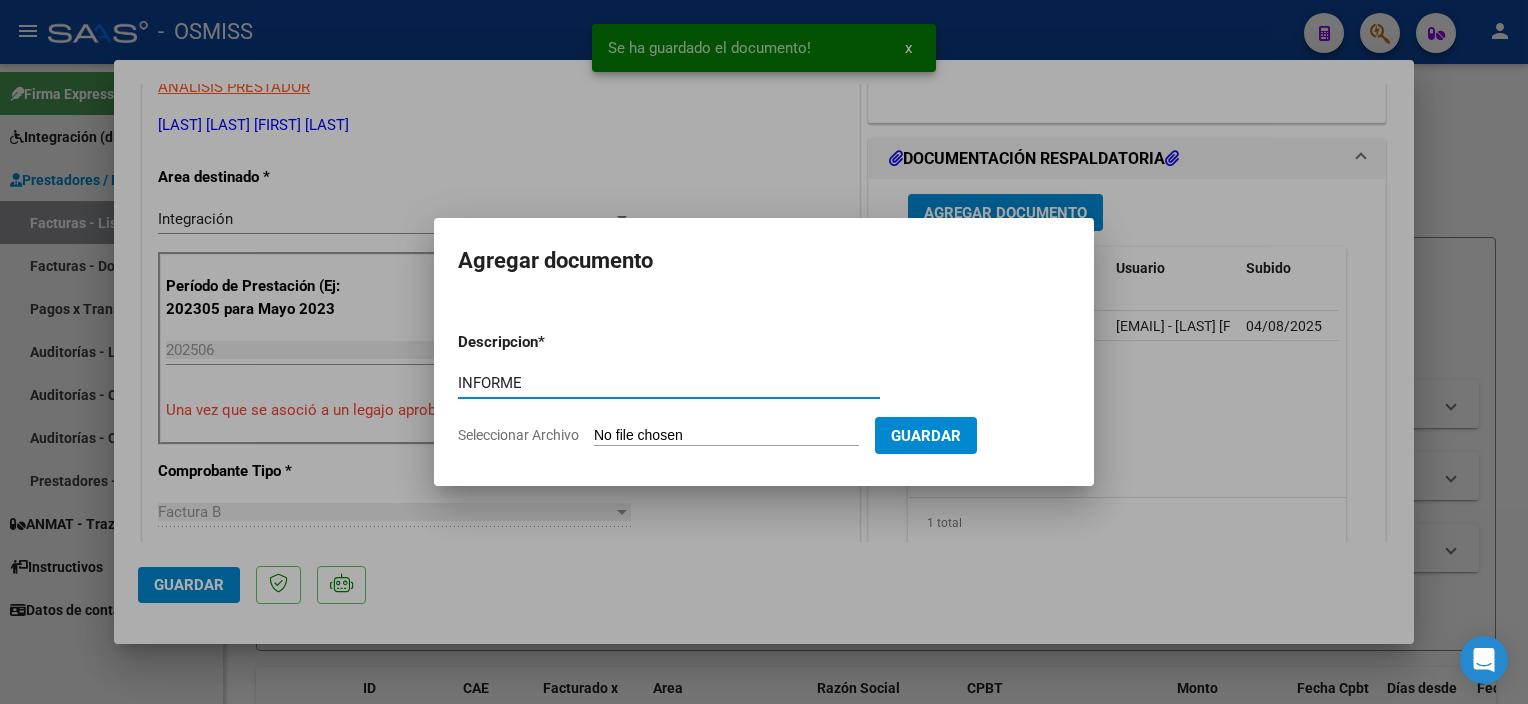 type on "INFORME" 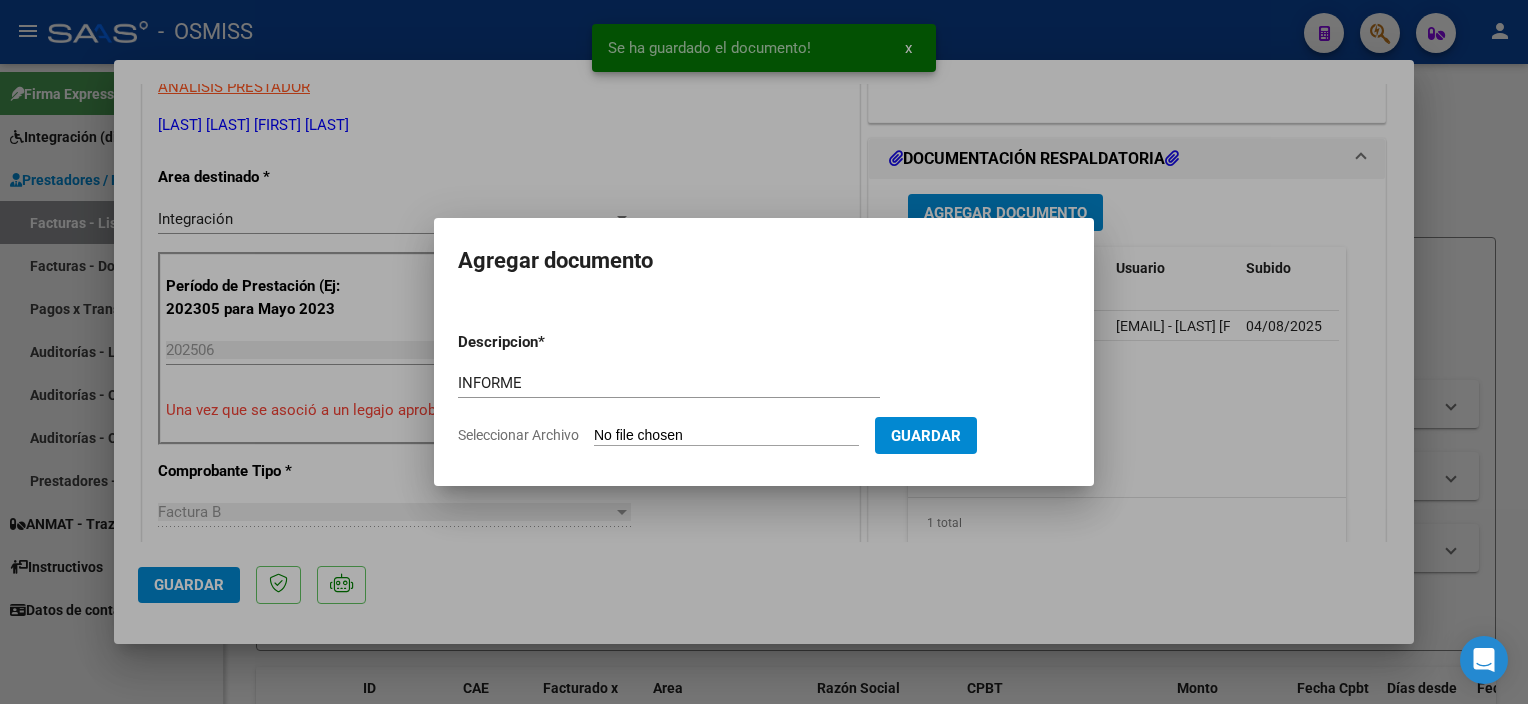 click on "Seleccionar Archivo" at bounding box center [726, 436] 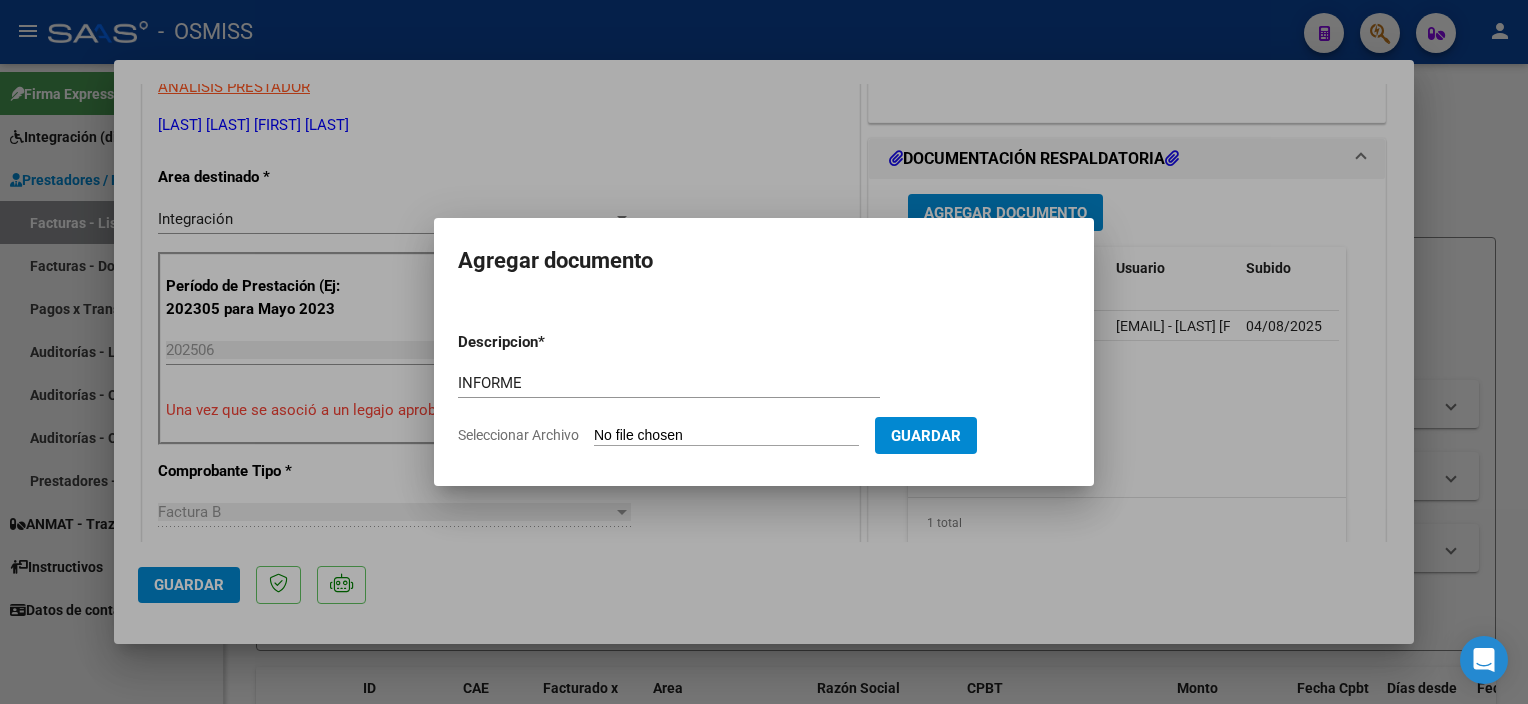 type on "C:\fakepath\INFORME SEMESTRAL_[LAST] [FIRST] [MONTH] [DAY] - [LAST] [FIRST] ([NUMBER]).pdf" 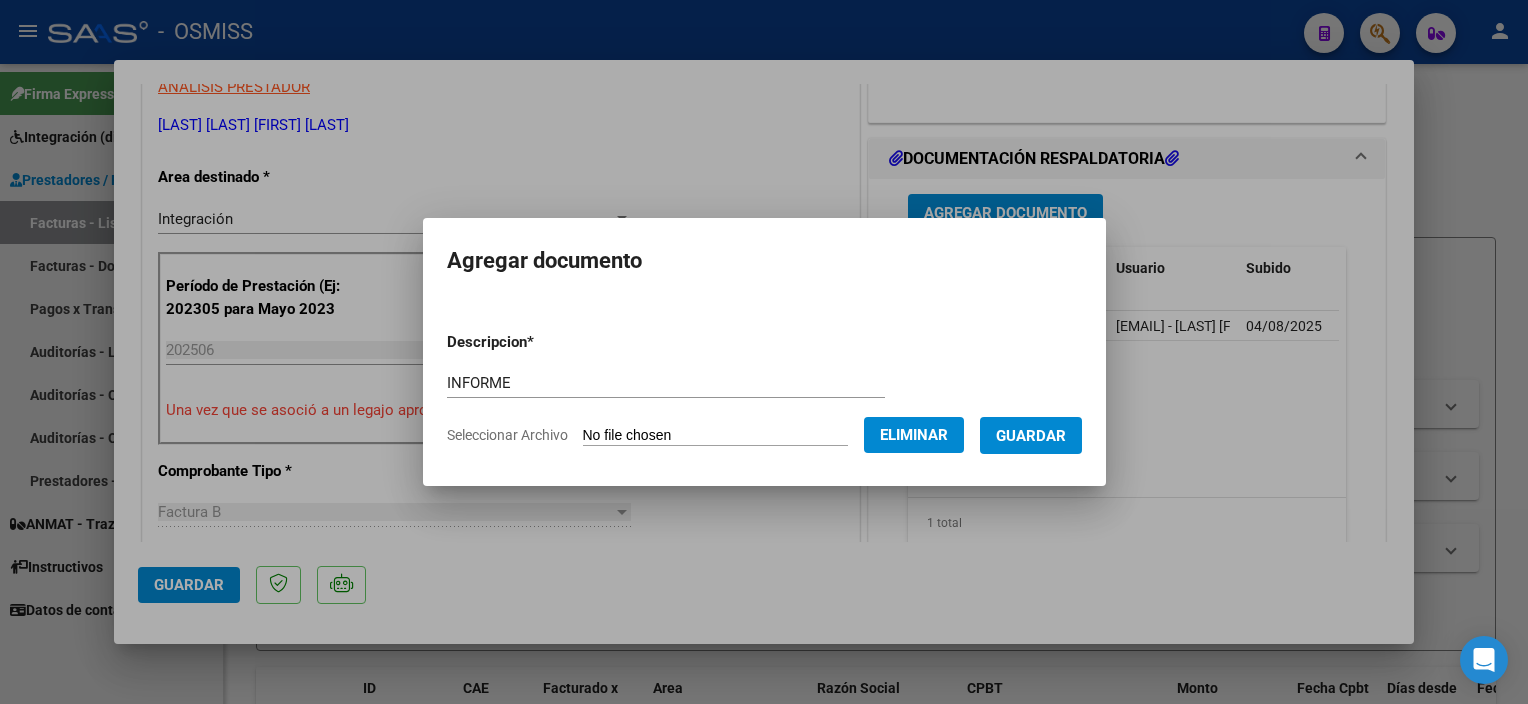 click on "Guardar" at bounding box center [1031, 436] 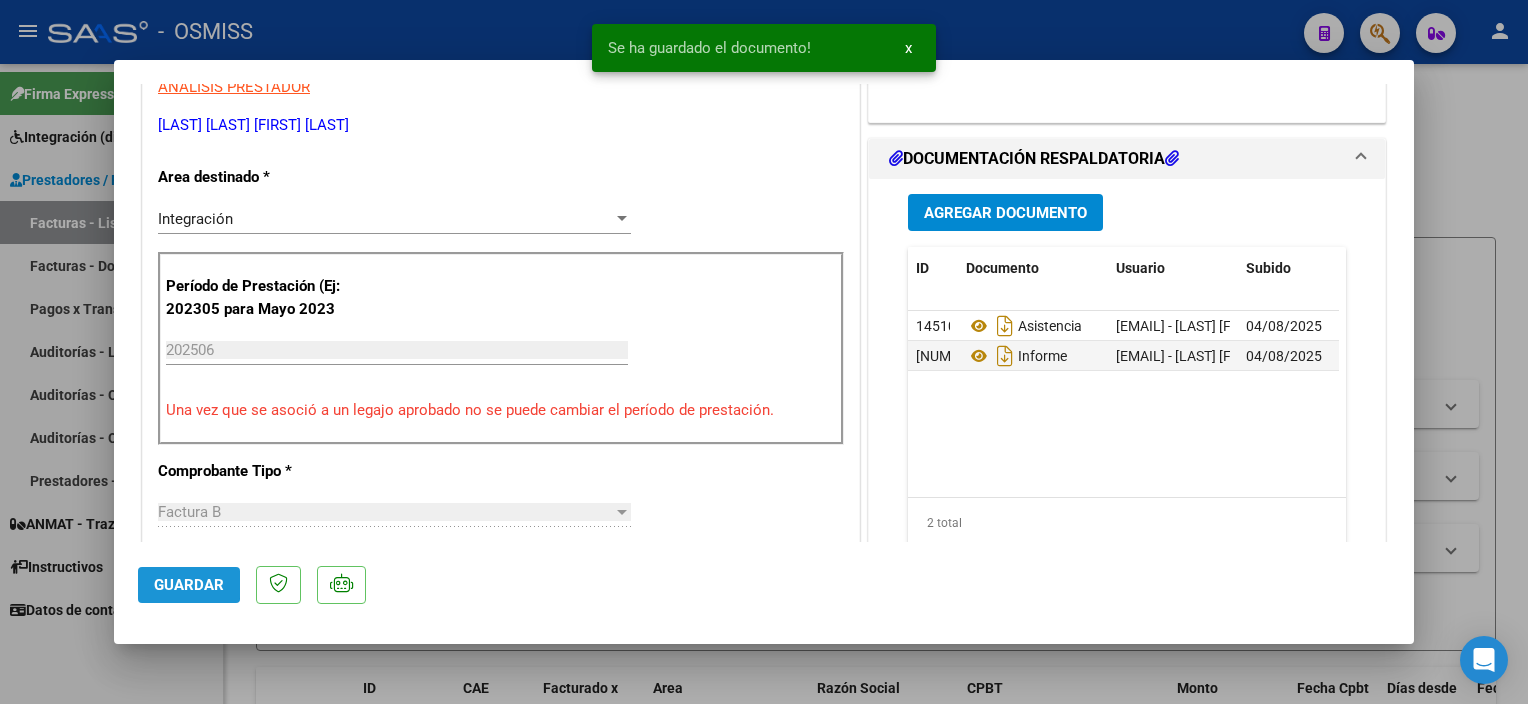 click on "Guardar" 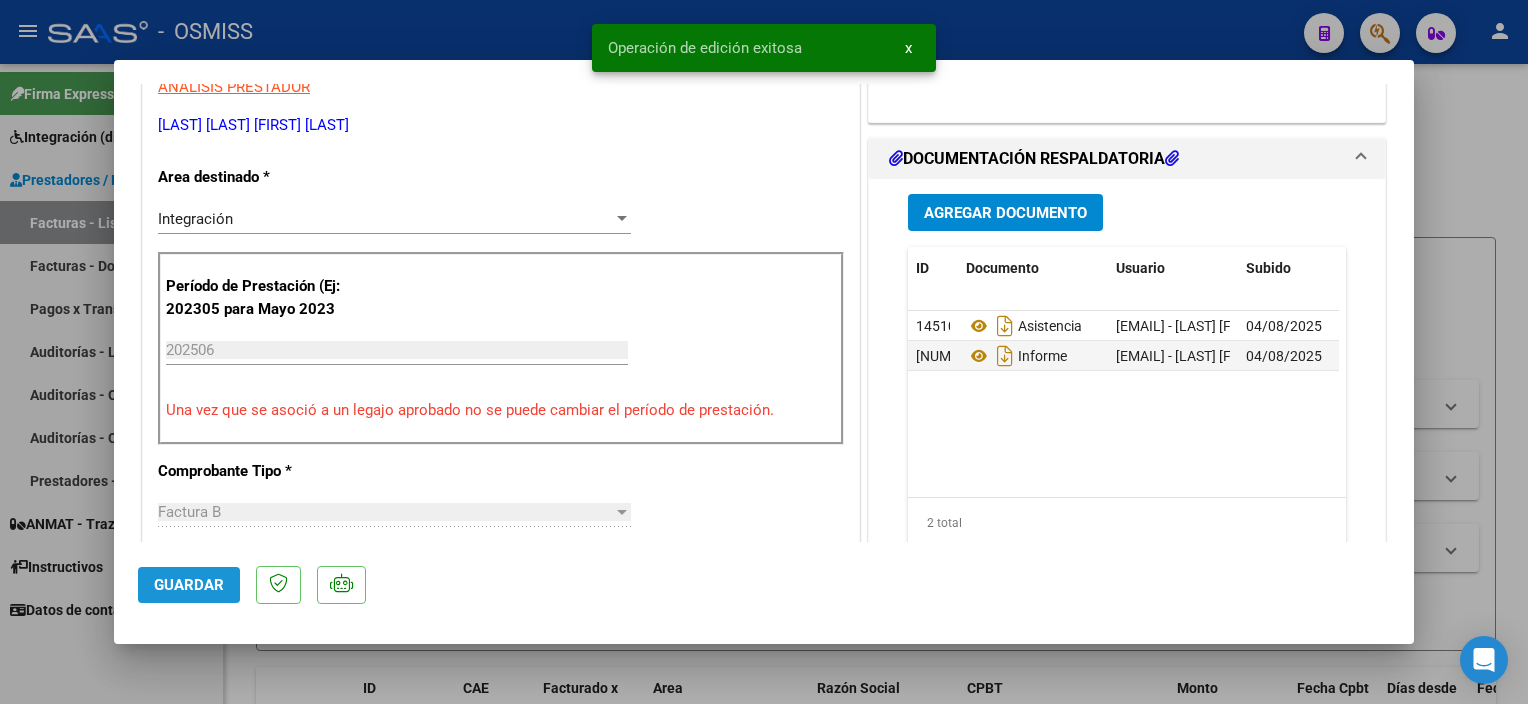 click on "Guardar" 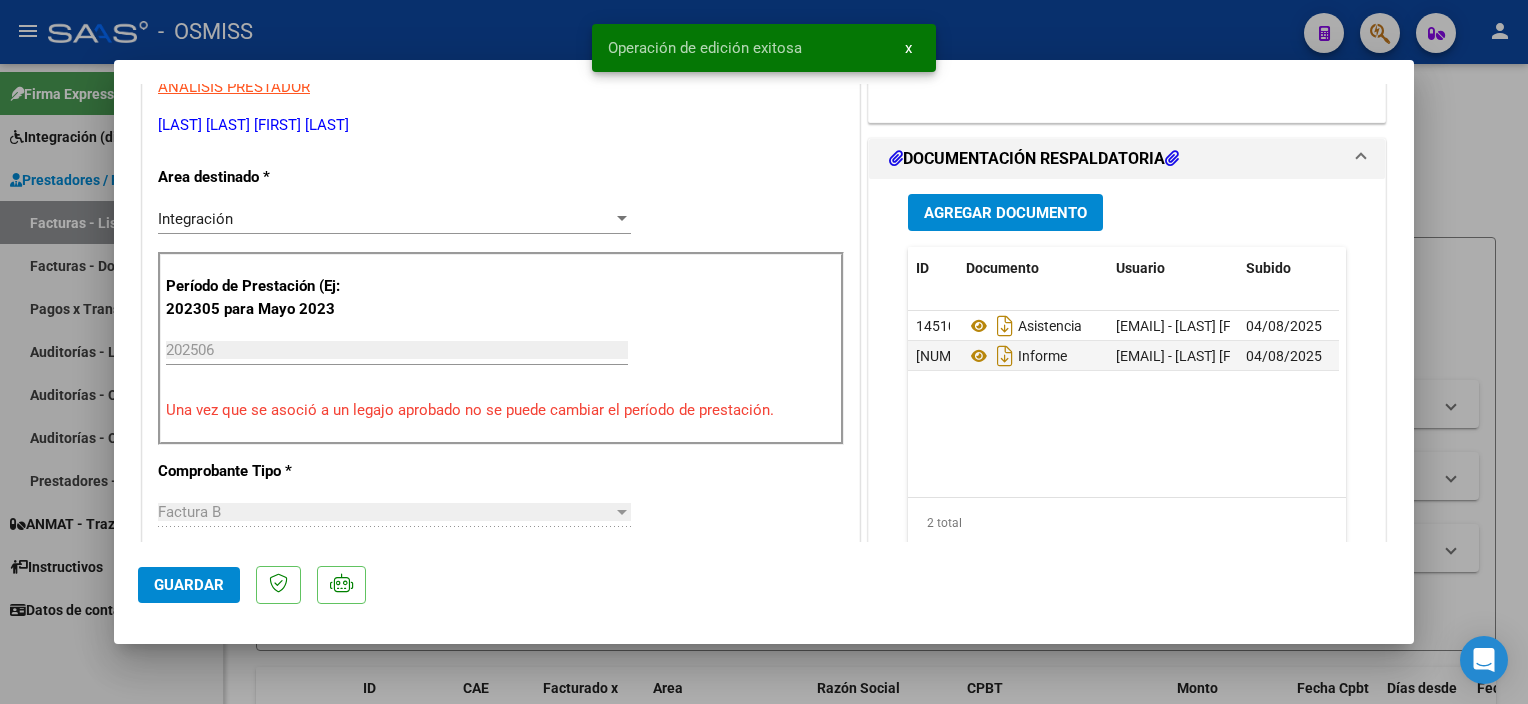 click at bounding box center [764, 352] 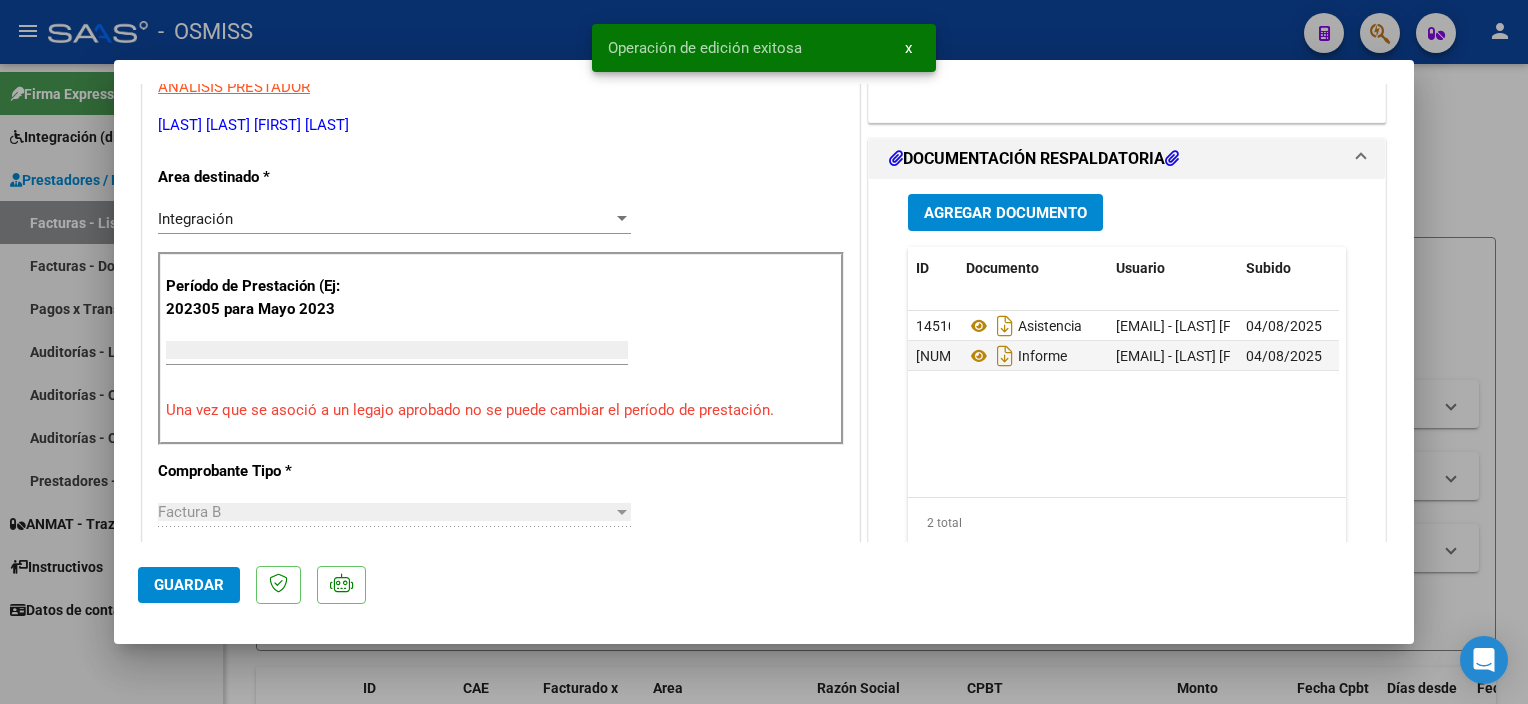 scroll, scrollTop: 341, scrollLeft: 0, axis: vertical 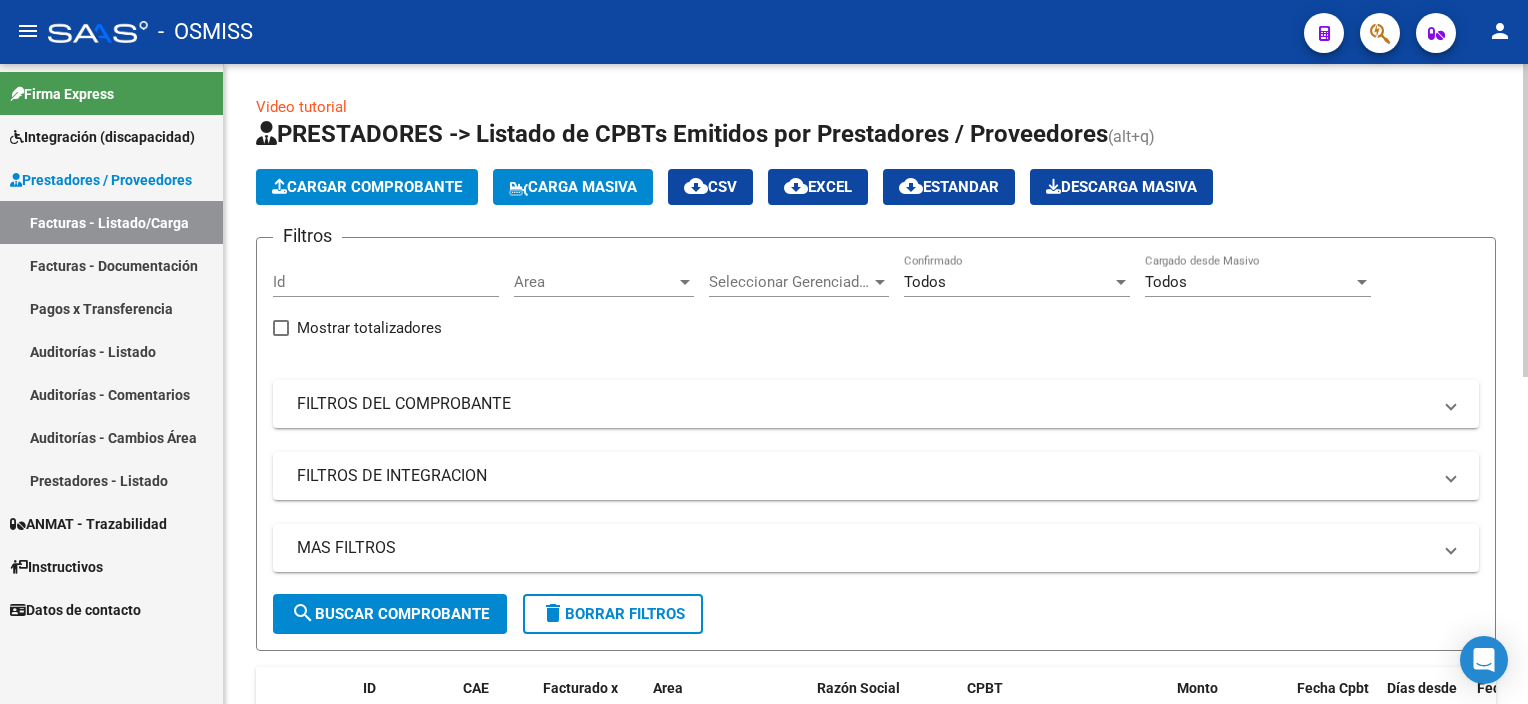 click on "Cargar Comprobante" 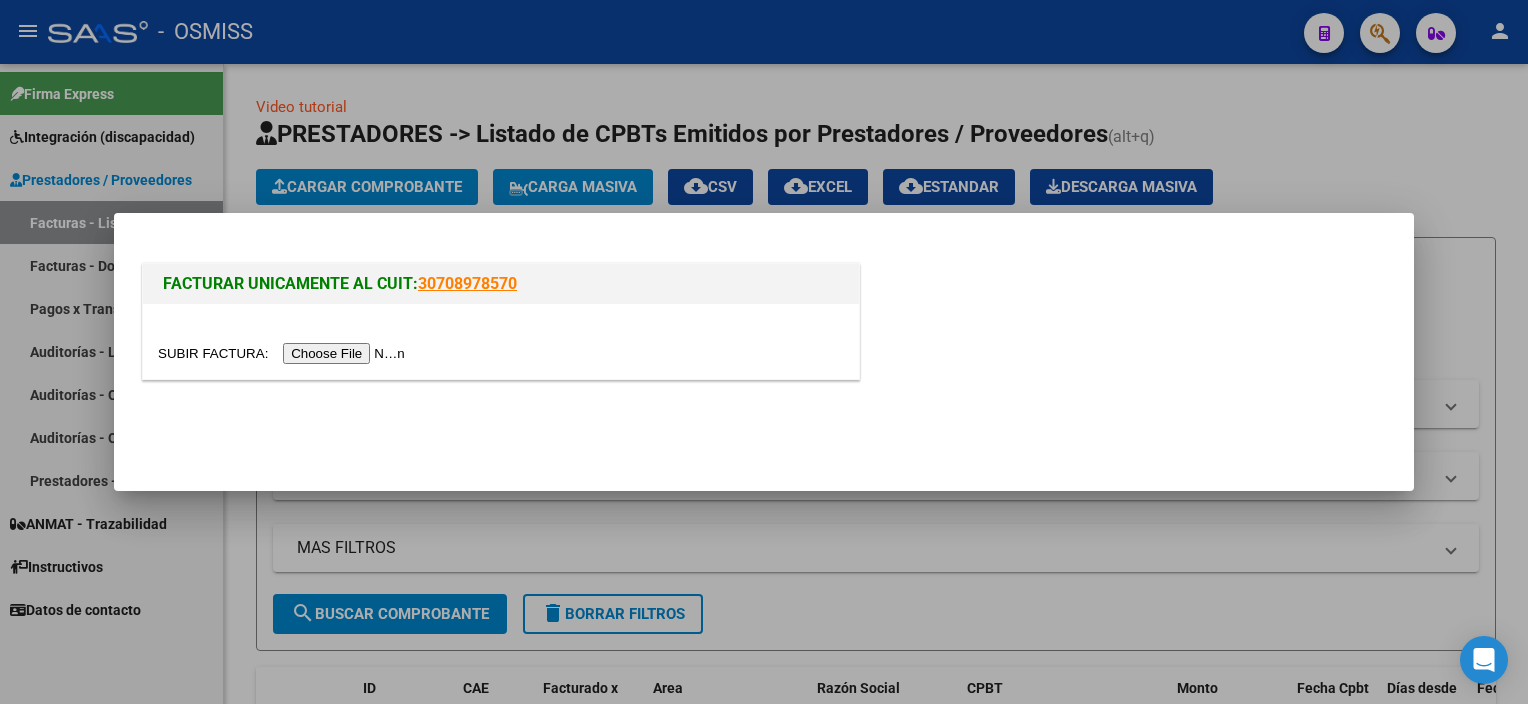click at bounding box center [284, 353] 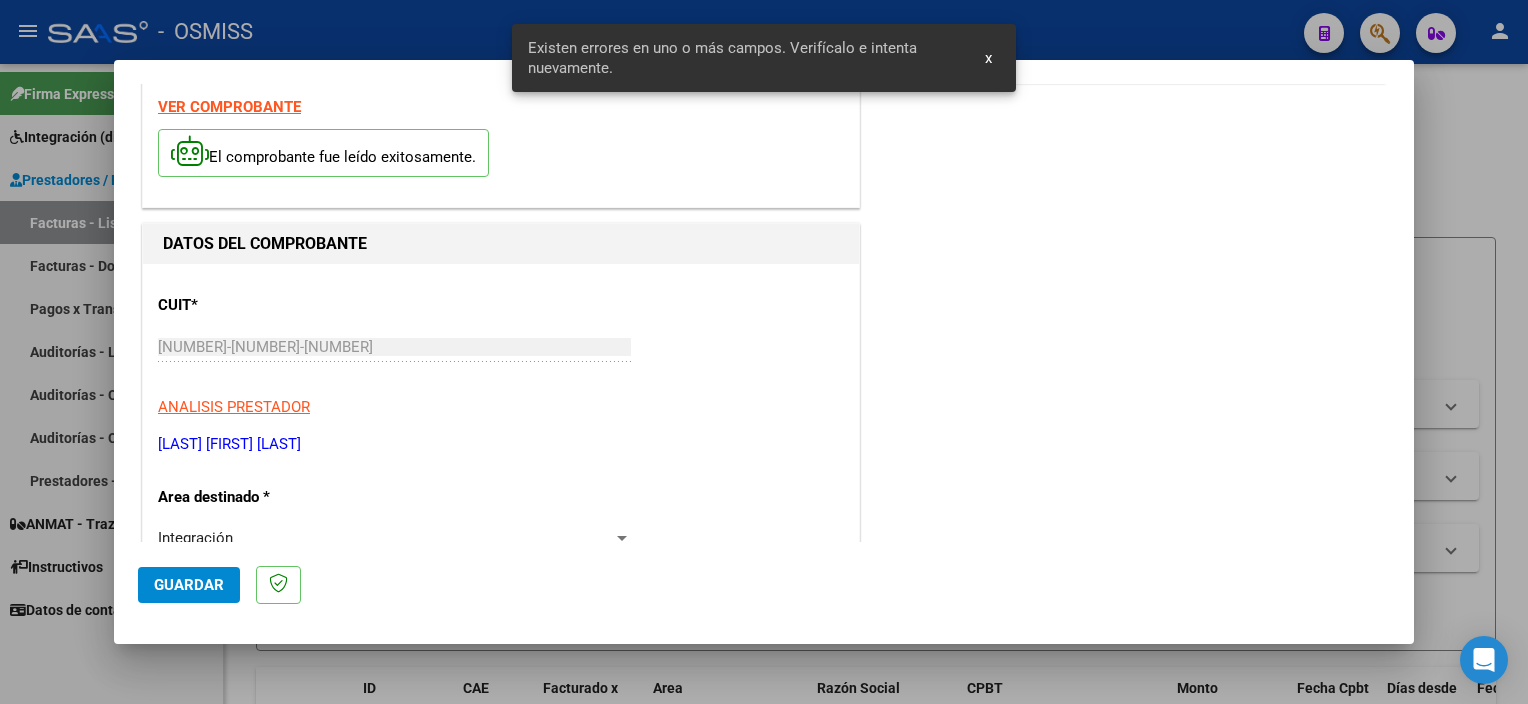 scroll, scrollTop: 486, scrollLeft: 0, axis: vertical 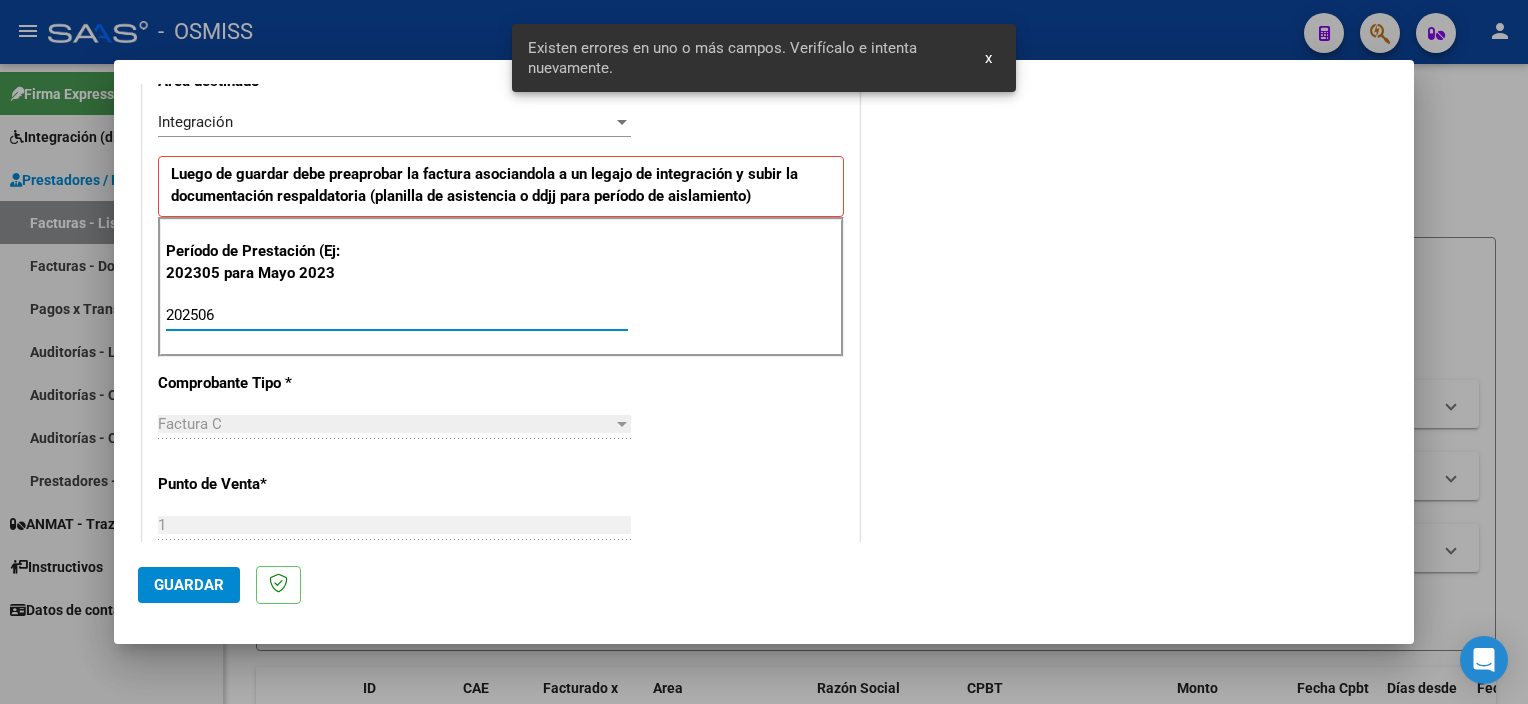 type on "202506" 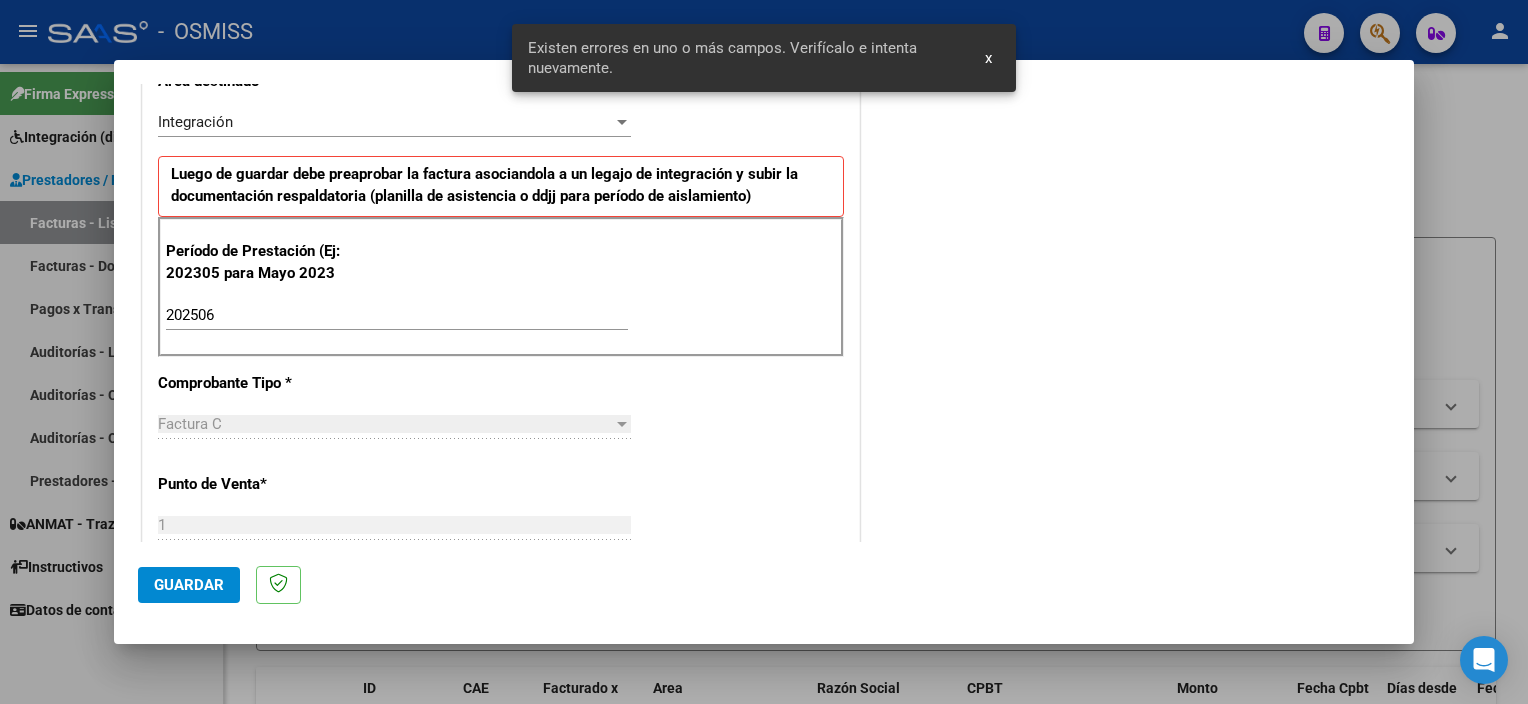 scroll, scrollTop: 1265, scrollLeft: 0, axis: vertical 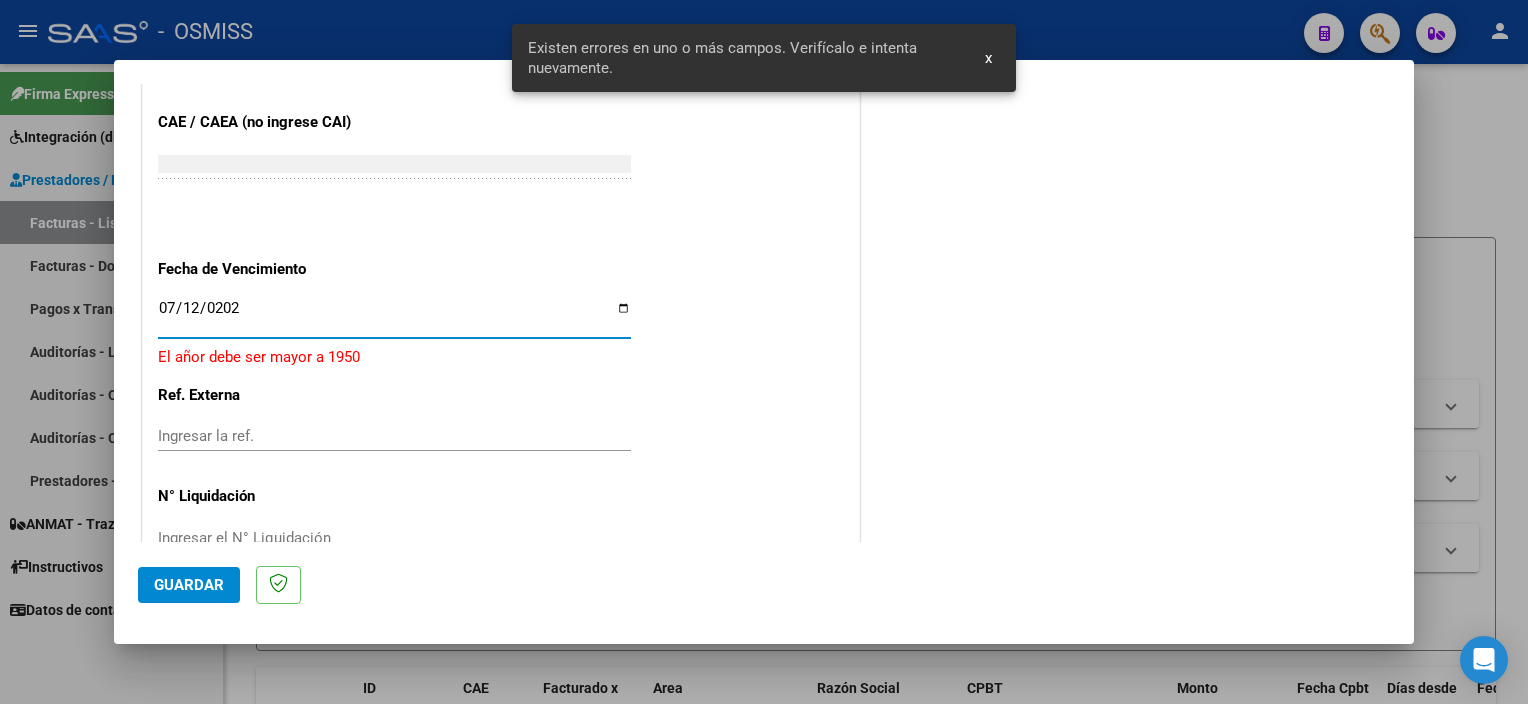 type on "2025-07-12" 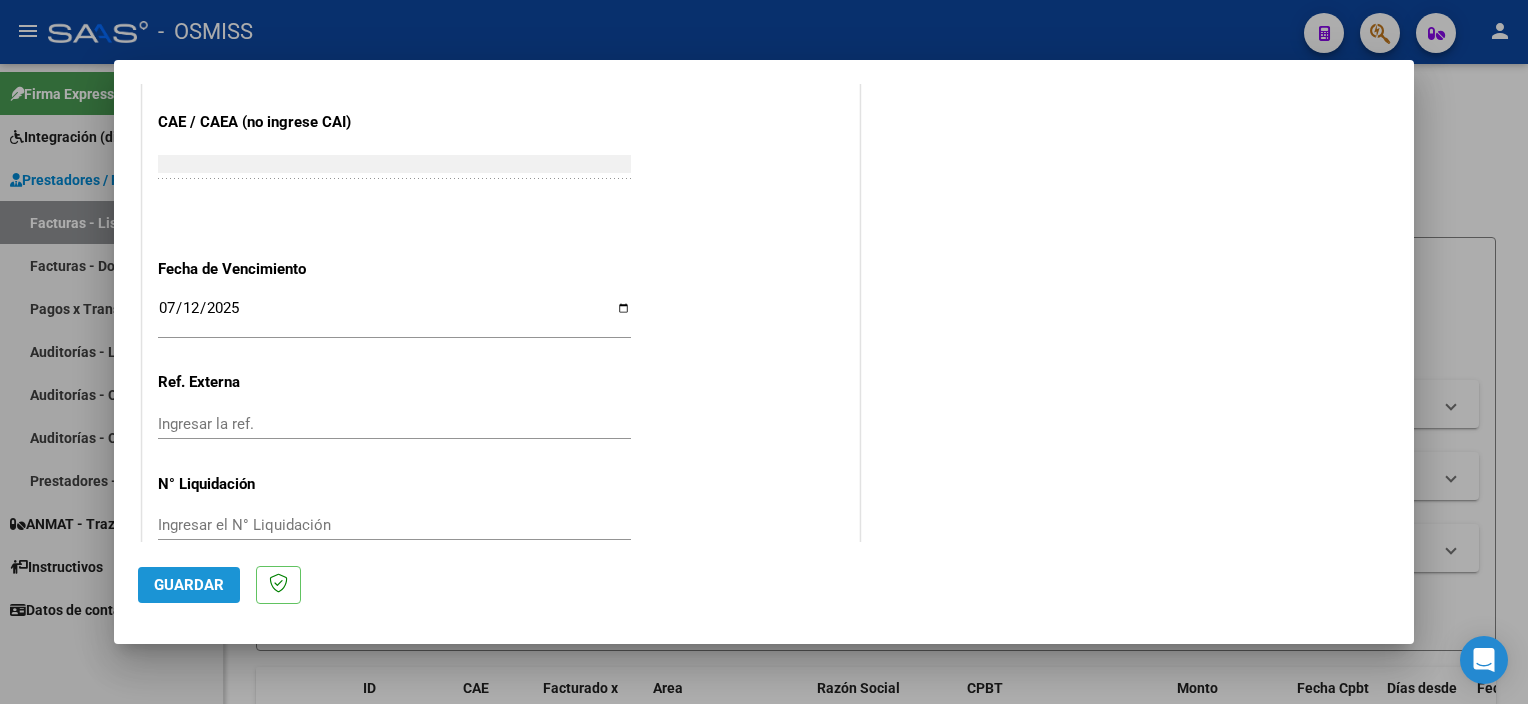 click on "Guardar" 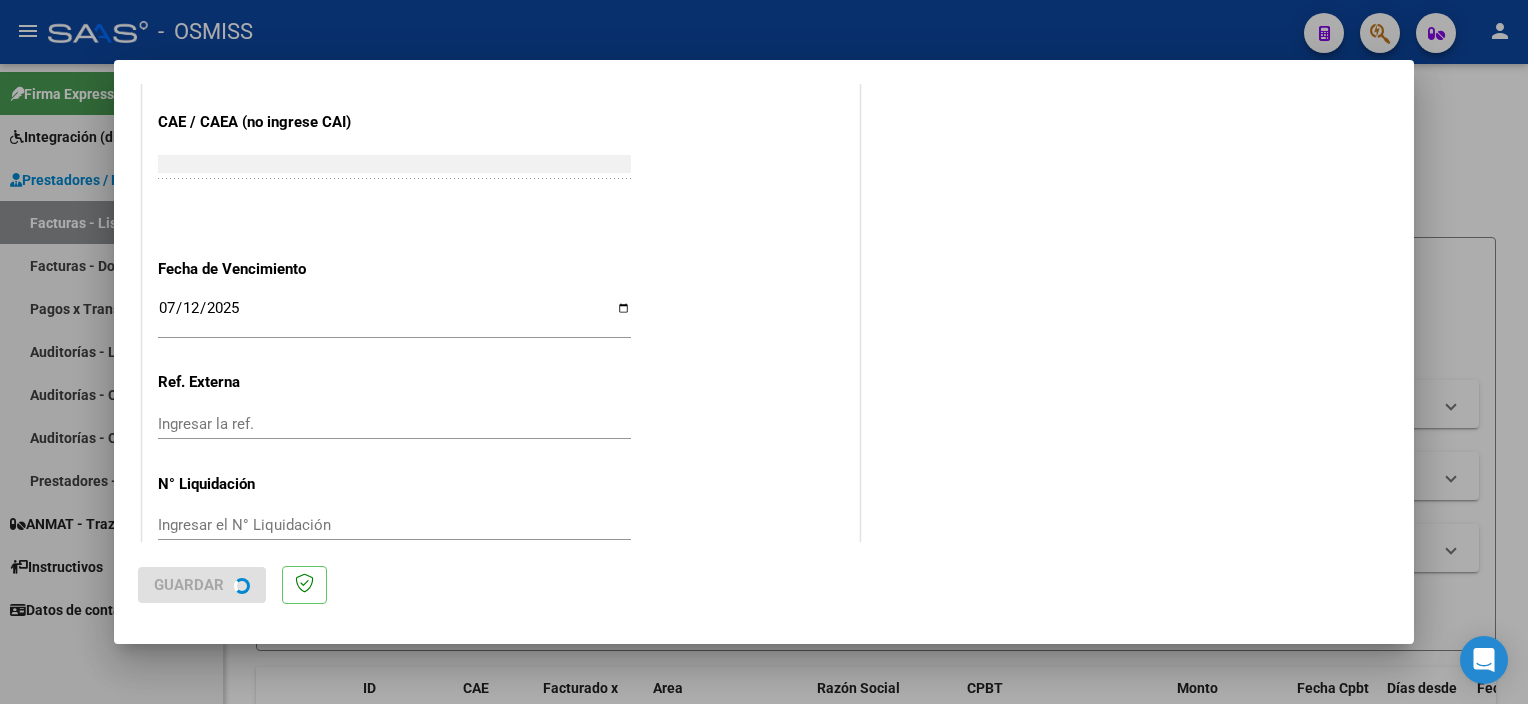 scroll, scrollTop: 0, scrollLeft: 0, axis: both 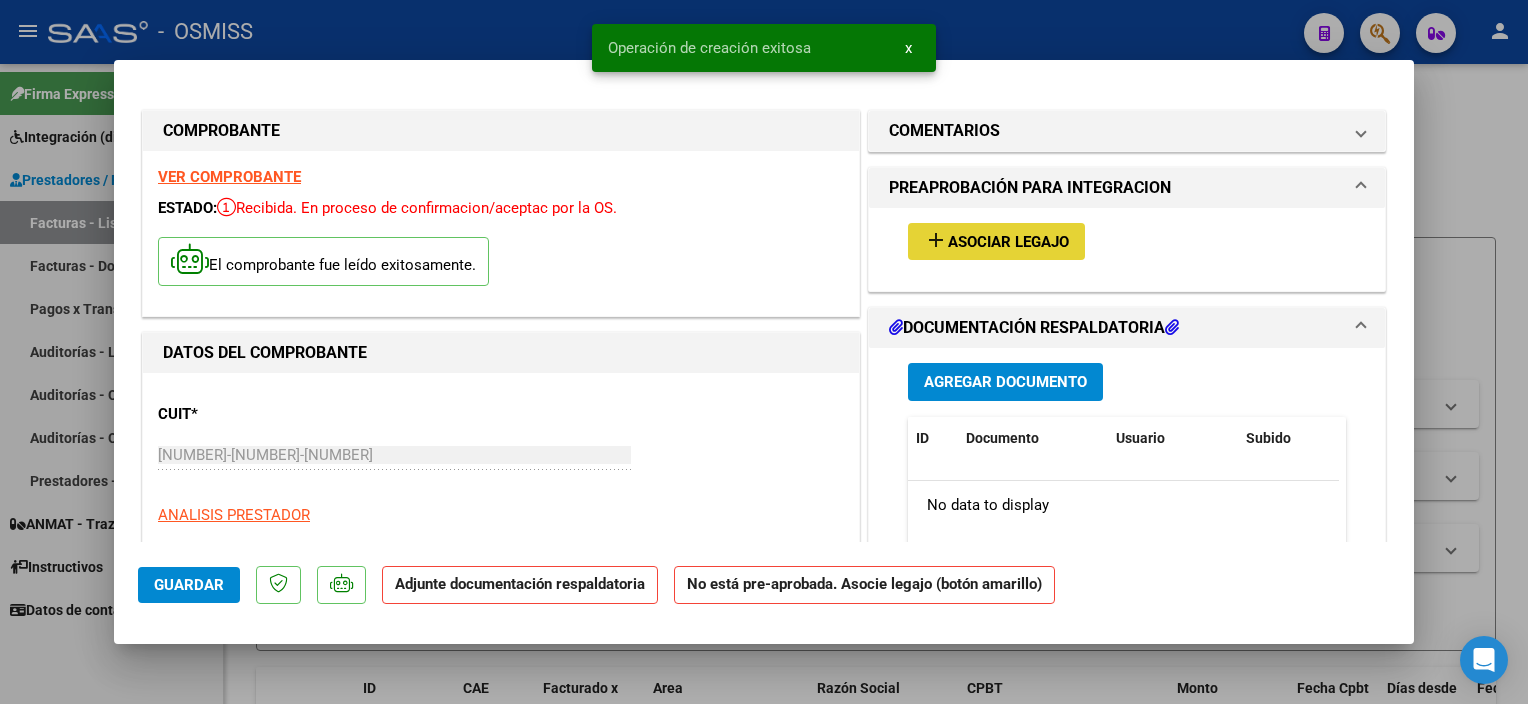 click on "add Asociar Legajo" at bounding box center [996, 241] 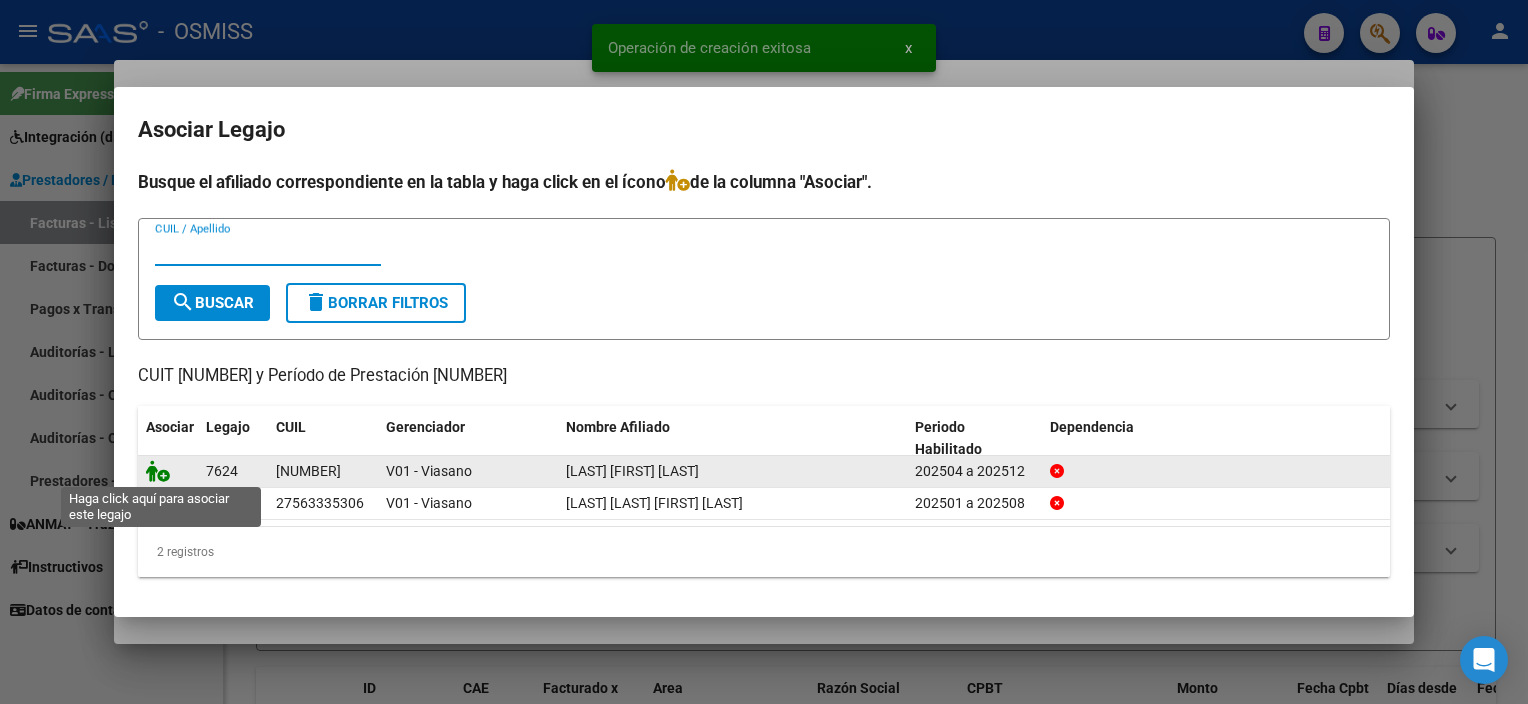 click 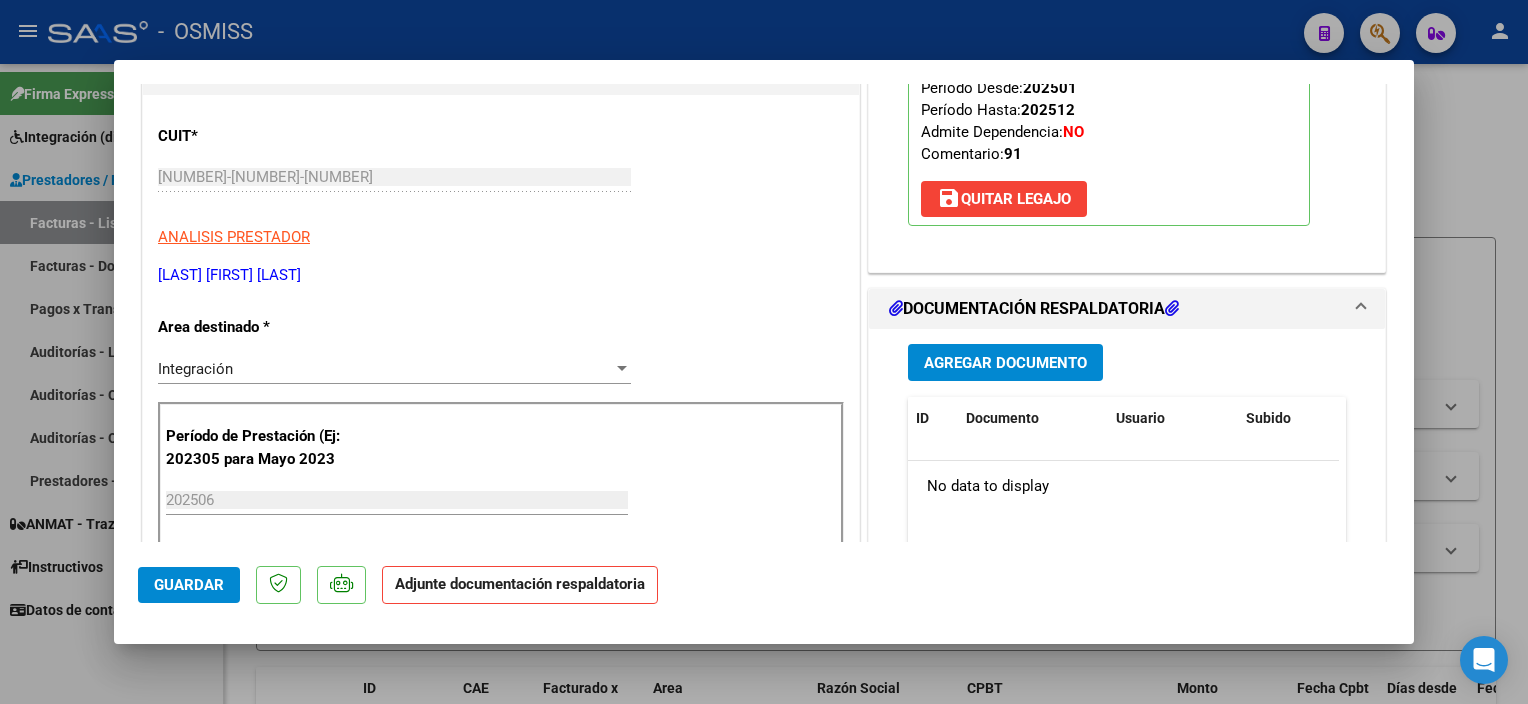 scroll, scrollTop: 341, scrollLeft: 0, axis: vertical 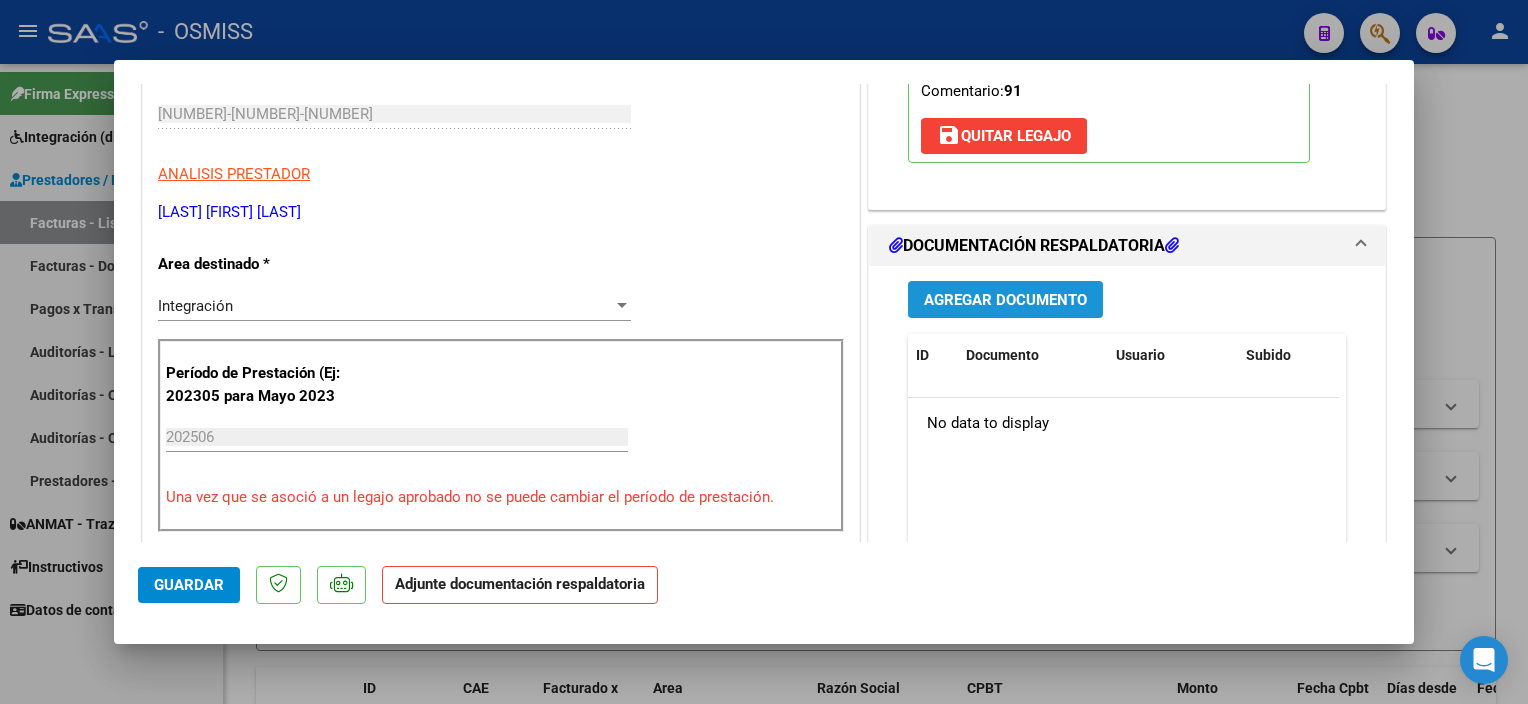 click on "Agregar Documento" at bounding box center [1005, 300] 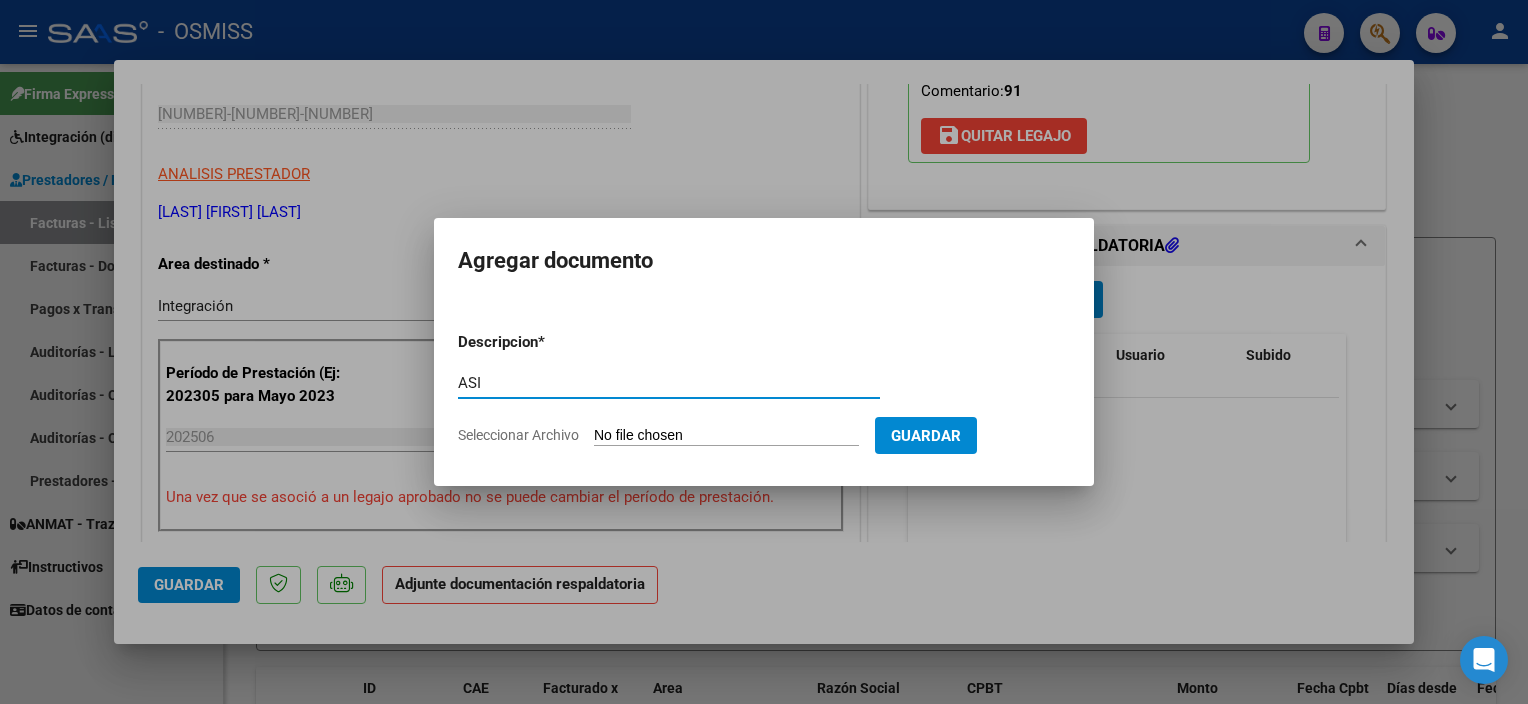 type on "ASISTENCIA" 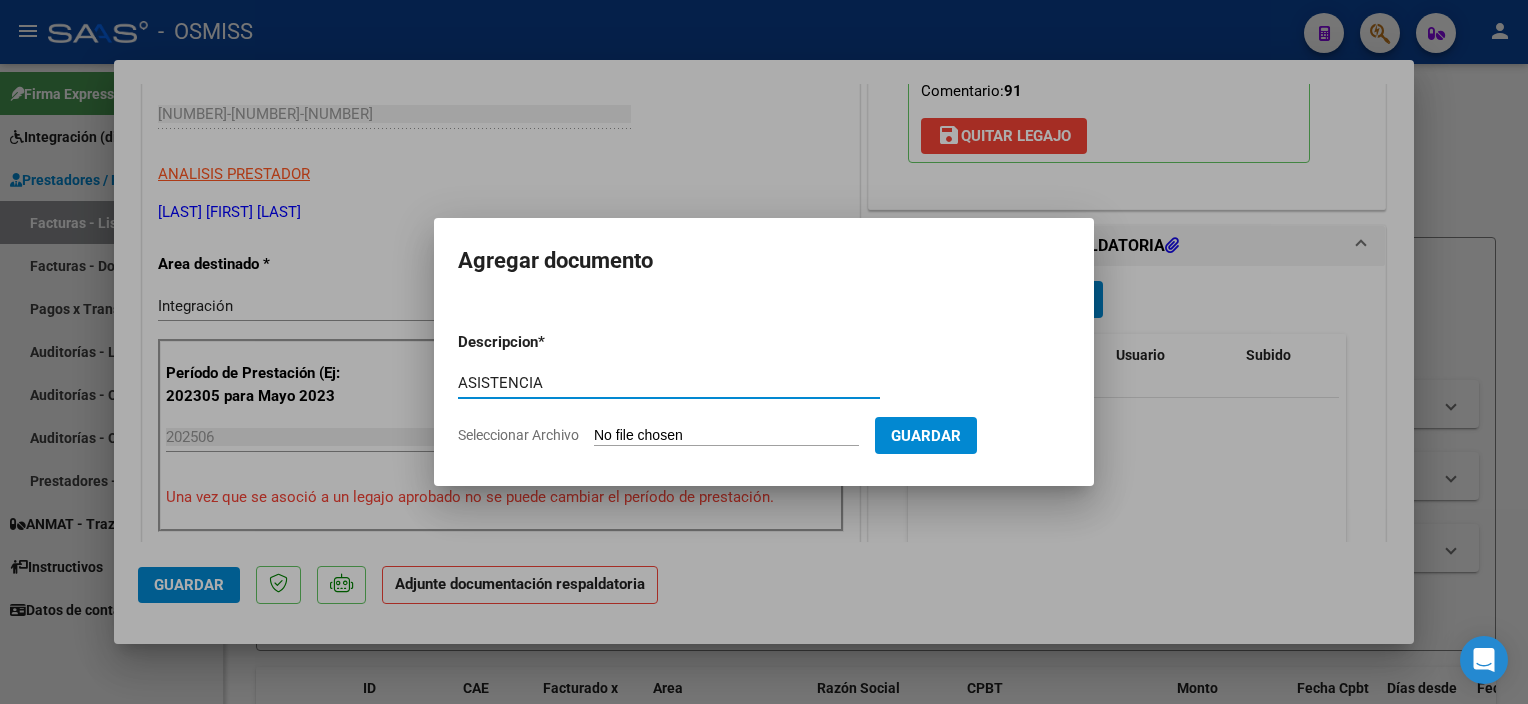 click on "Seleccionar Archivo" at bounding box center [726, 436] 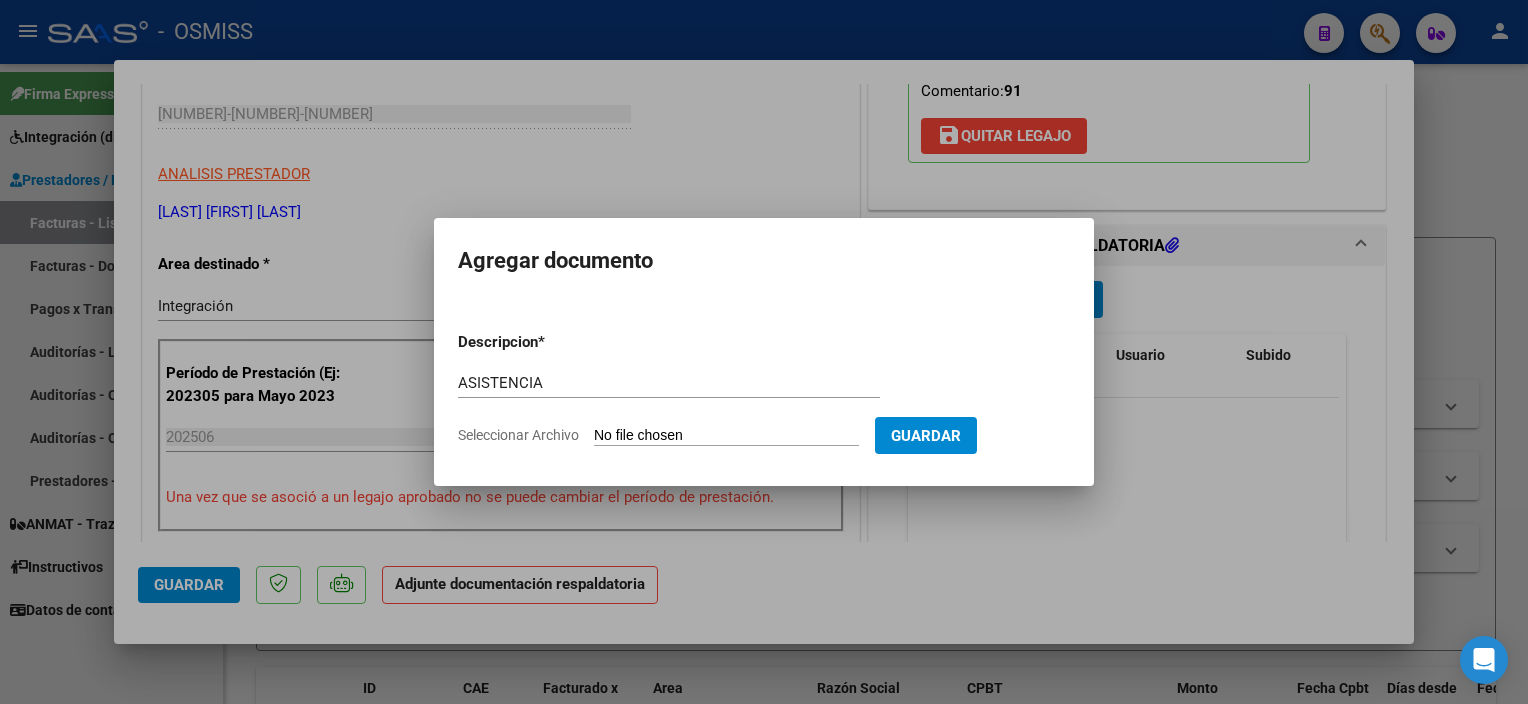 type on "C:\fakepath\pl - [FIRST] [LAST] ([NUMBER]).pdf" 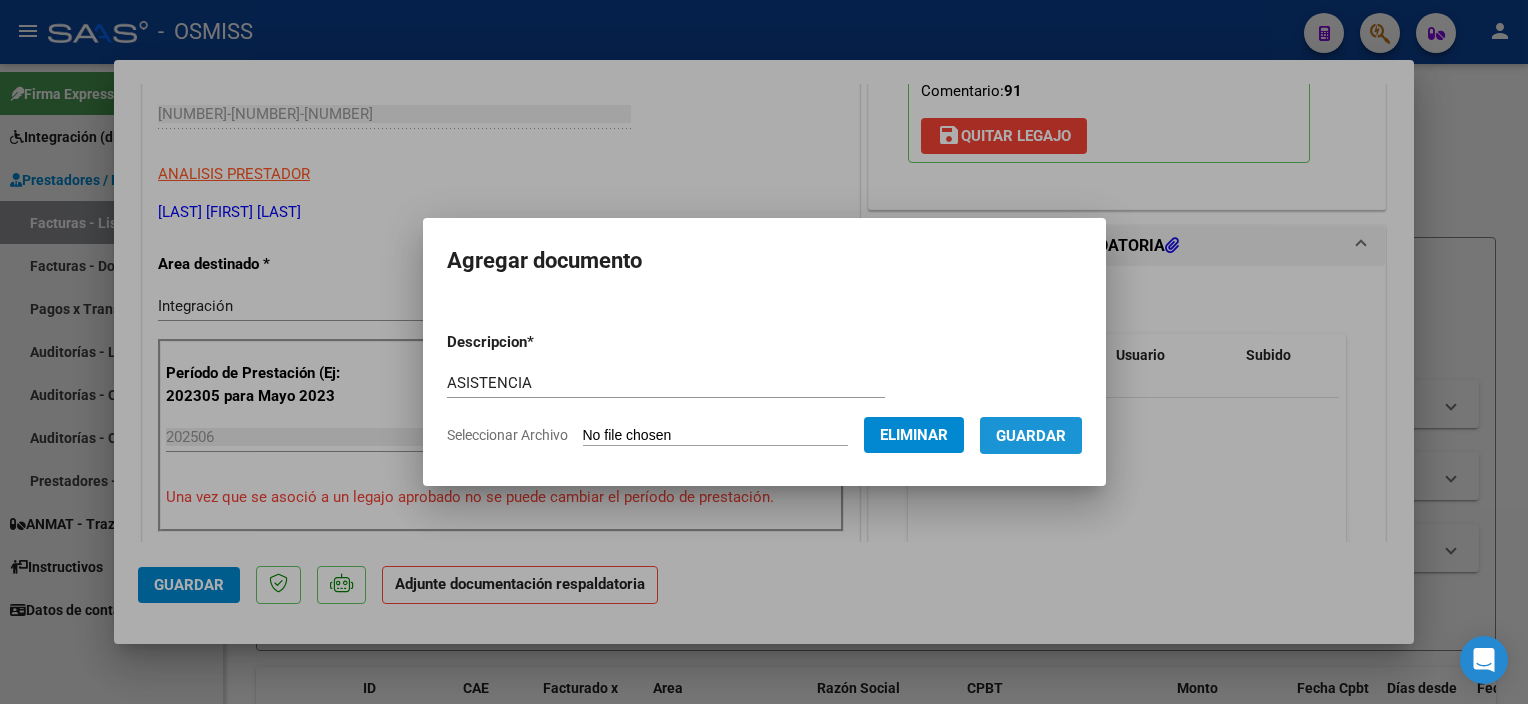 click on "Guardar" at bounding box center [1031, 436] 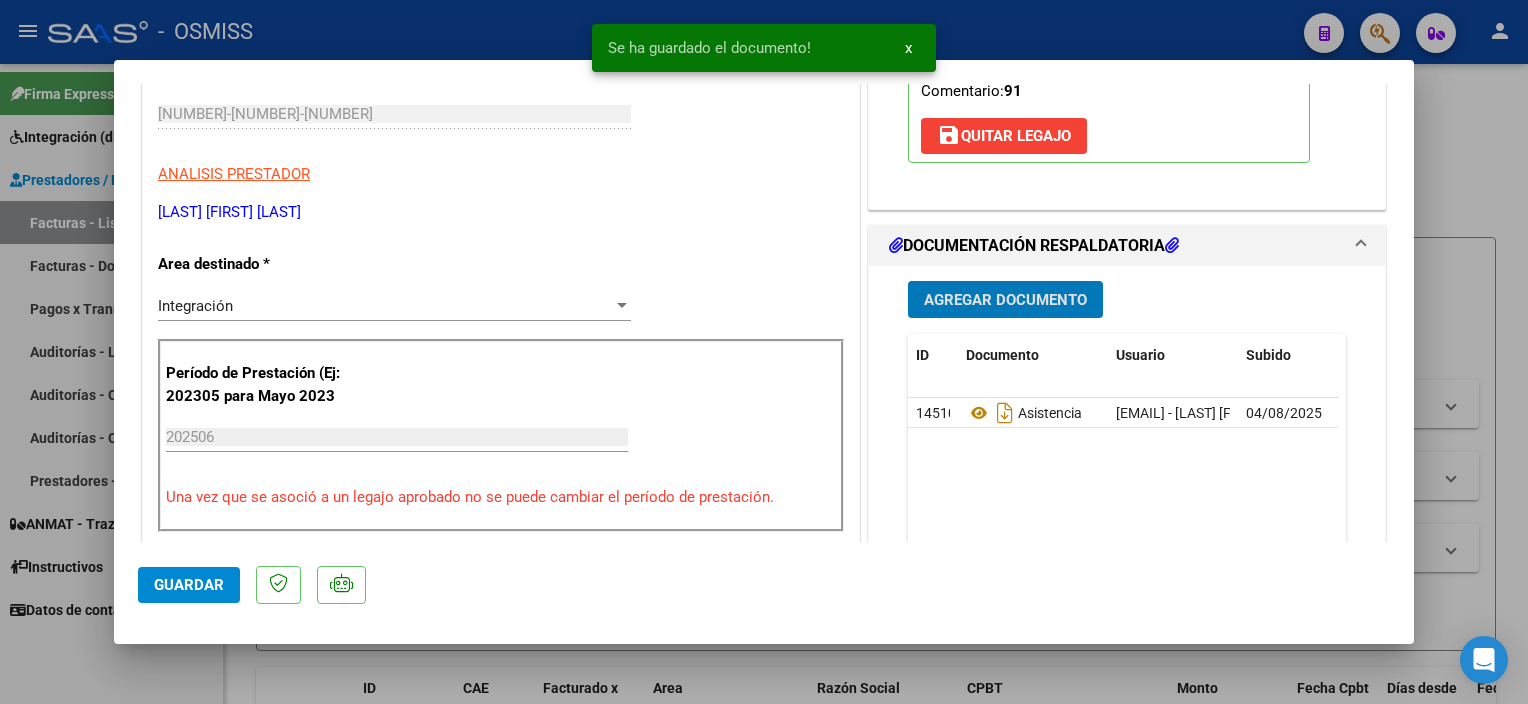 click on "Agregar Documento" at bounding box center (1005, 300) 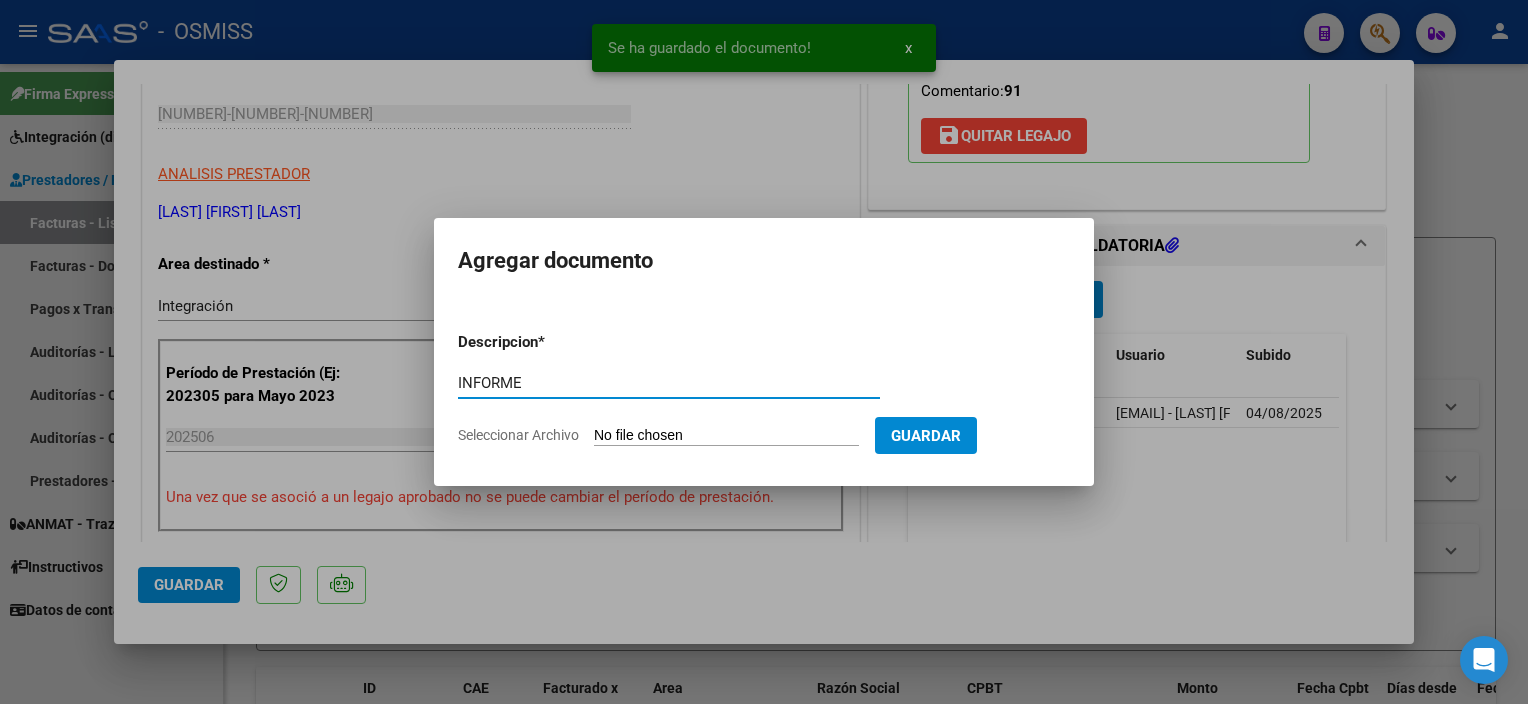 type on "INFORME" 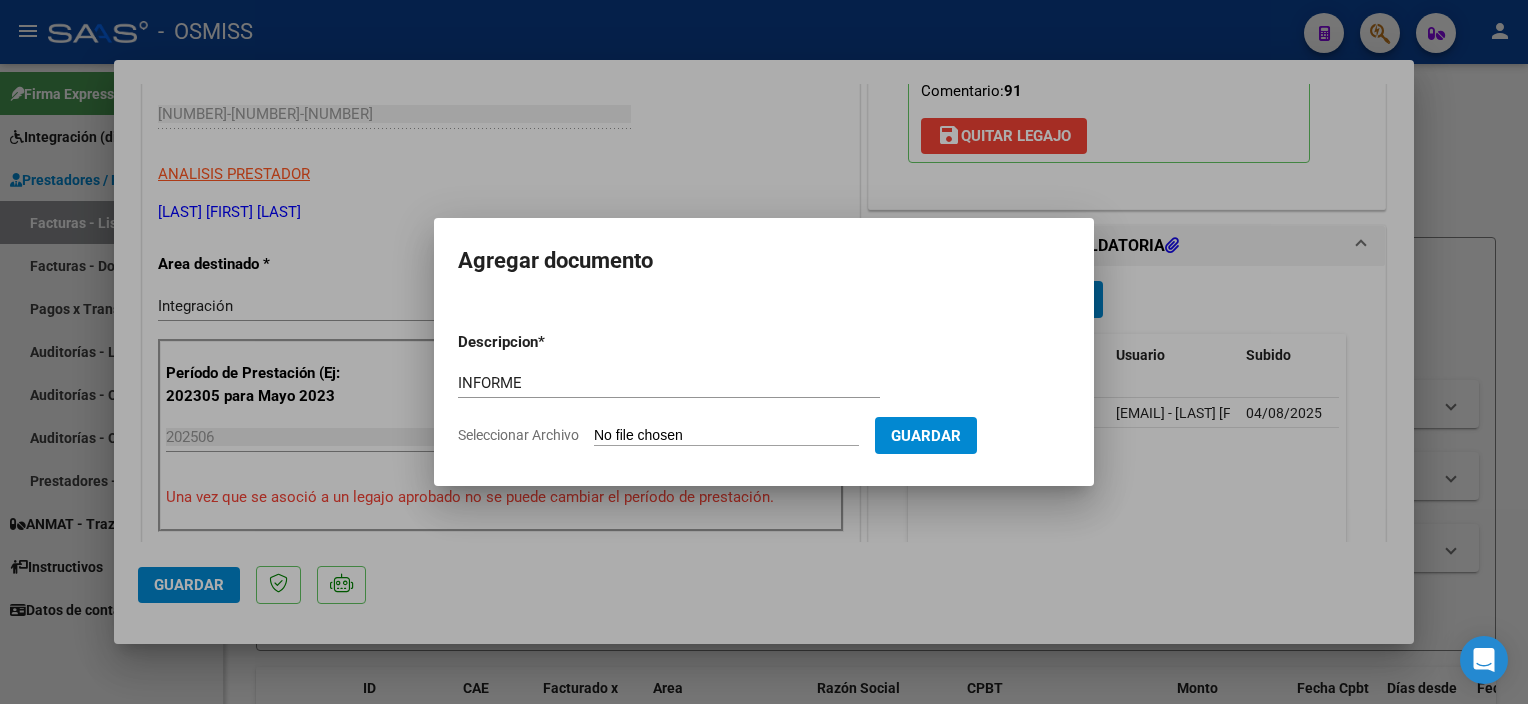 type on "C:\fakepath\[LAST] - [FIRST] [LAST] ([NUMBER]).pdf" 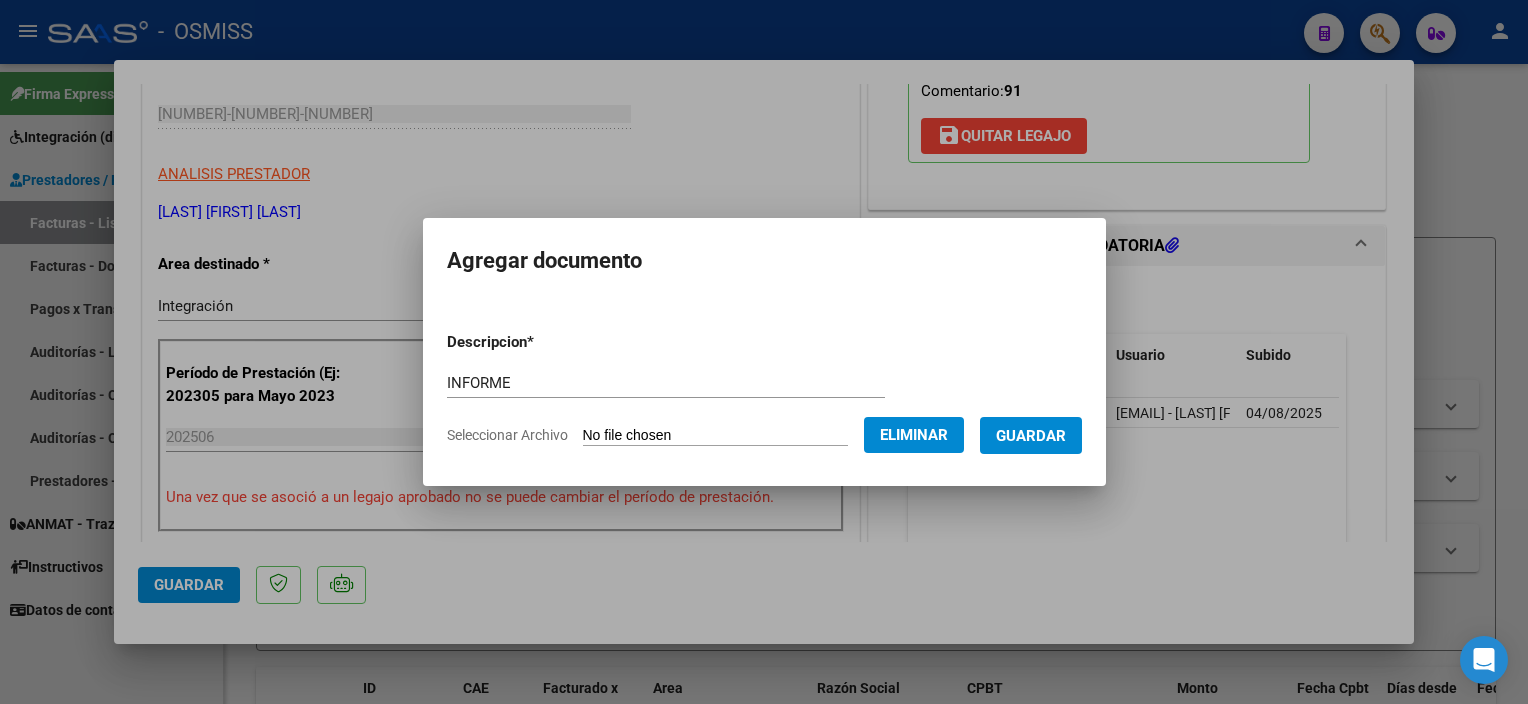 click on "Guardar" at bounding box center (1031, 436) 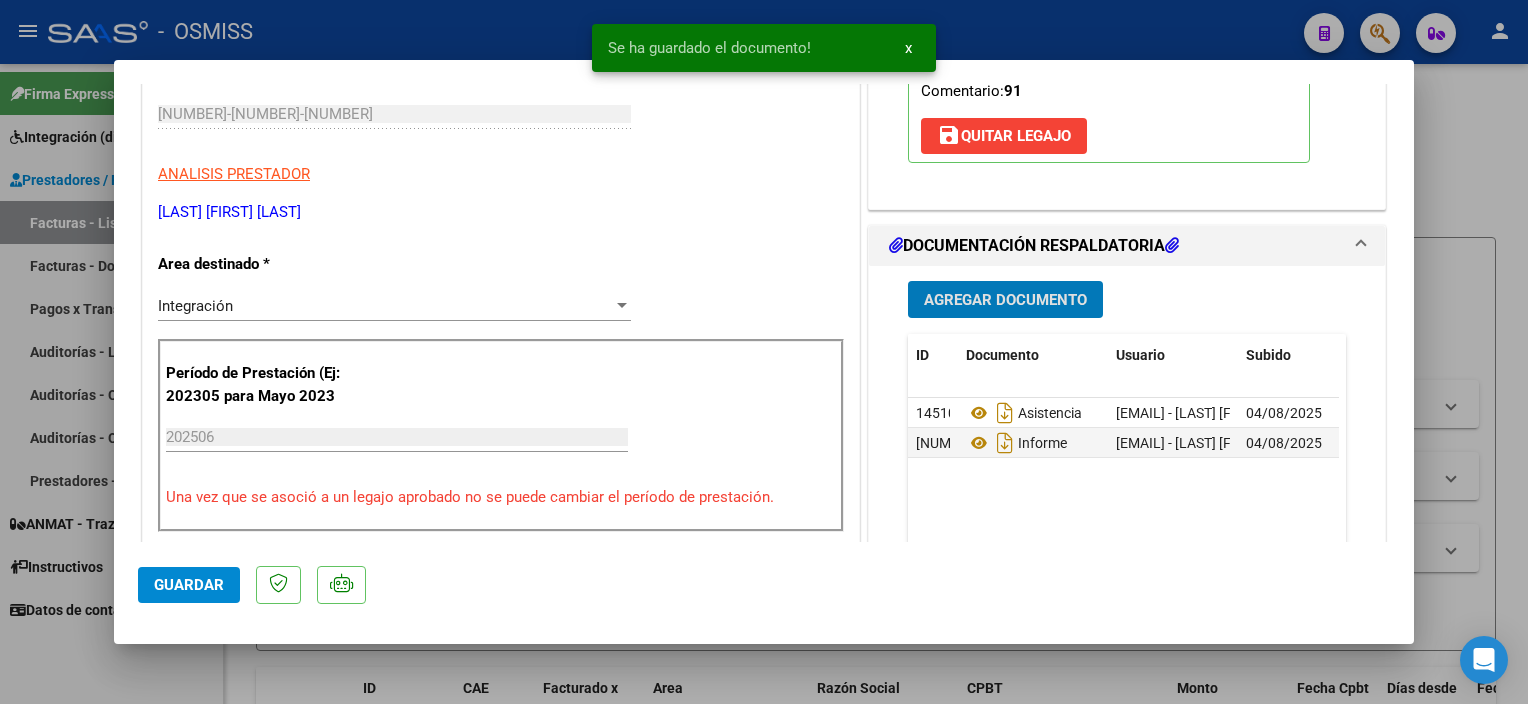 click on "Guardar" 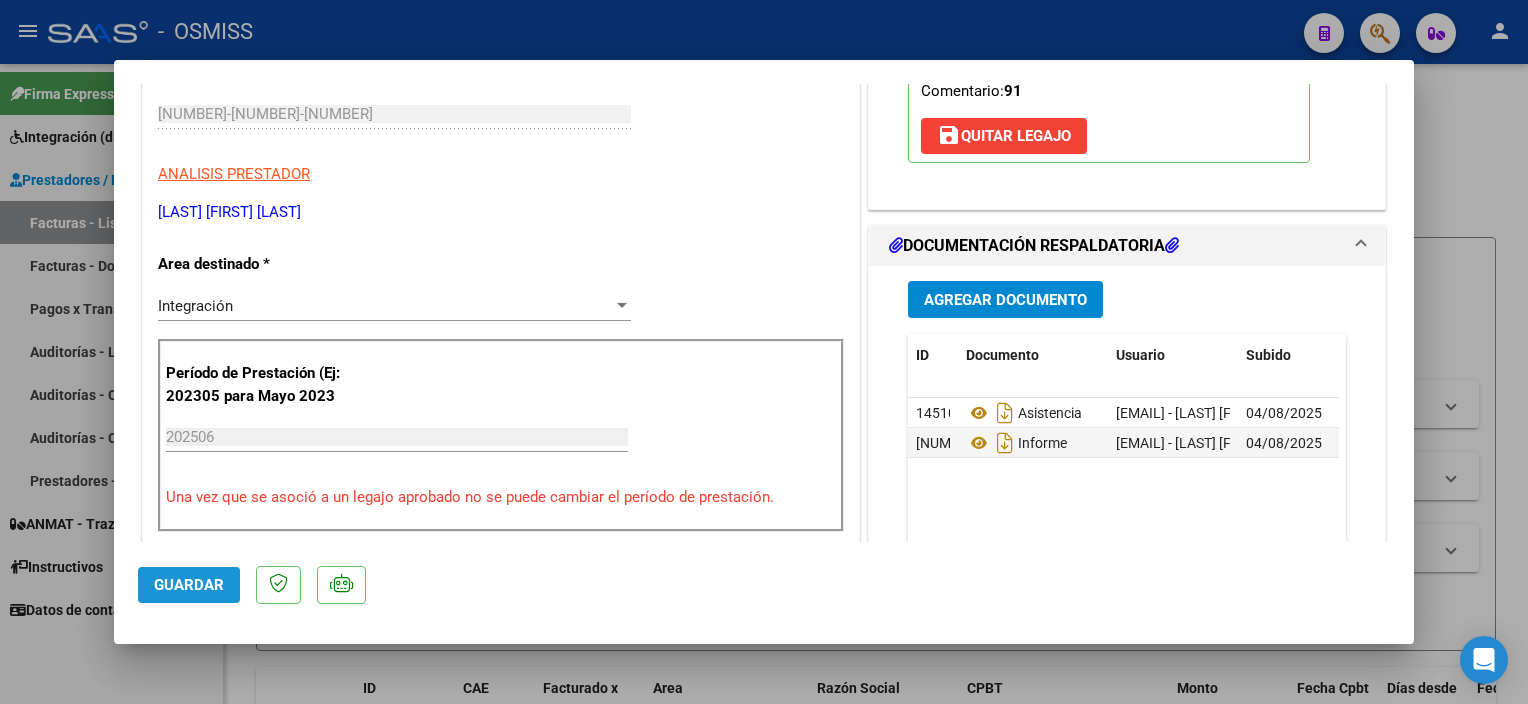 click on "Guardar" 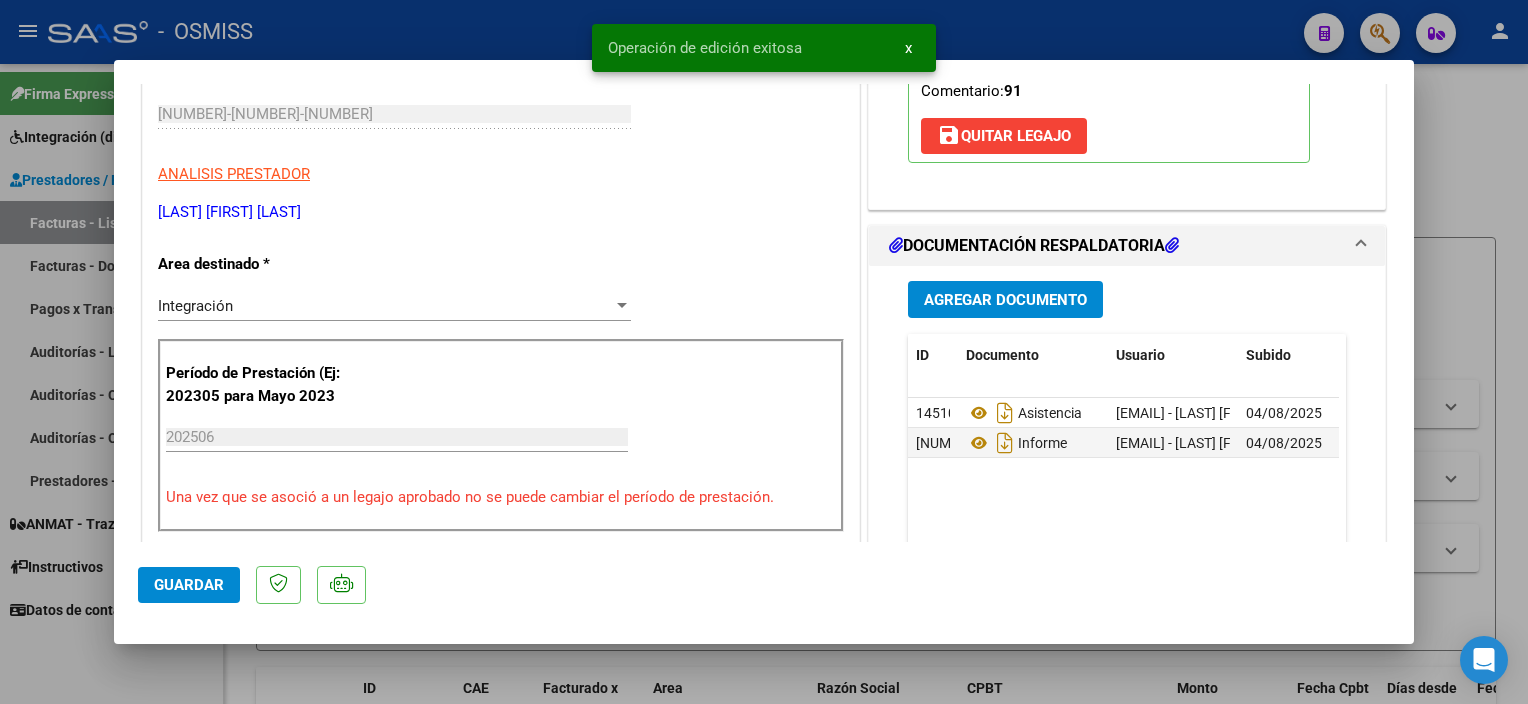 click at bounding box center (764, 352) 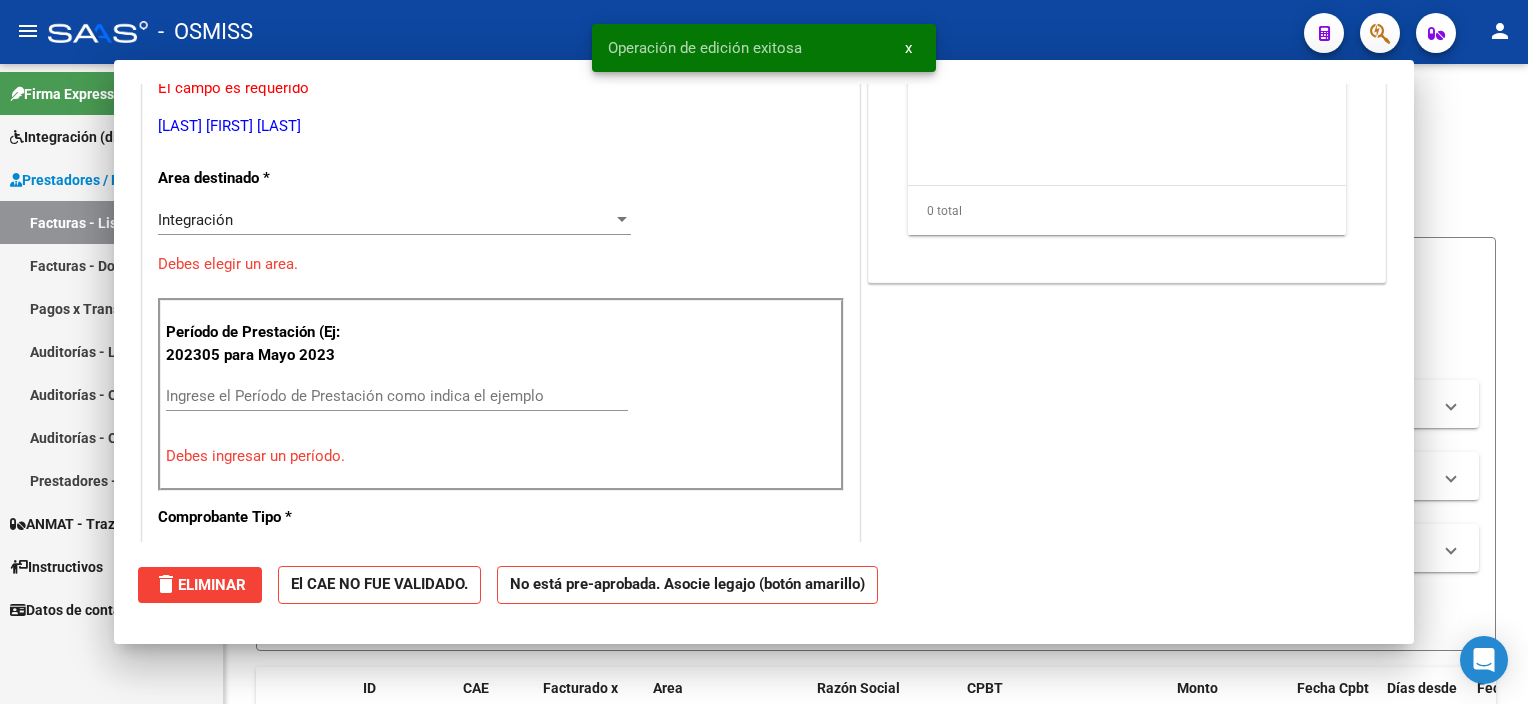 scroll, scrollTop: 280, scrollLeft: 0, axis: vertical 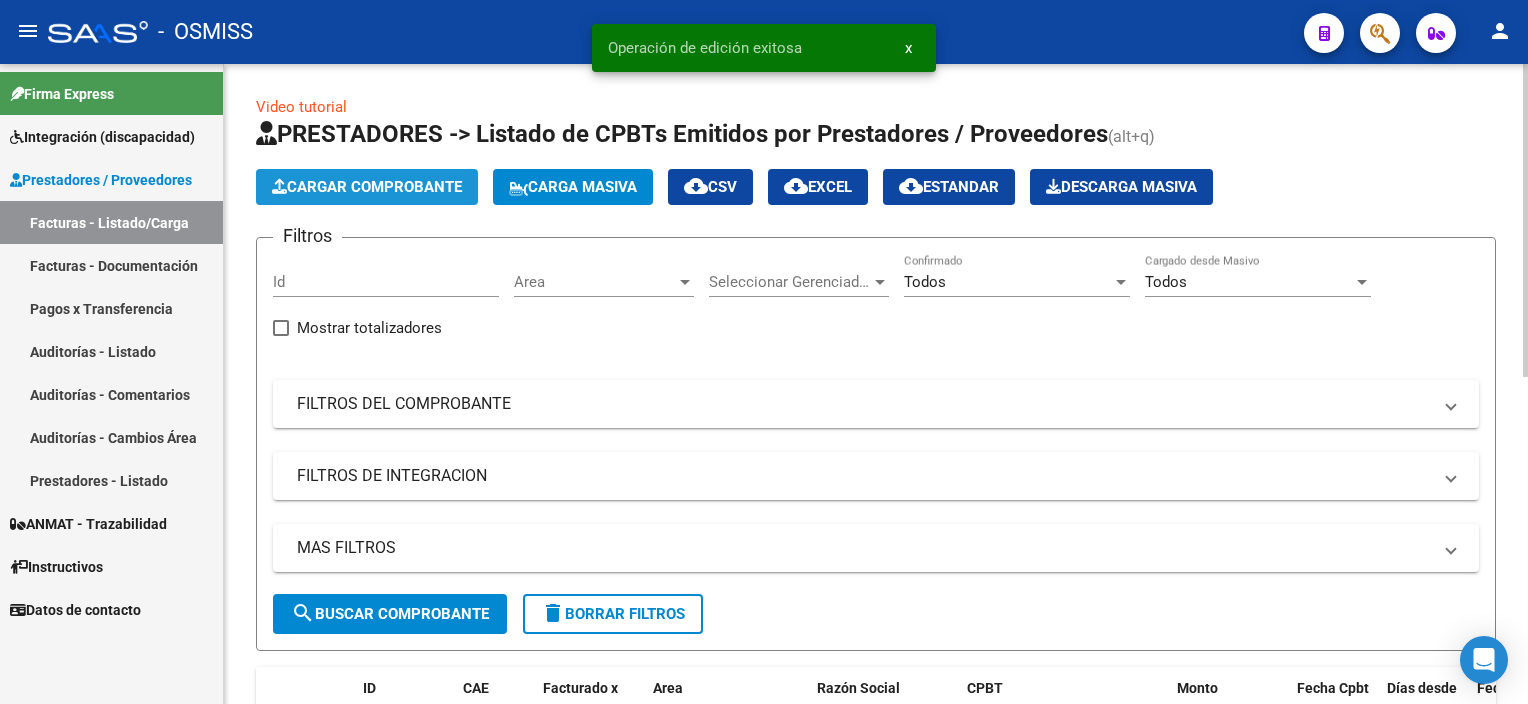 click on "Cargar Comprobante" 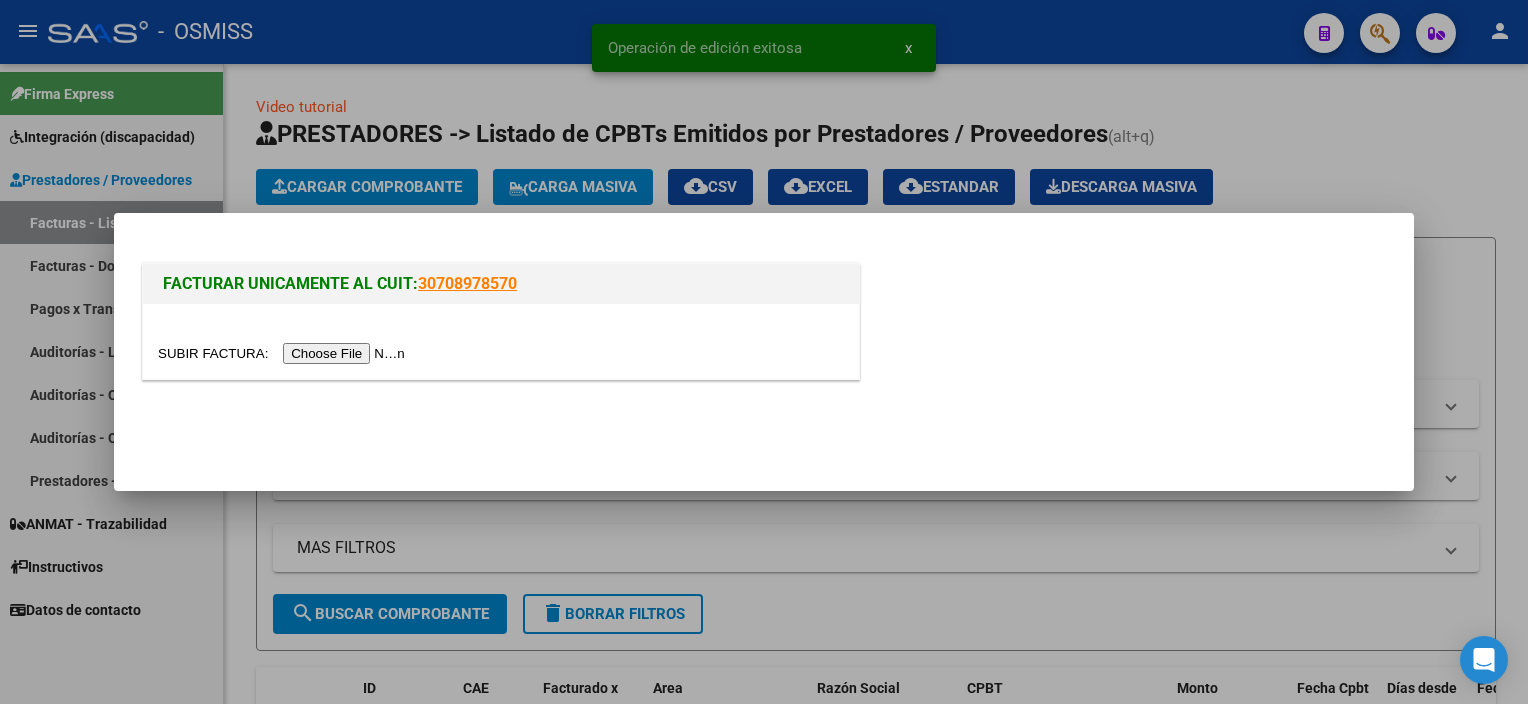click at bounding box center (284, 353) 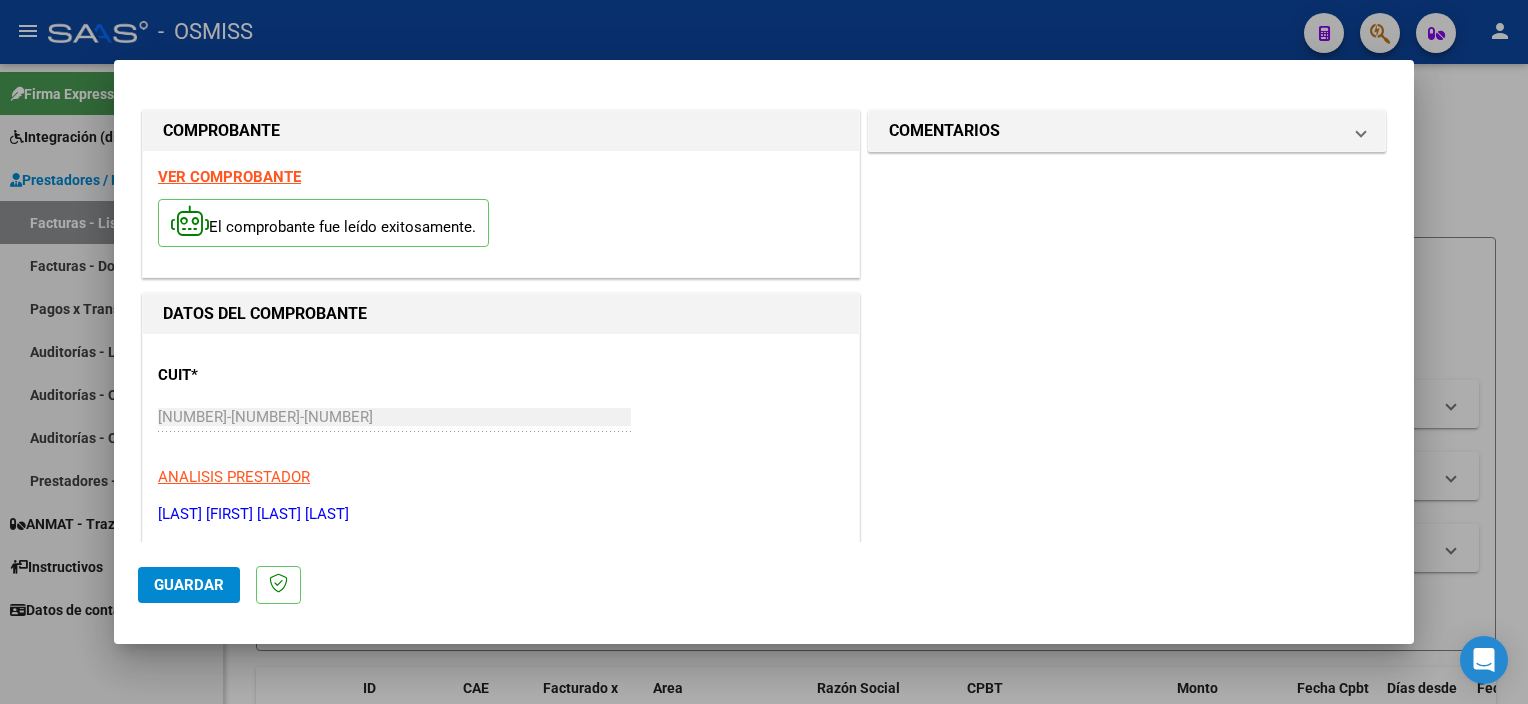 scroll, scrollTop: 295, scrollLeft: 0, axis: vertical 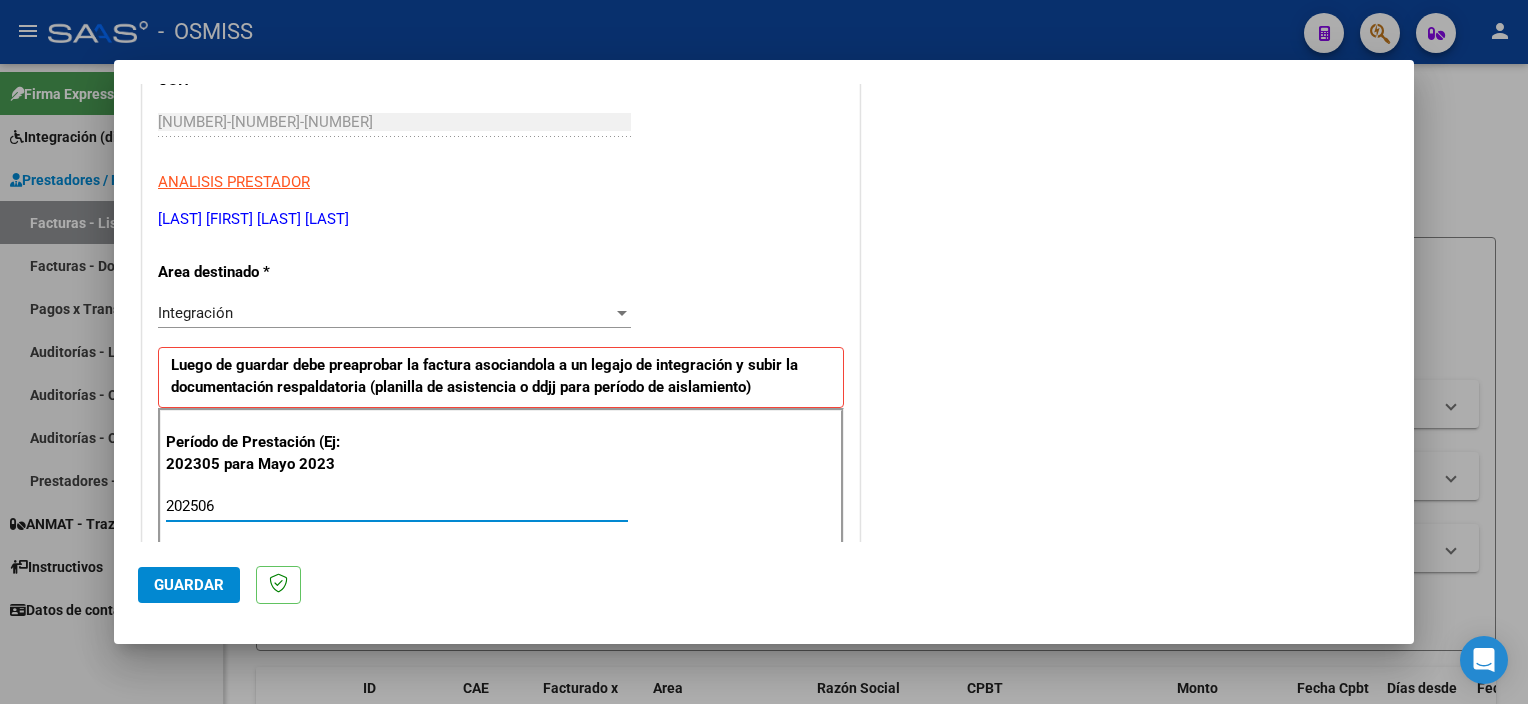 type on "202506" 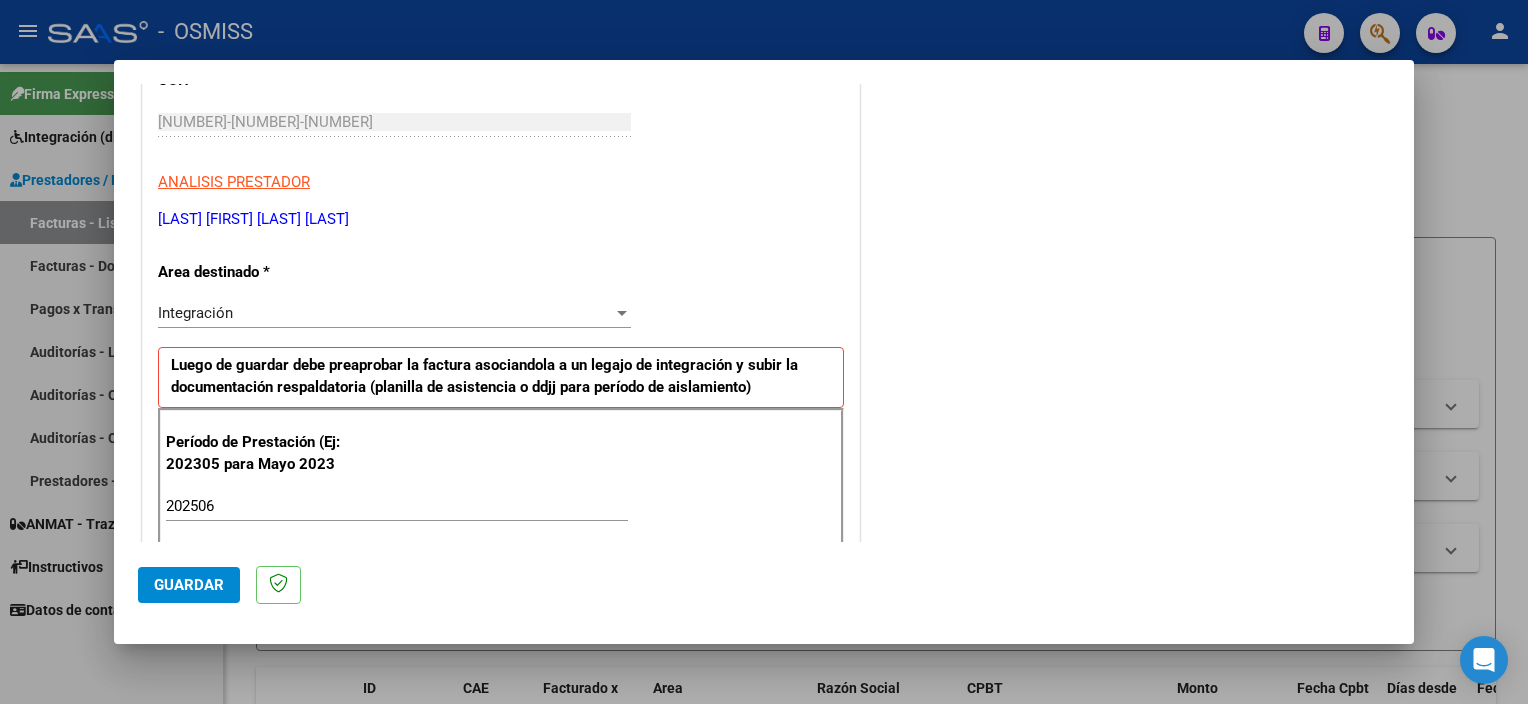 scroll, scrollTop: 1265, scrollLeft: 0, axis: vertical 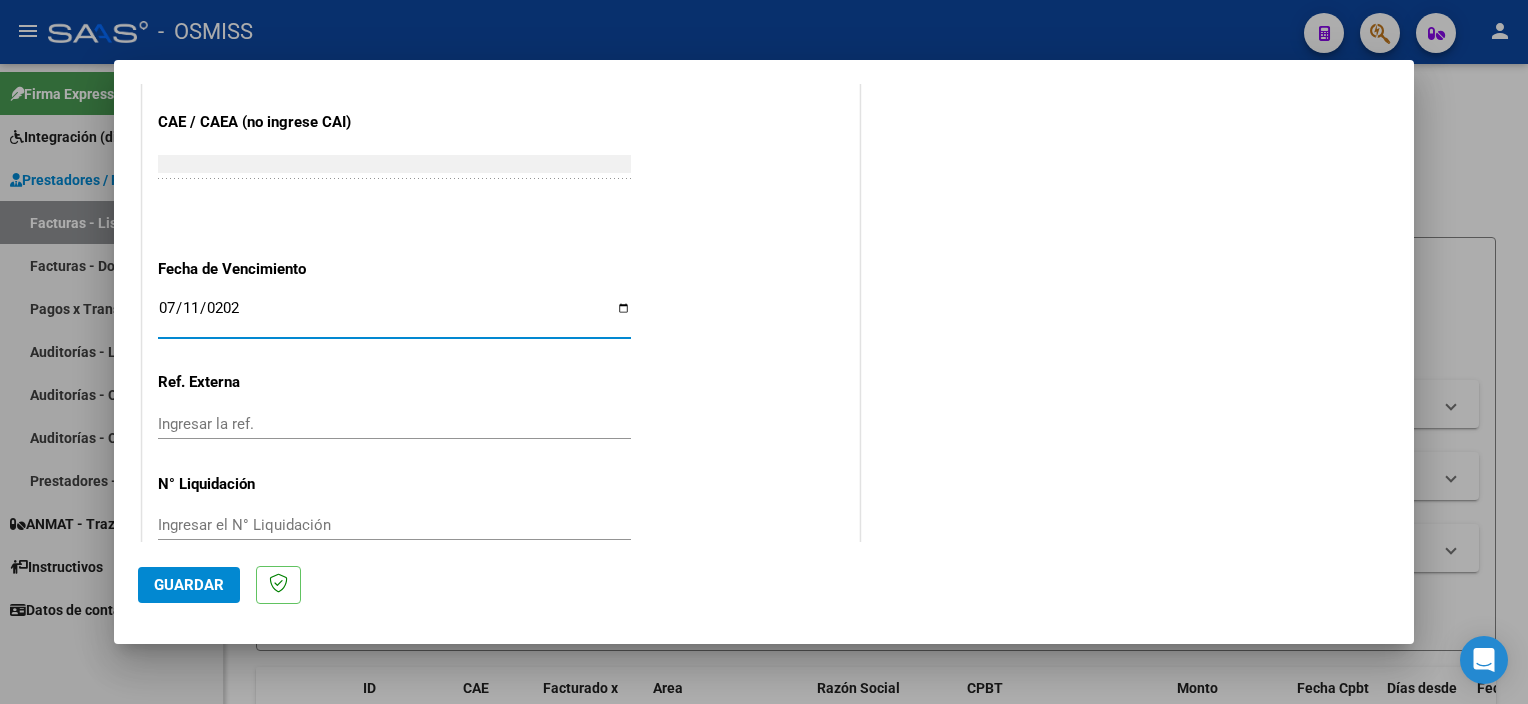 type on "2025-07-11" 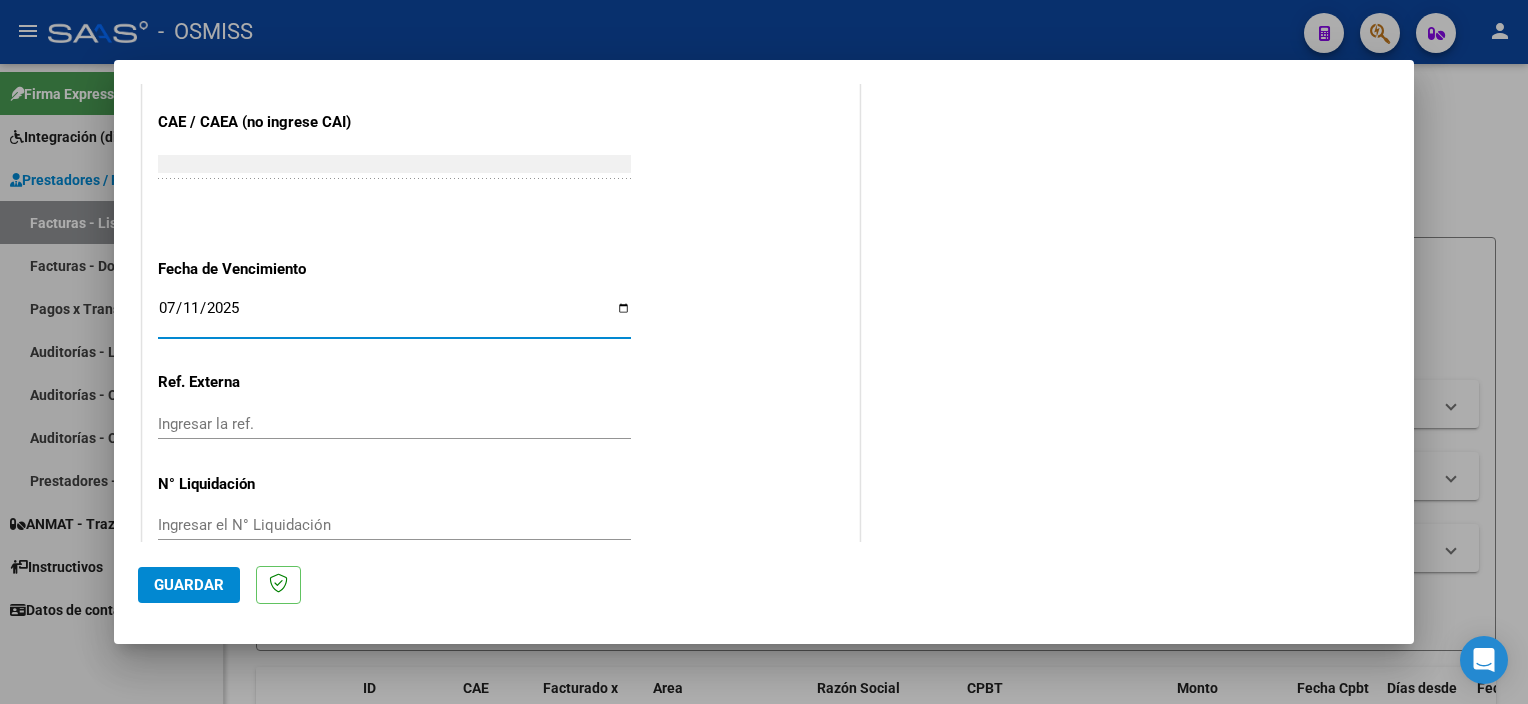 click on "Guardar" 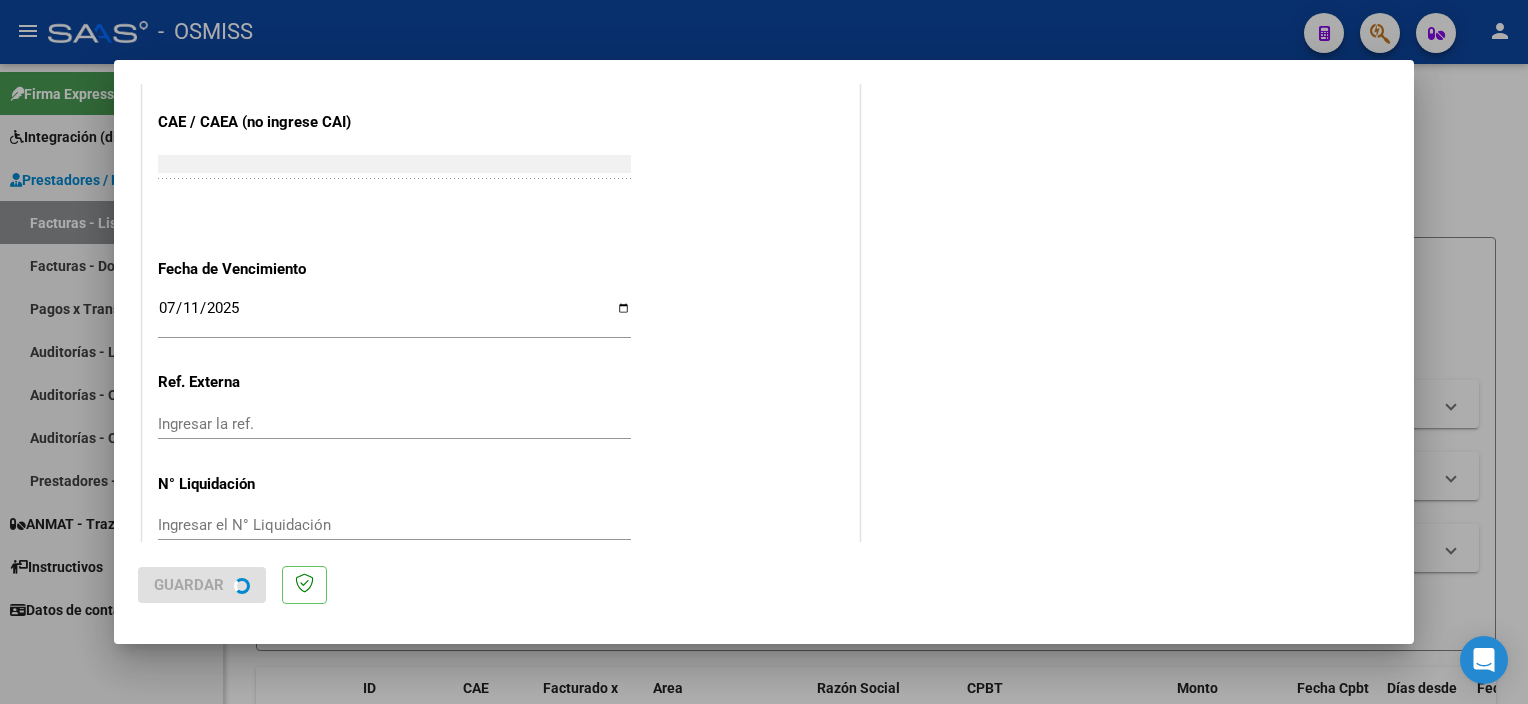 scroll, scrollTop: 0, scrollLeft: 0, axis: both 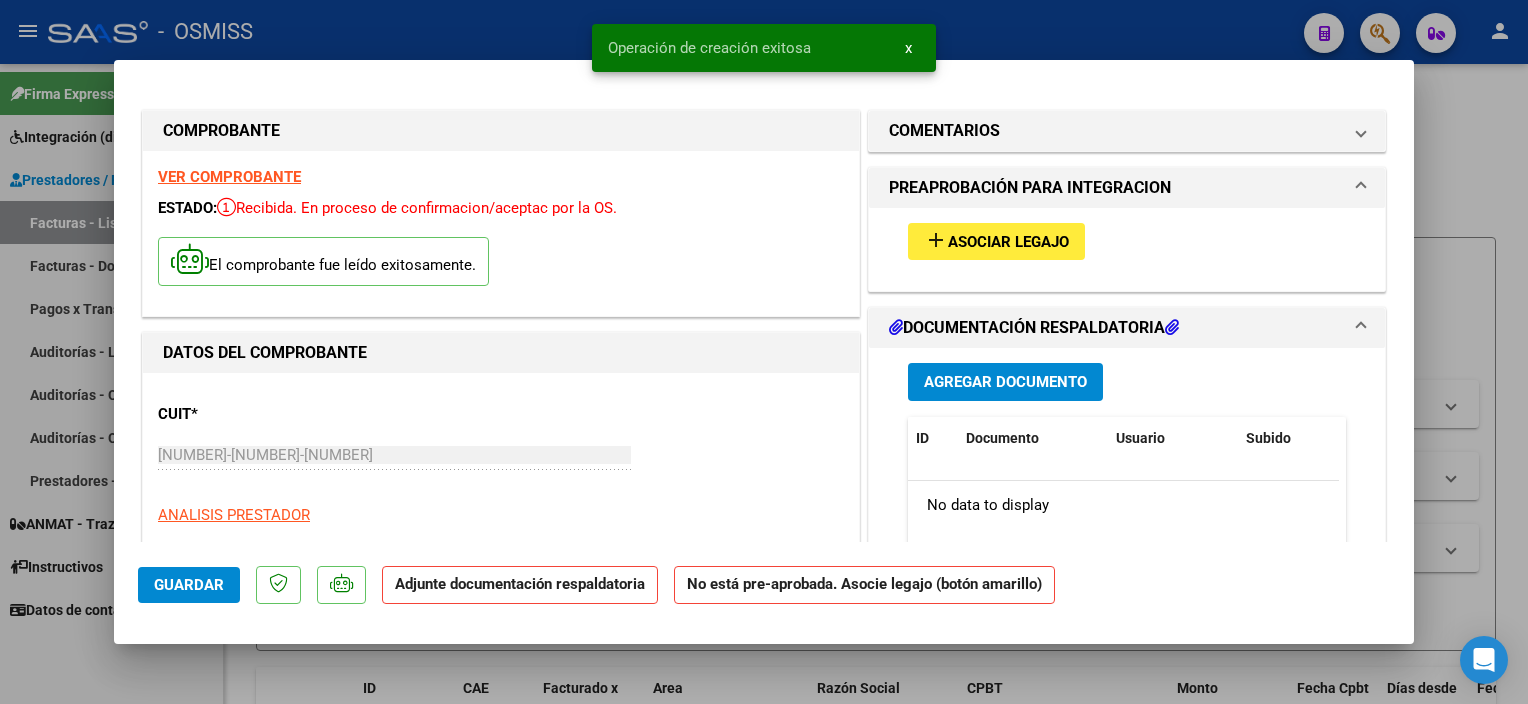 click on "add Asociar Legajo" at bounding box center [996, 241] 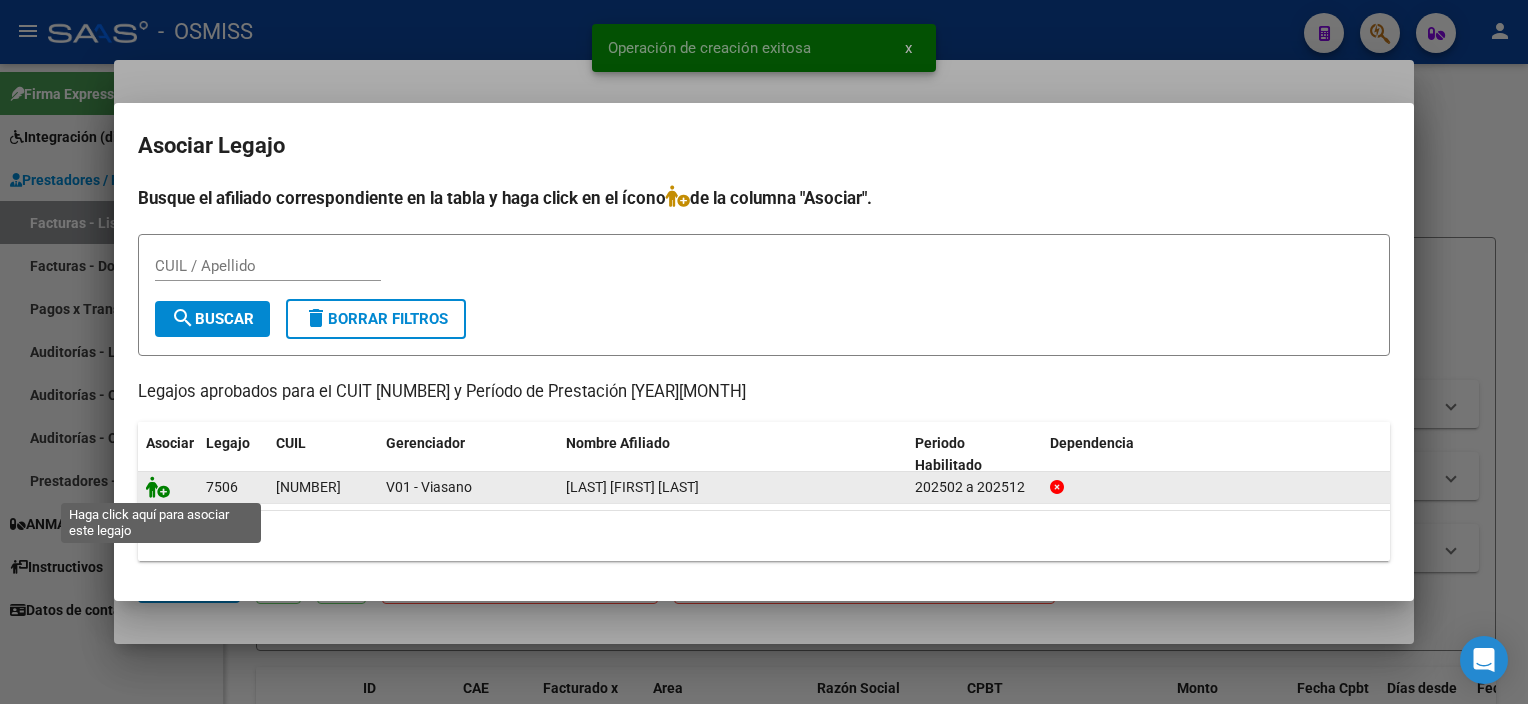 click 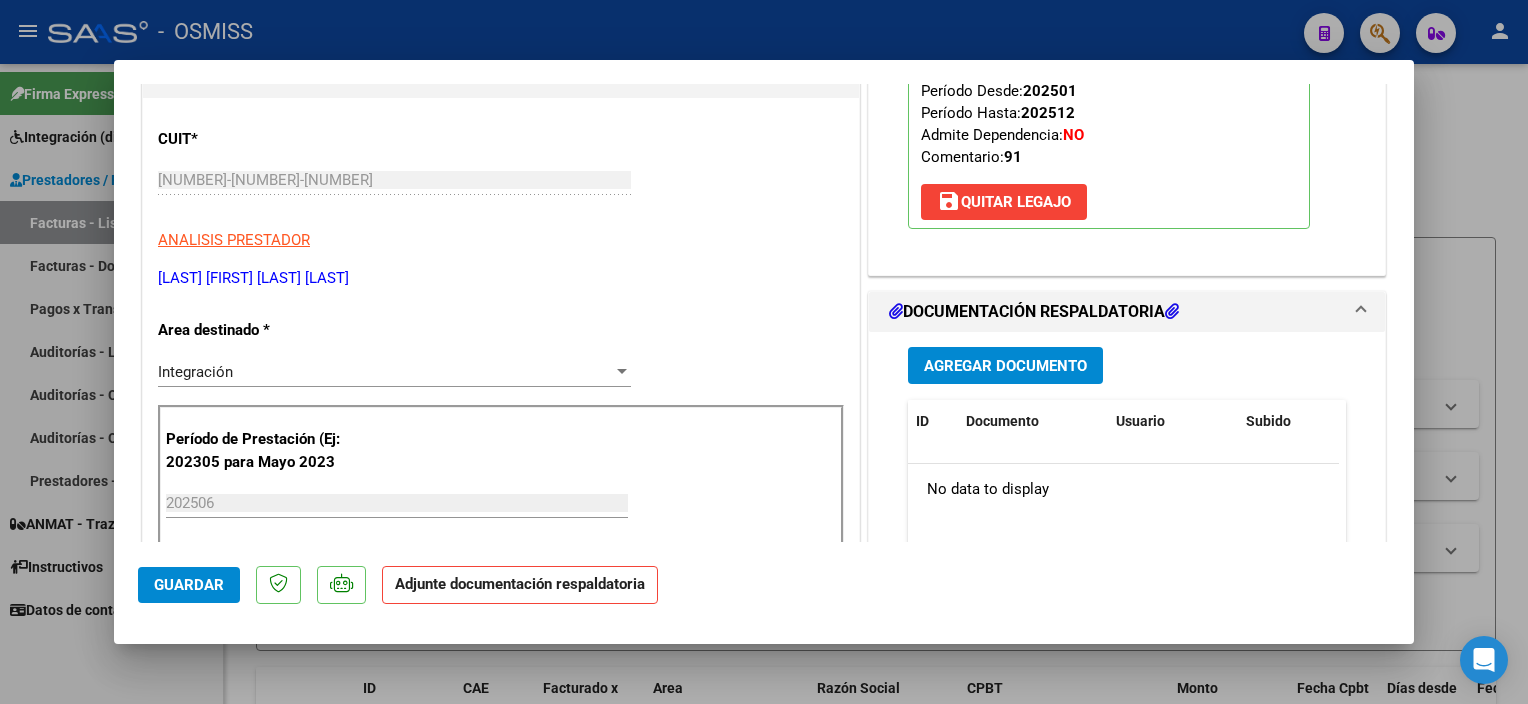 scroll, scrollTop: 324, scrollLeft: 0, axis: vertical 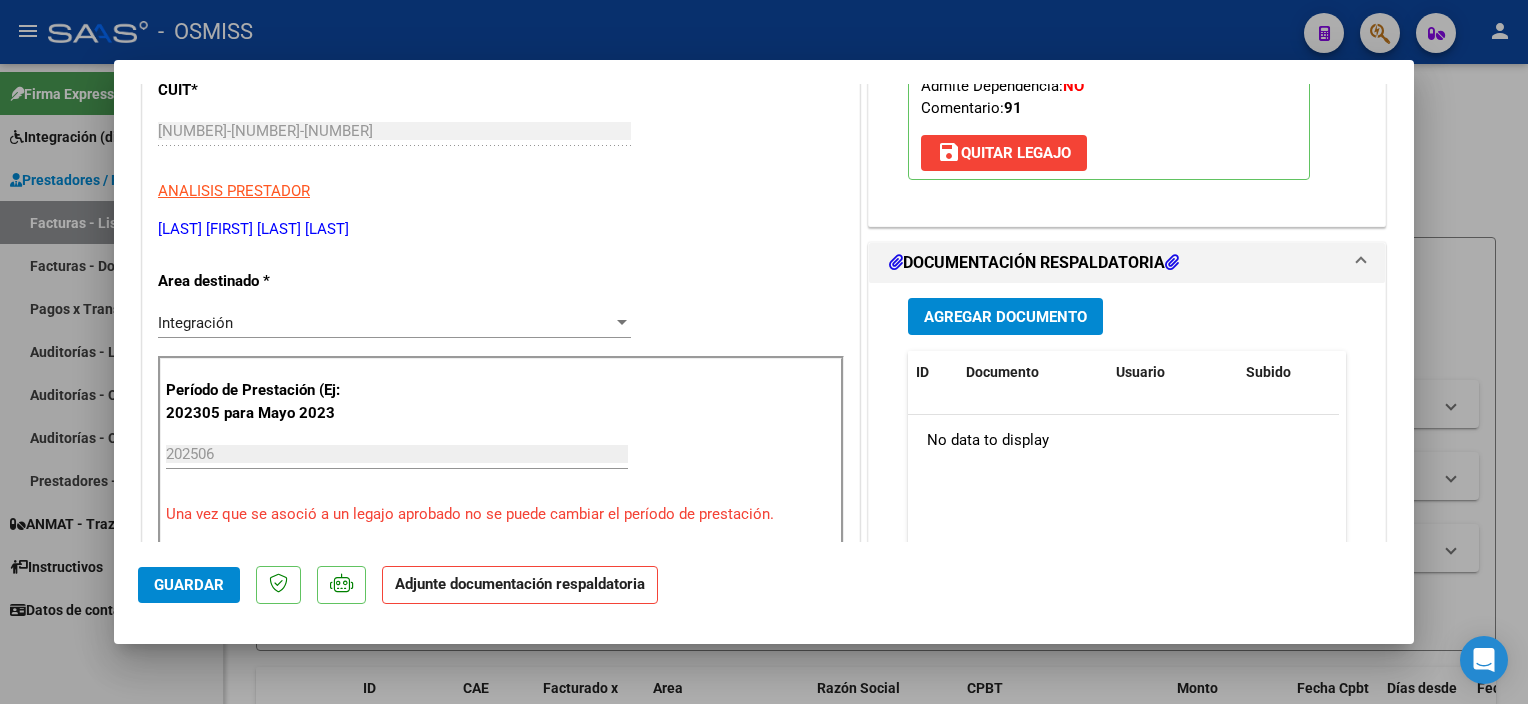 click on "Agregar Documento" at bounding box center [1005, 316] 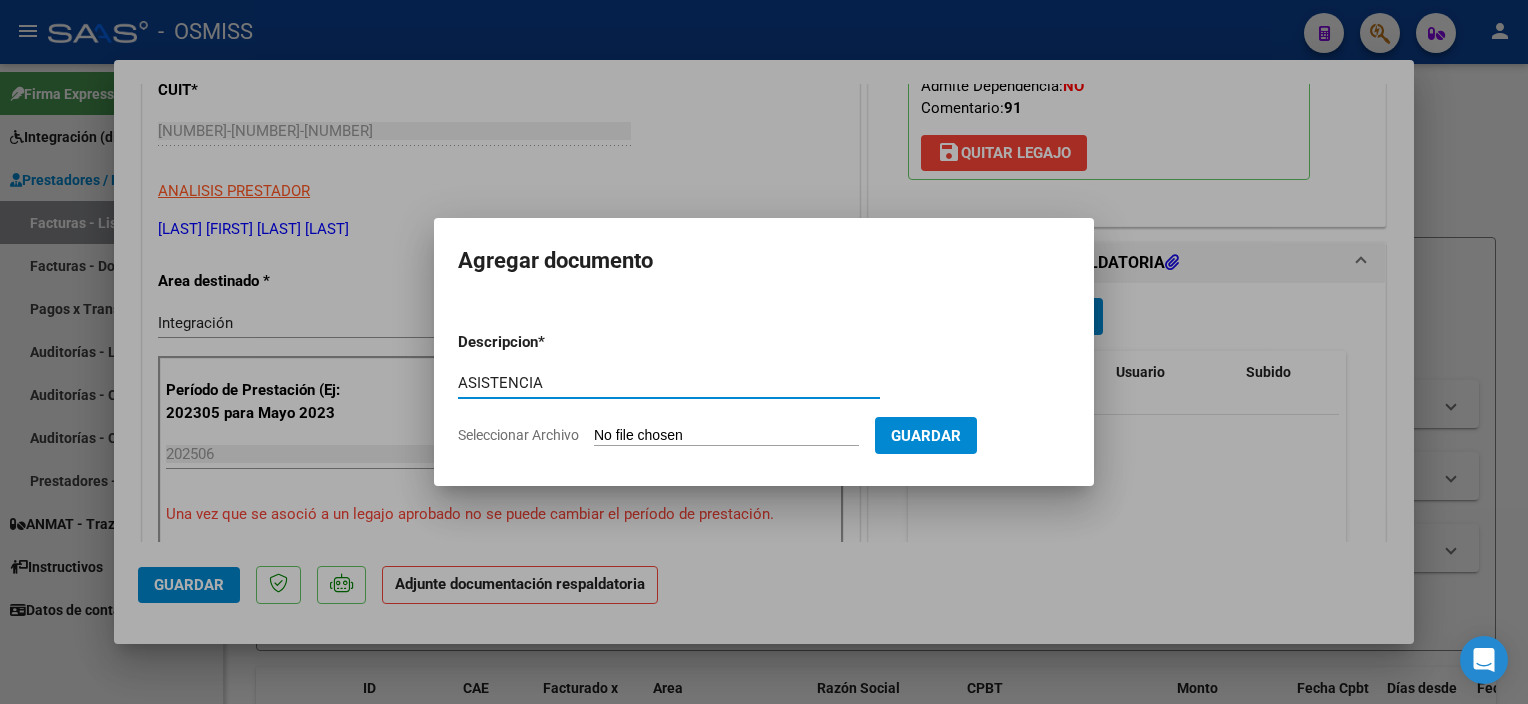 type on "ASISTENCIA" 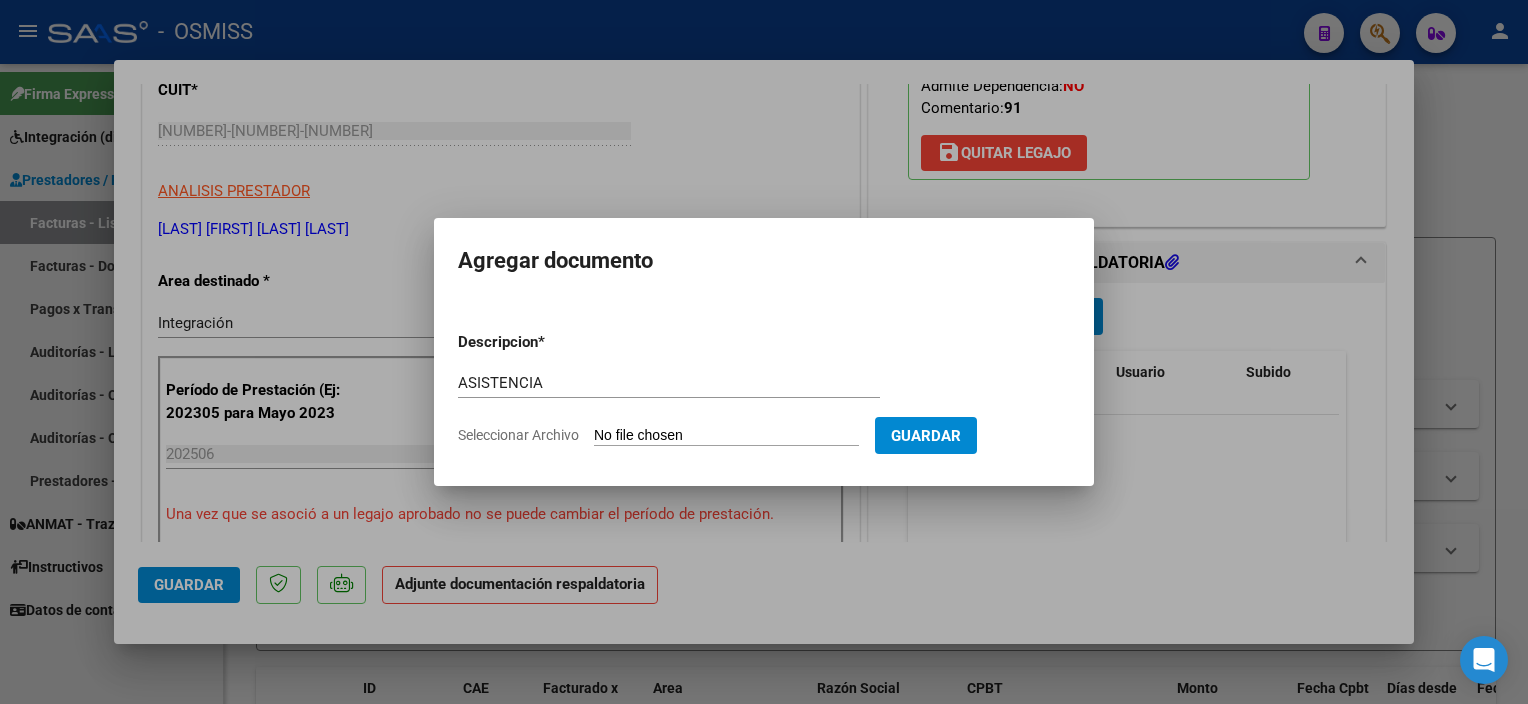 type on "C:\fakepath\[MONTH] - [LAST], [FIRST] - [FIRST] [LAST] ([NUMBER]).pdf" 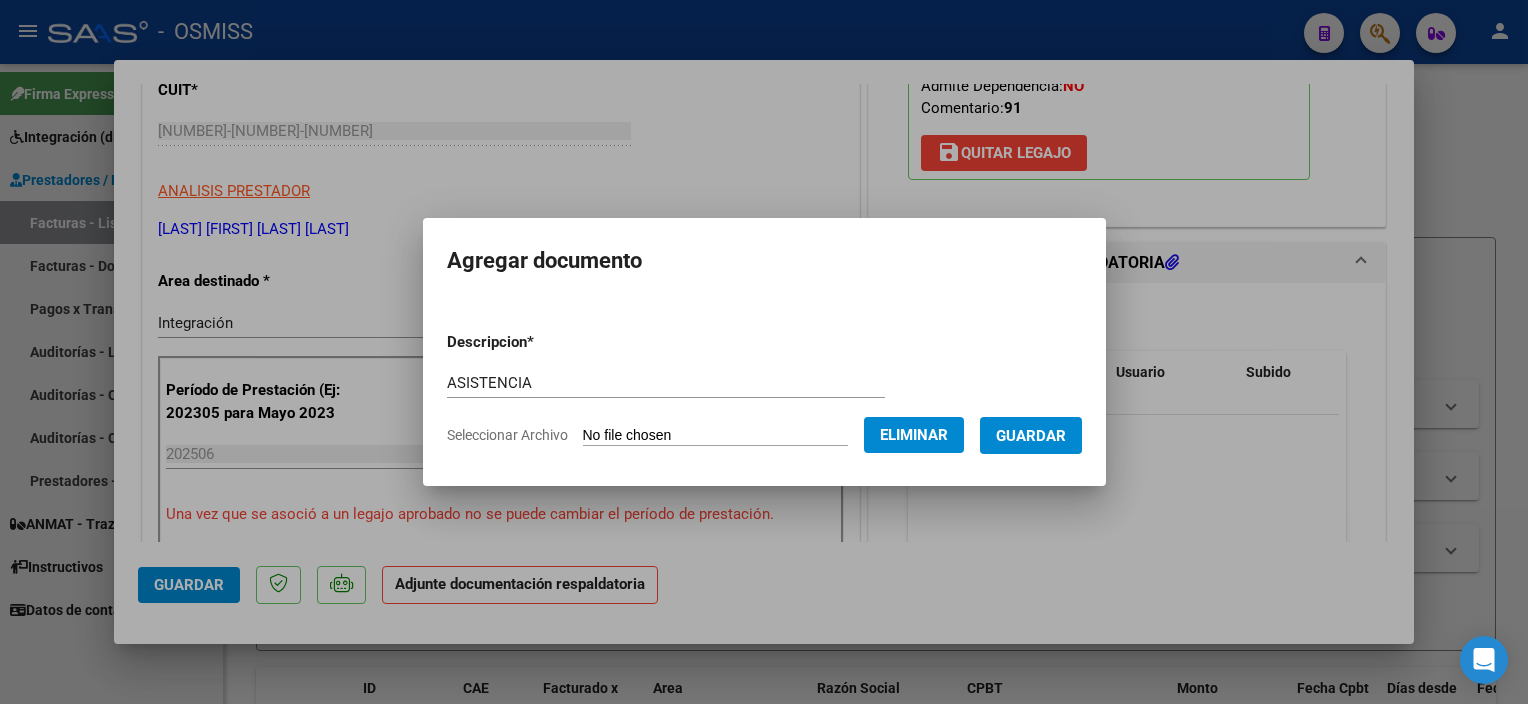click on "Guardar" at bounding box center (1031, 436) 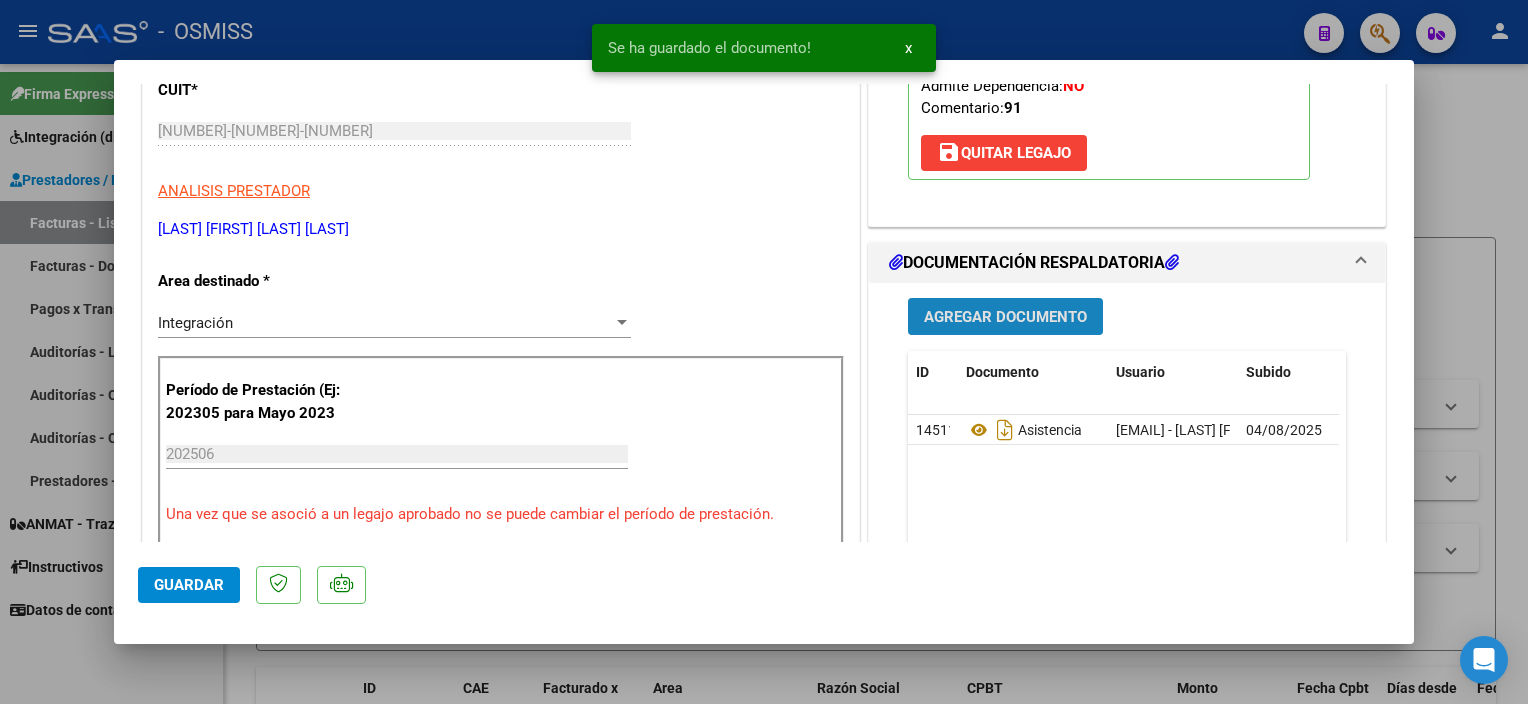 click on "Agregar Documento" at bounding box center [1005, 317] 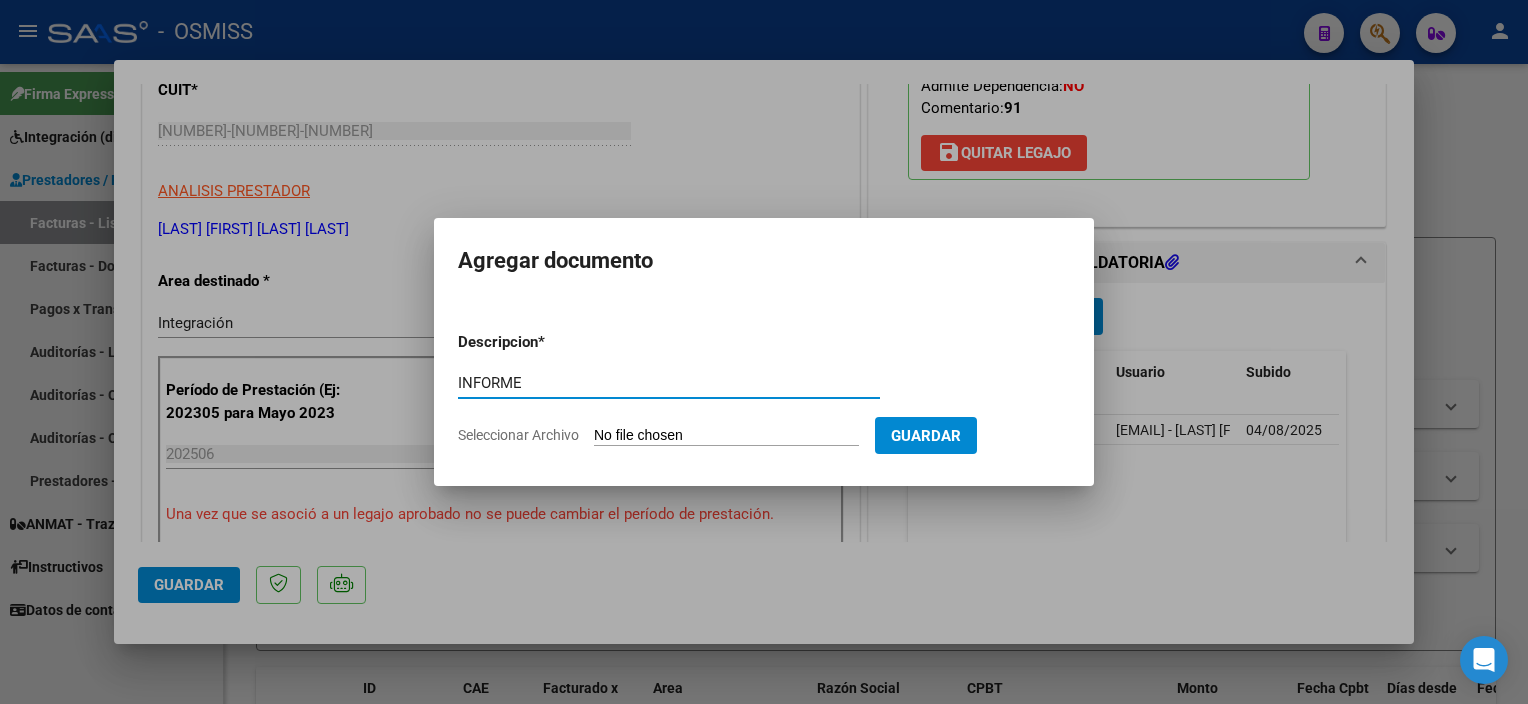 type on "INFORME" 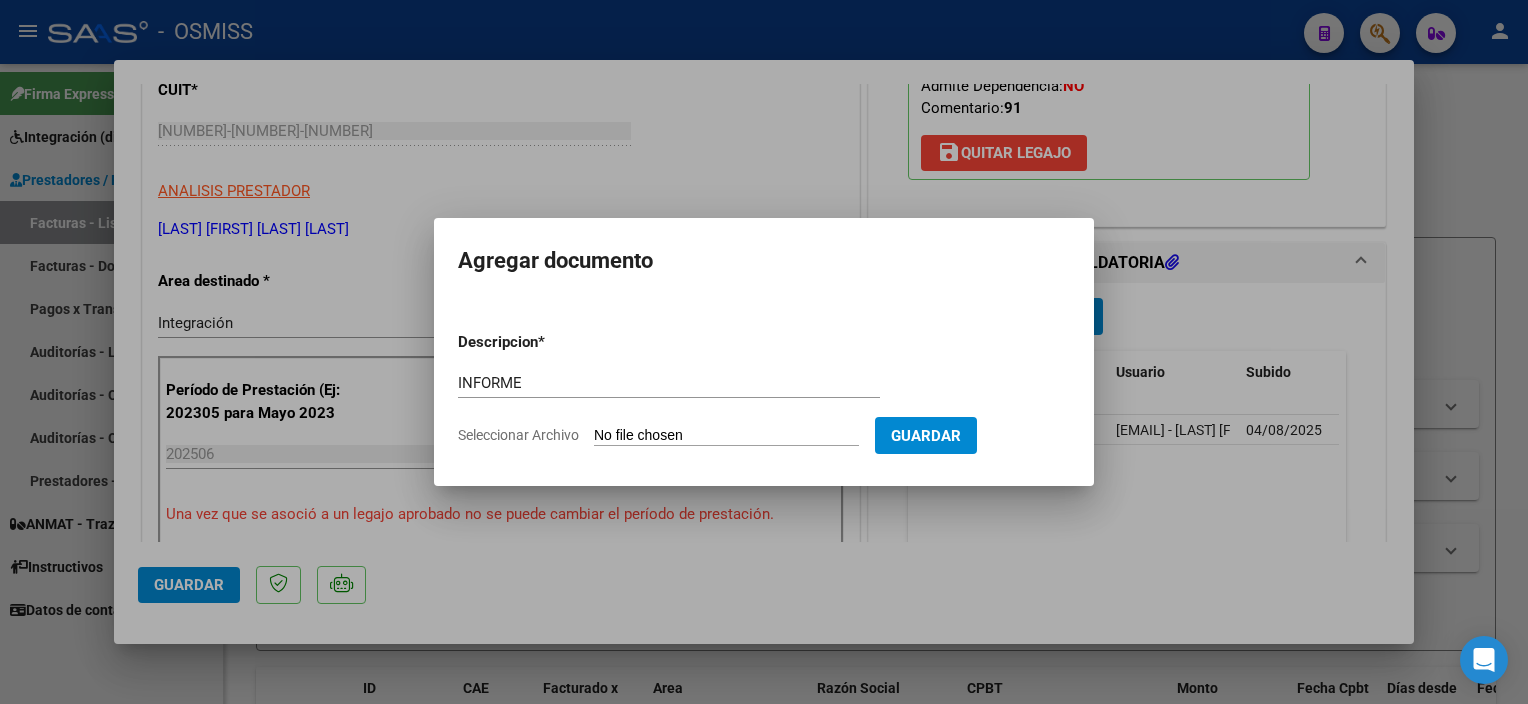 click on "Seleccionar Archivo" at bounding box center [726, 436] 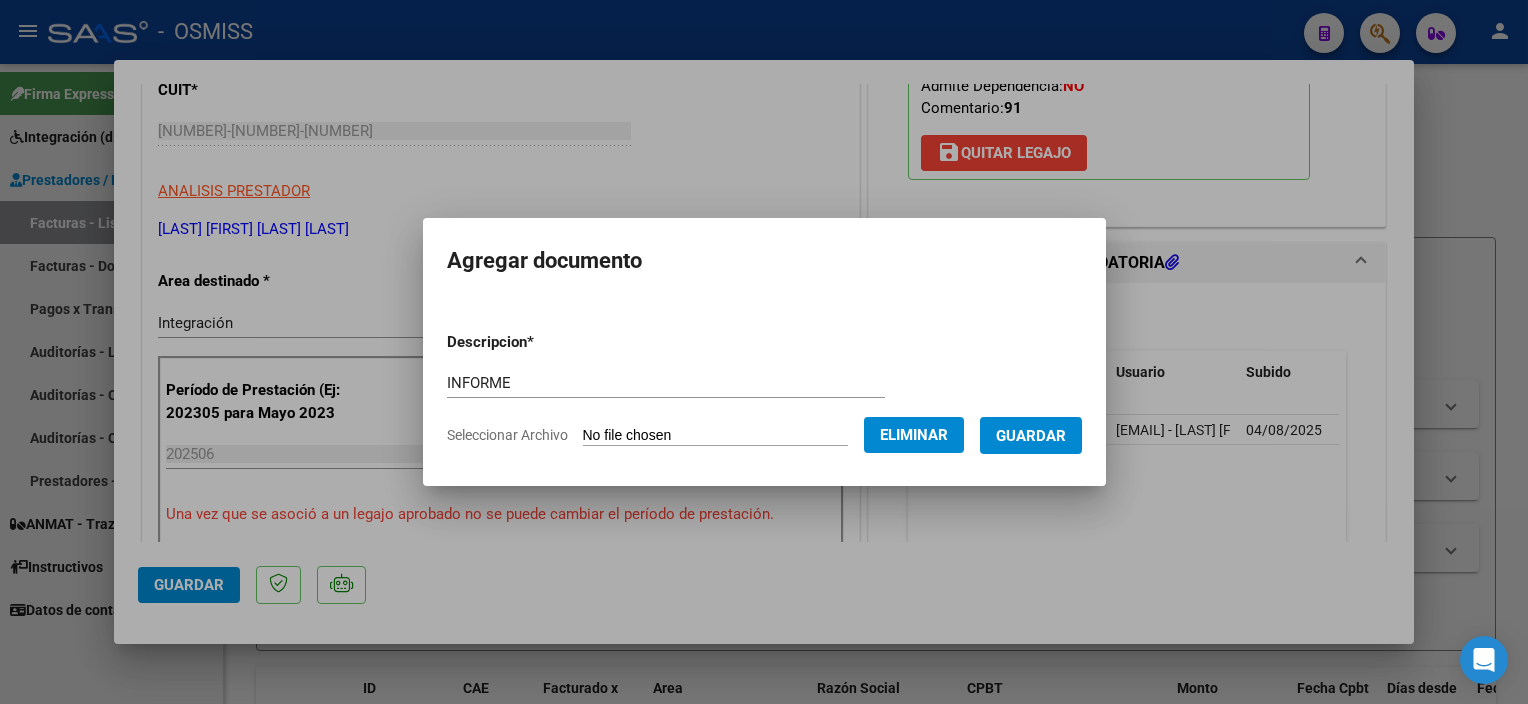 click on "Guardar" at bounding box center (1031, 435) 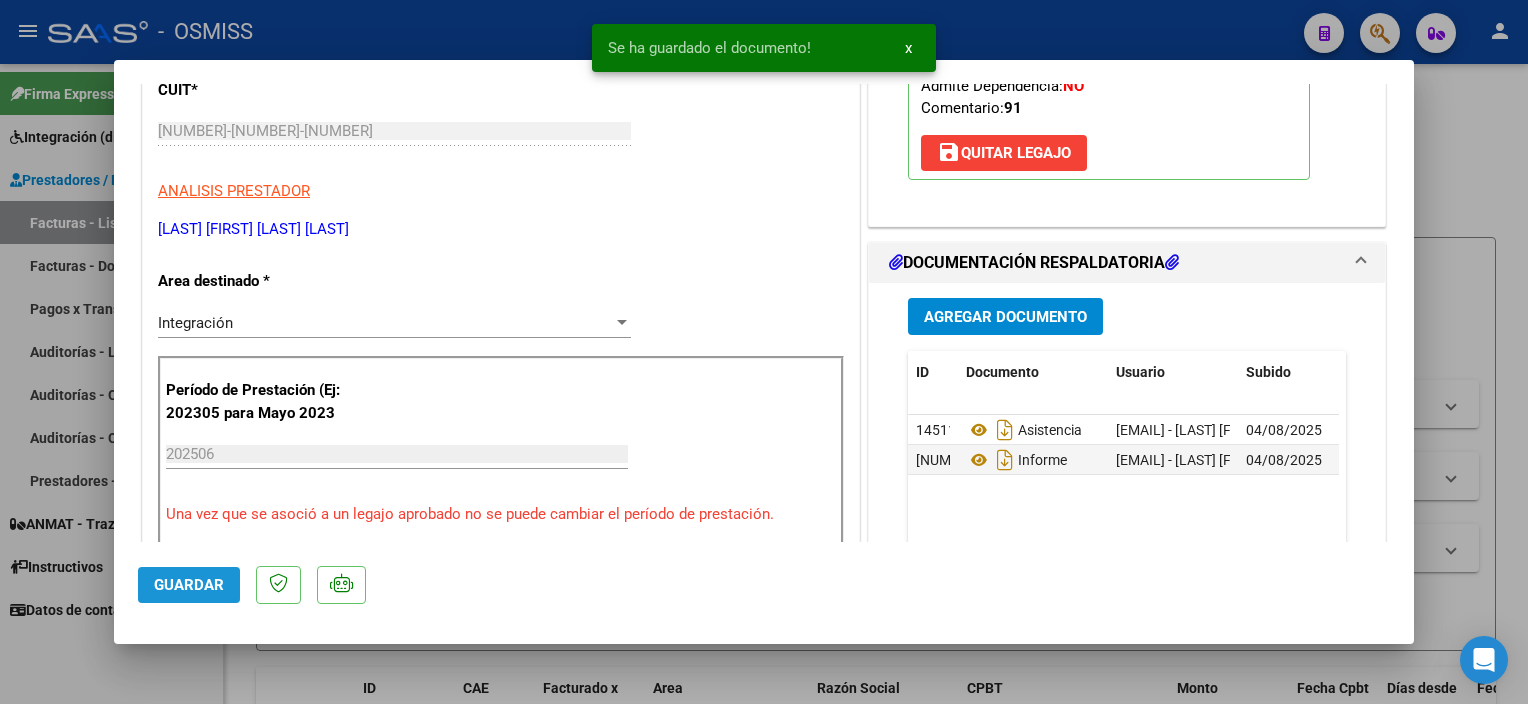 click on "Guardar" 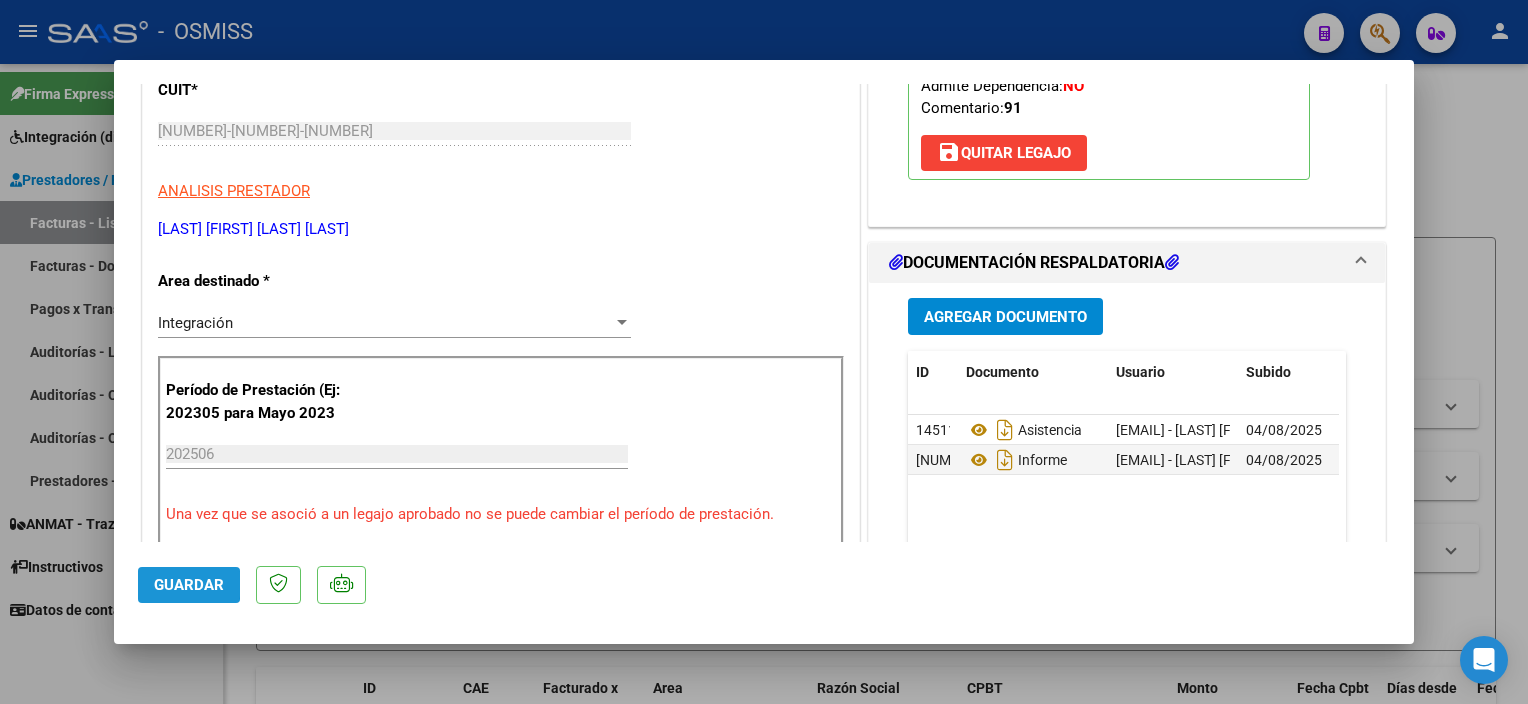 click on "Guardar" 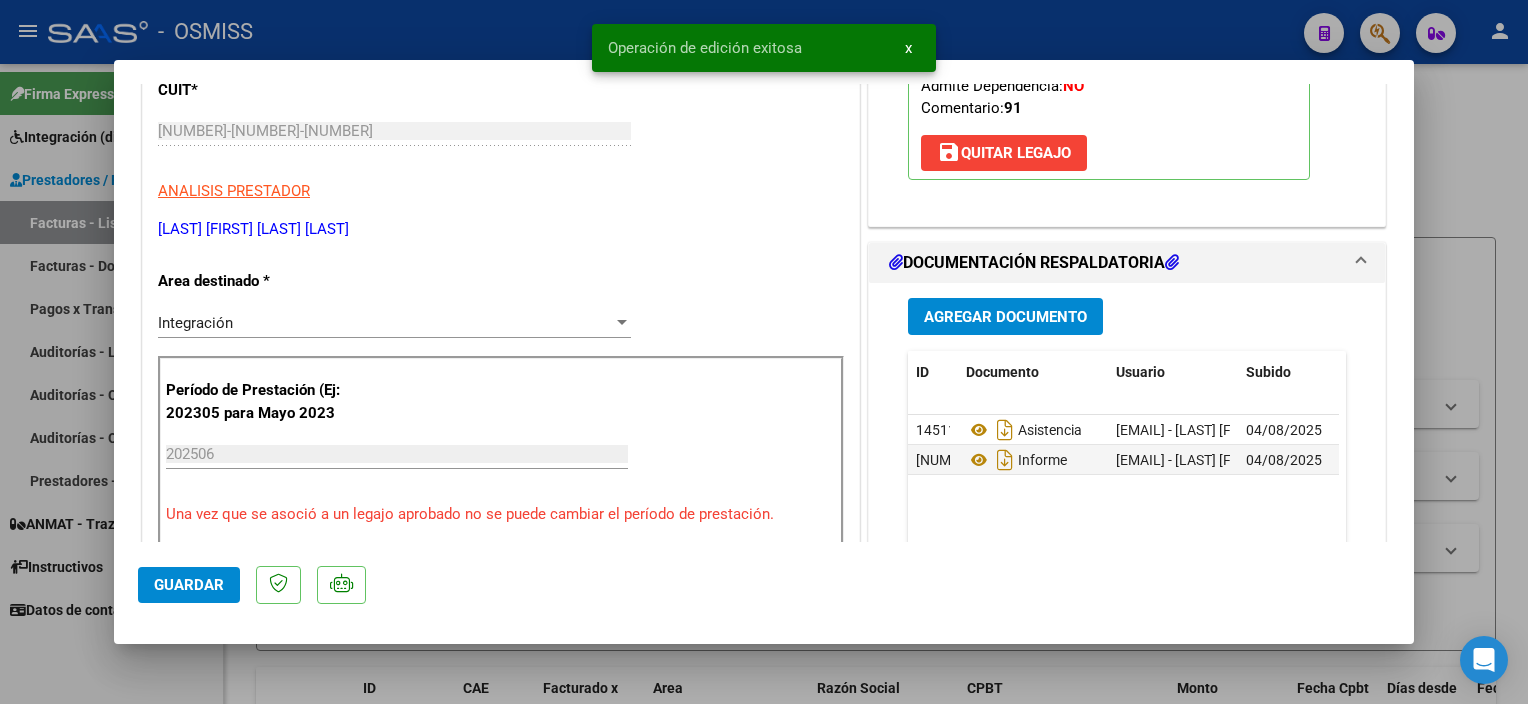 click at bounding box center (764, 352) 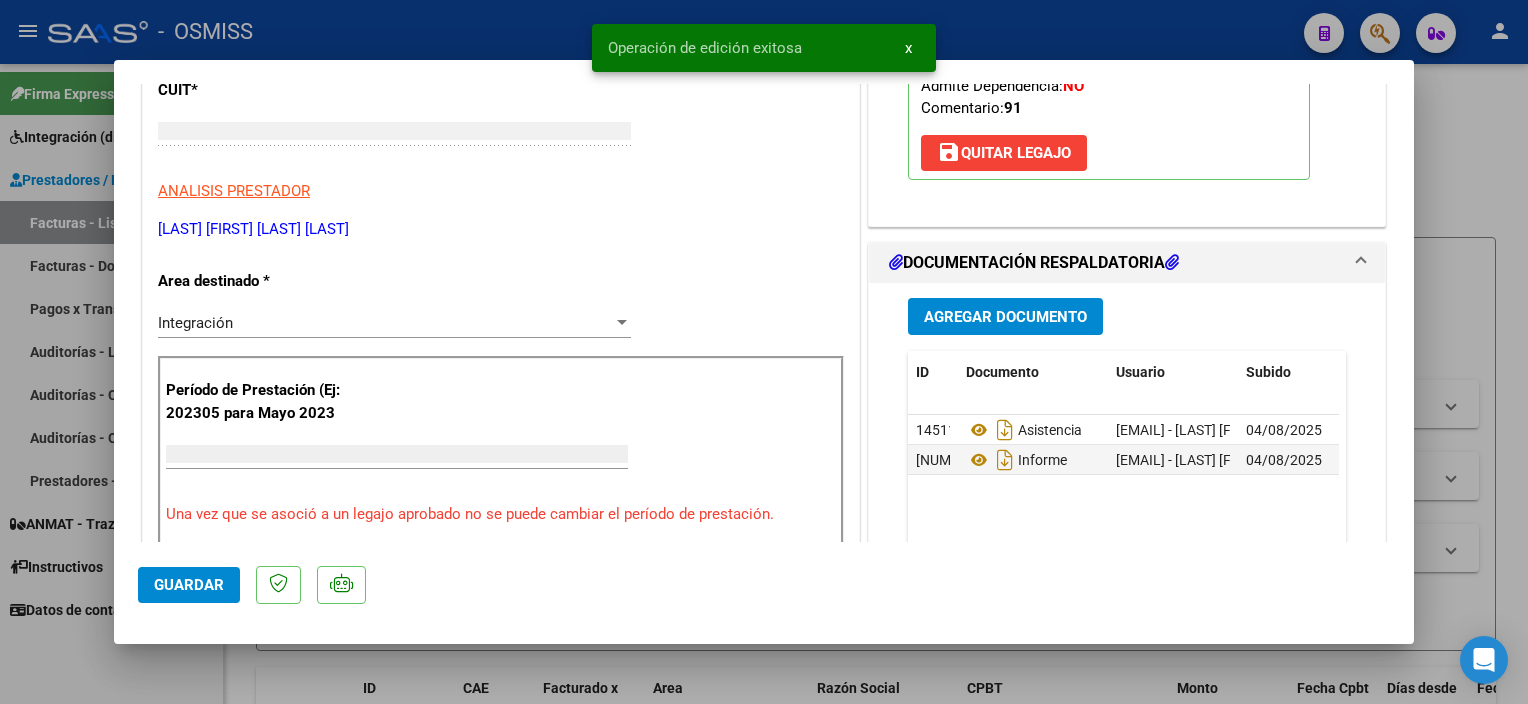 scroll, scrollTop: 263, scrollLeft: 0, axis: vertical 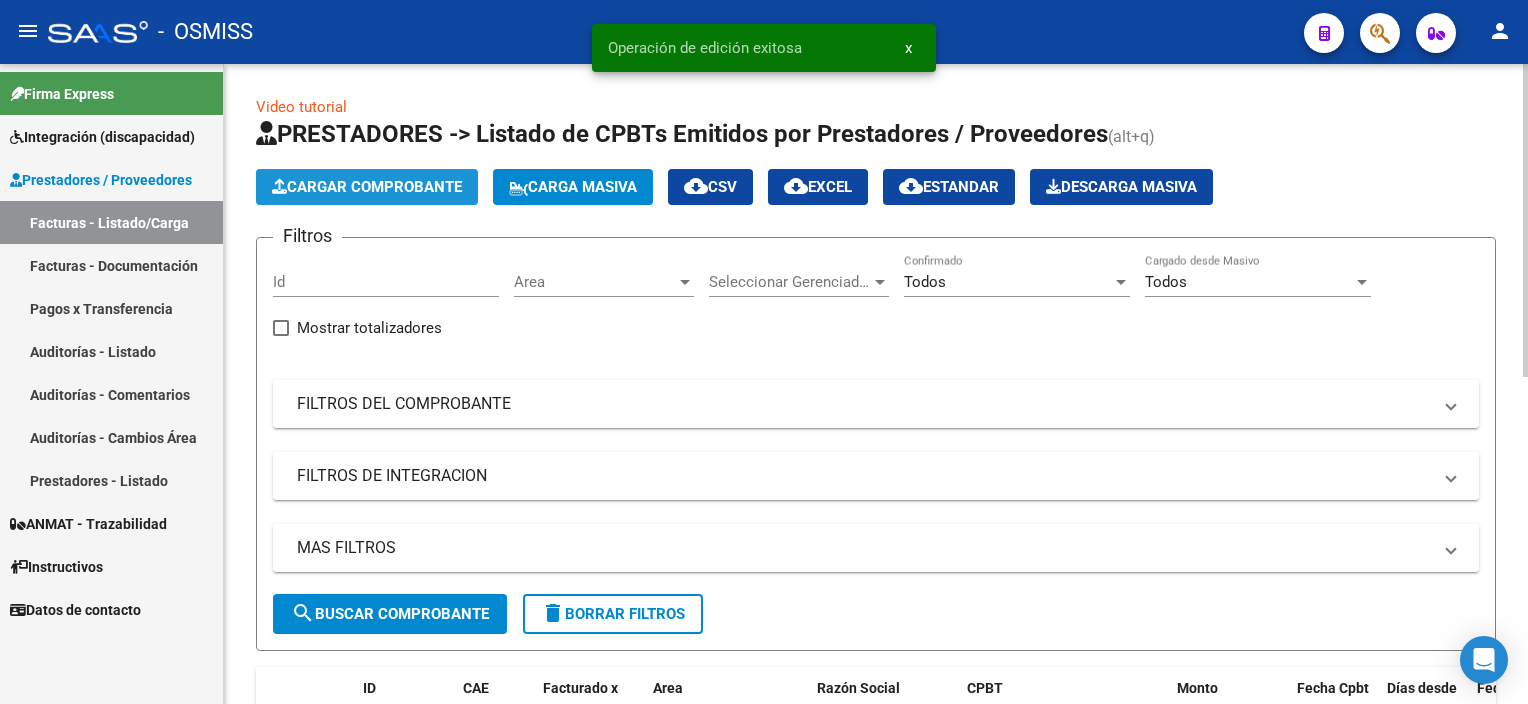 click on "Cargar Comprobante" 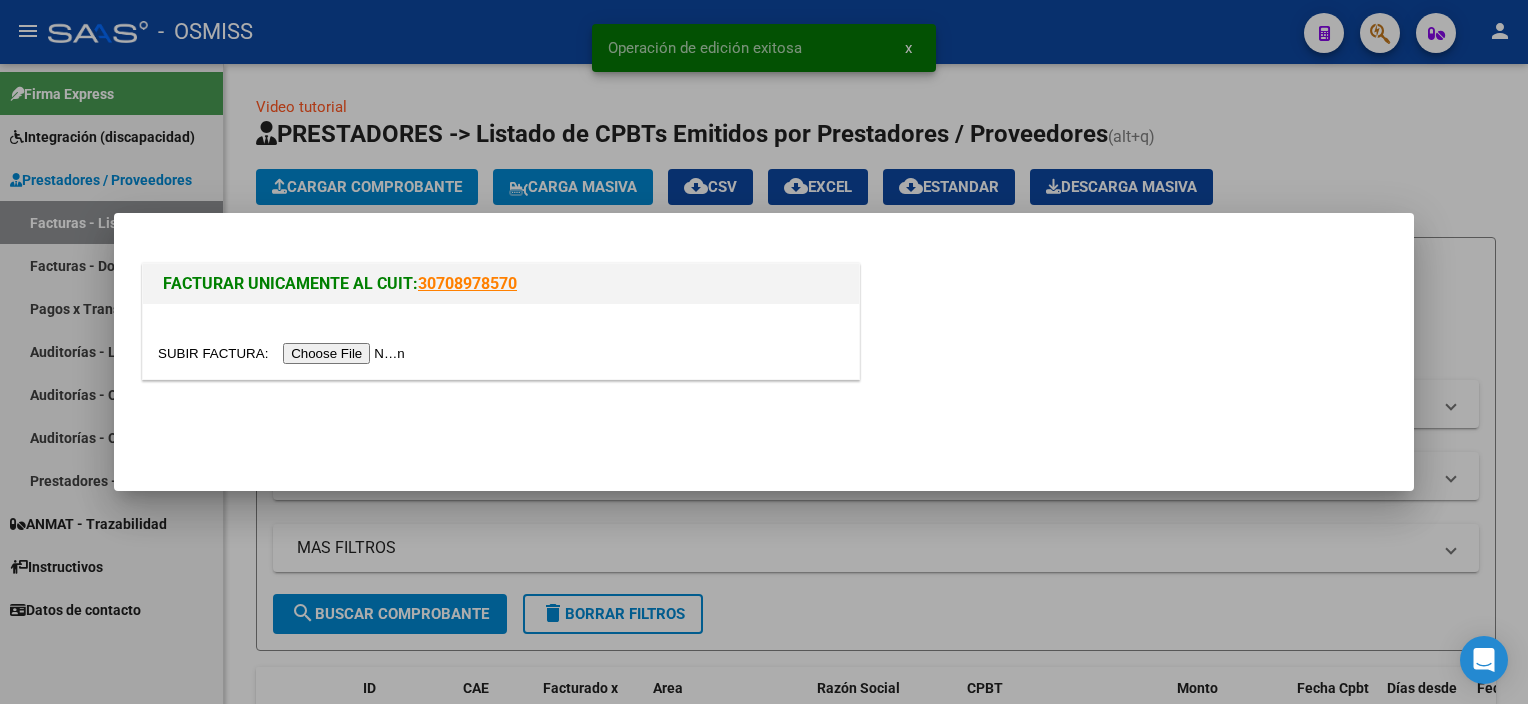 click at bounding box center [284, 353] 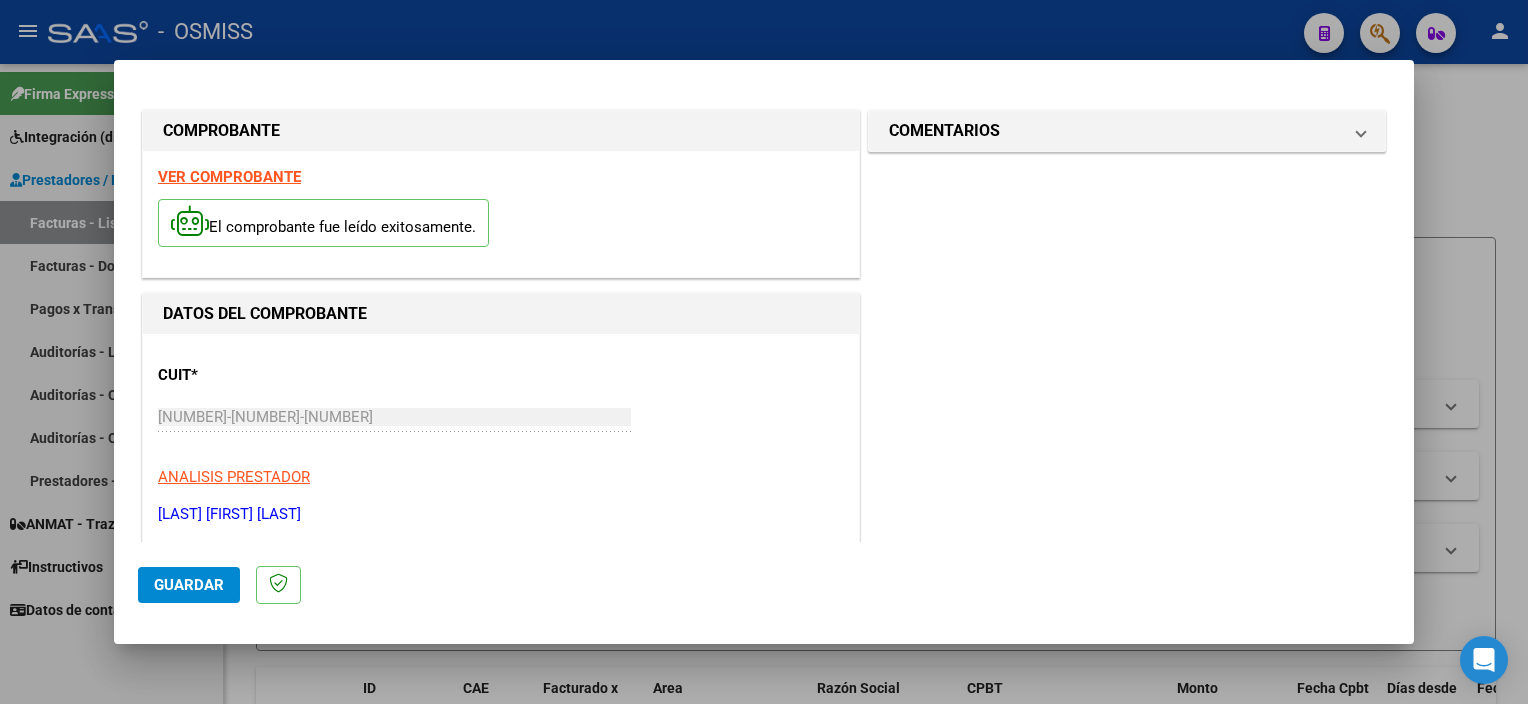 scroll, scrollTop: 295, scrollLeft: 0, axis: vertical 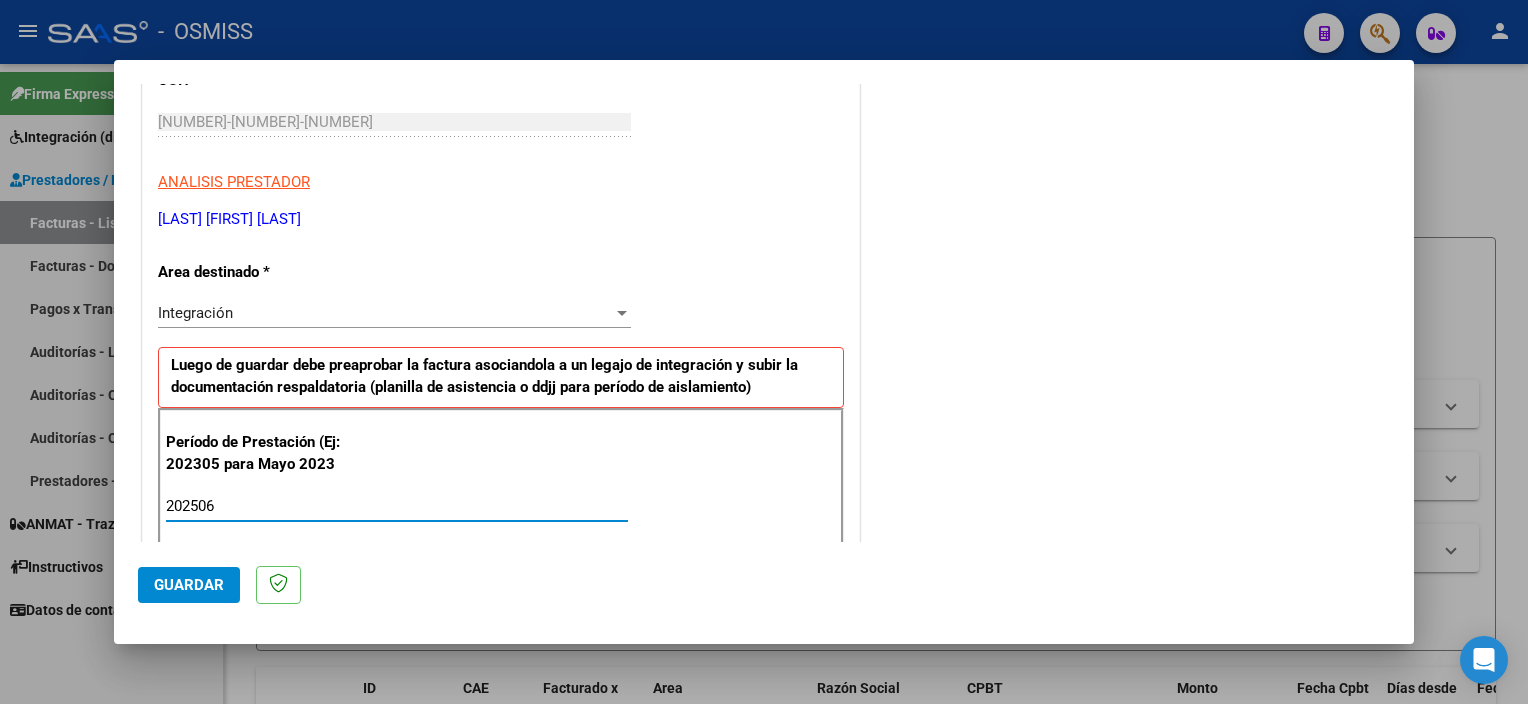 type on "202506" 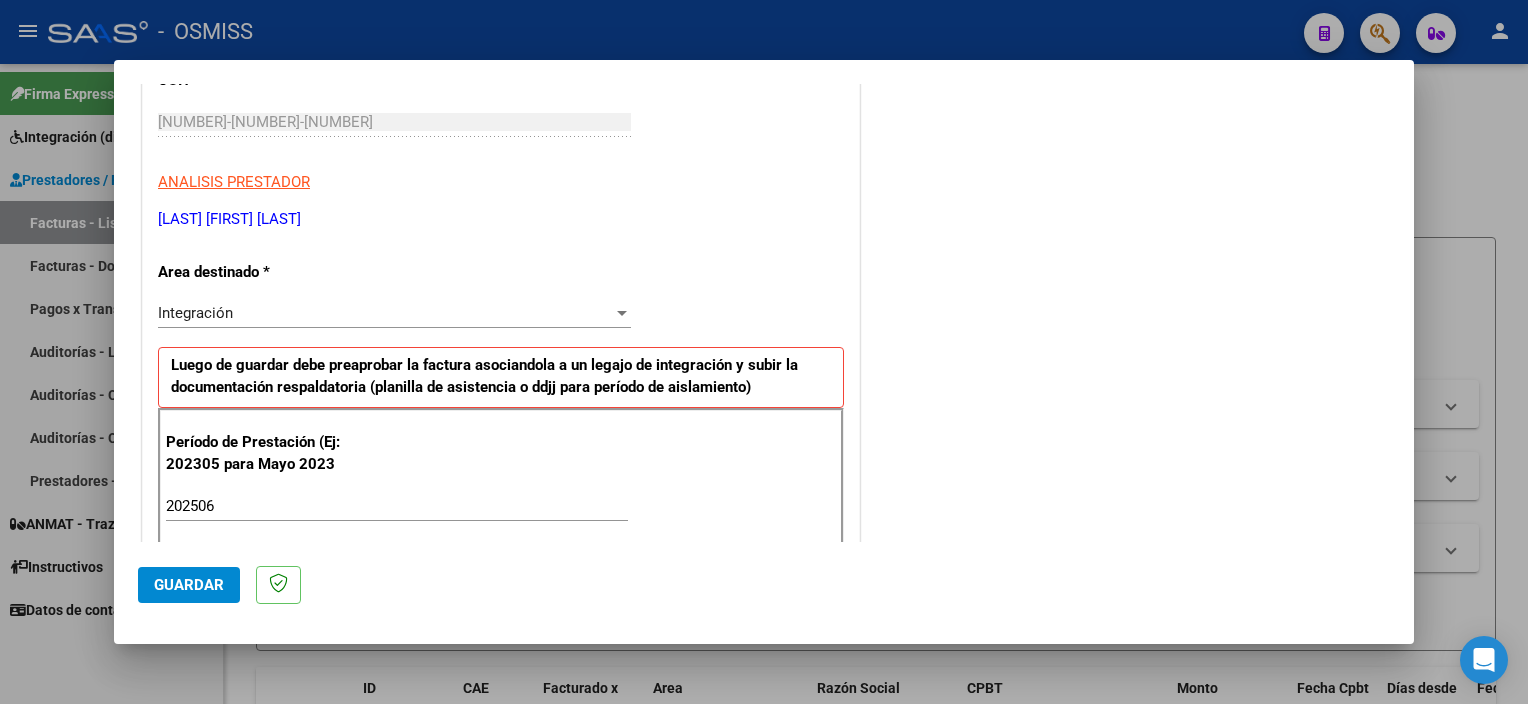 scroll, scrollTop: 1265, scrollLeft: 0, axis: vertical 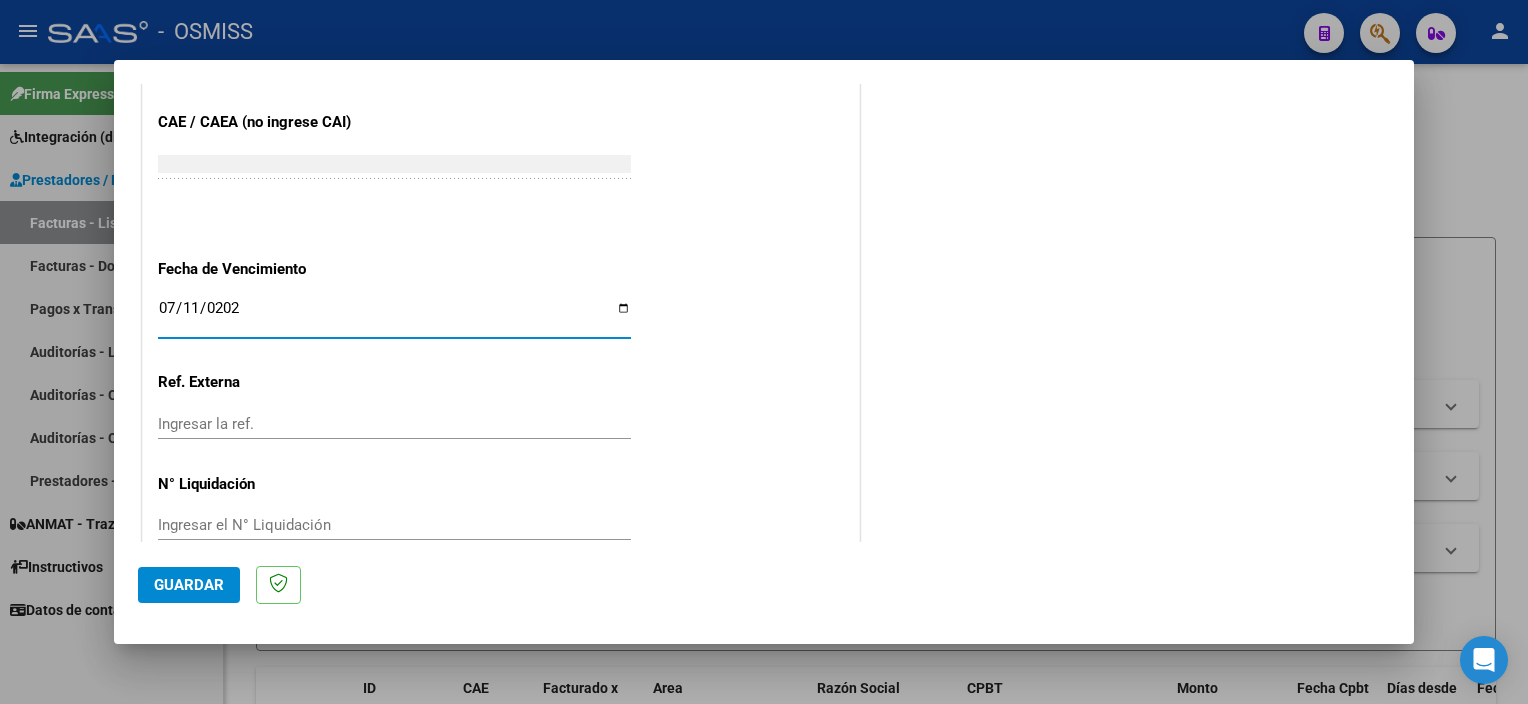 type on "2025-07-11" 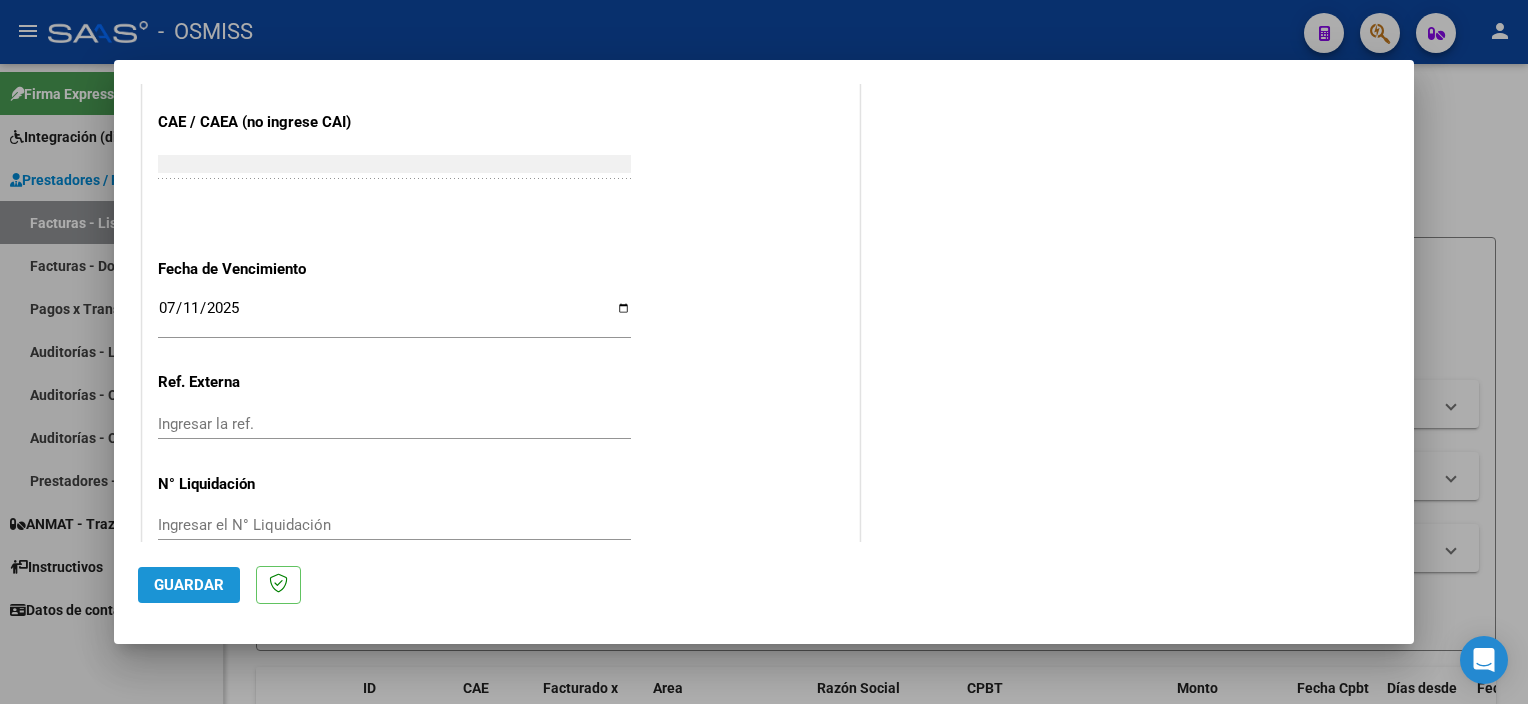 click on "Guardar" 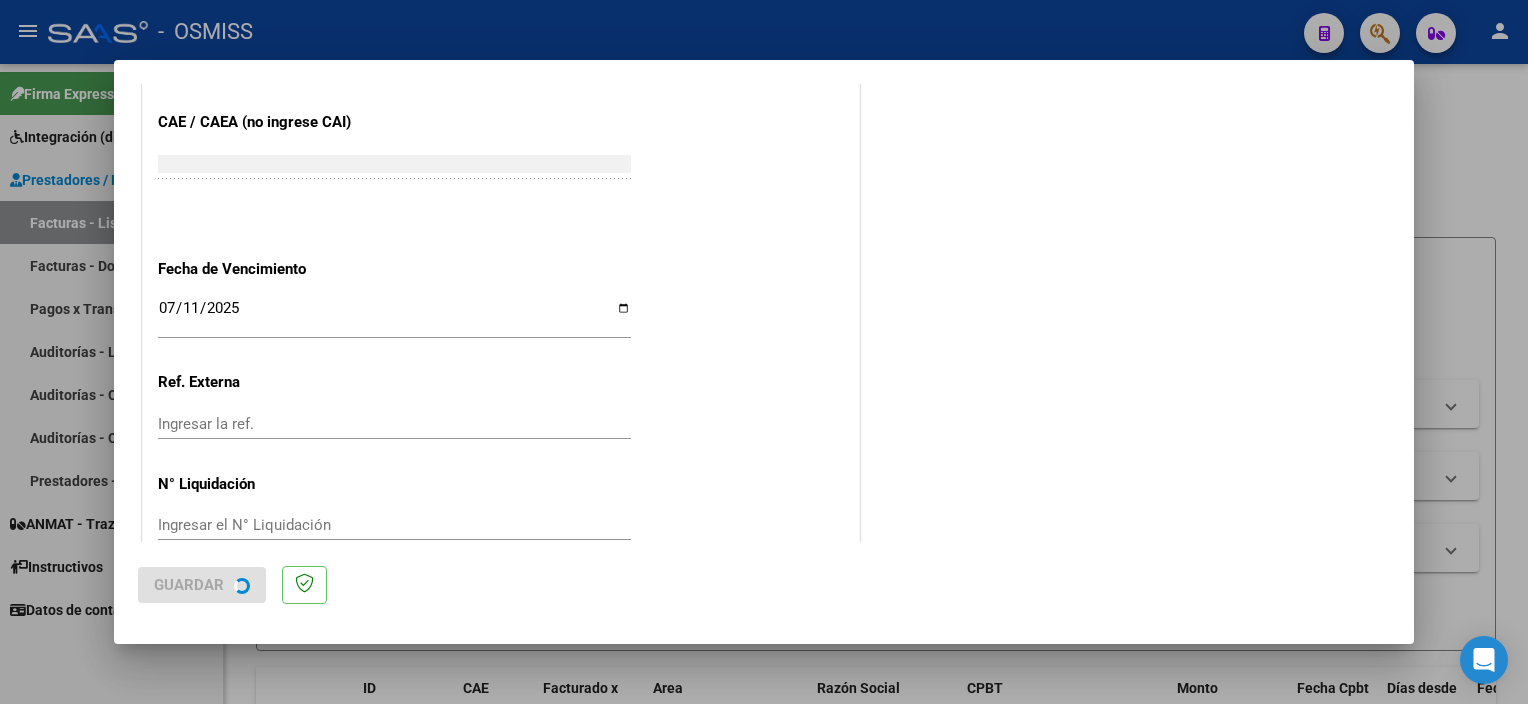 scroll, scrollTop: 0, scrollLeft: 0, axis: both 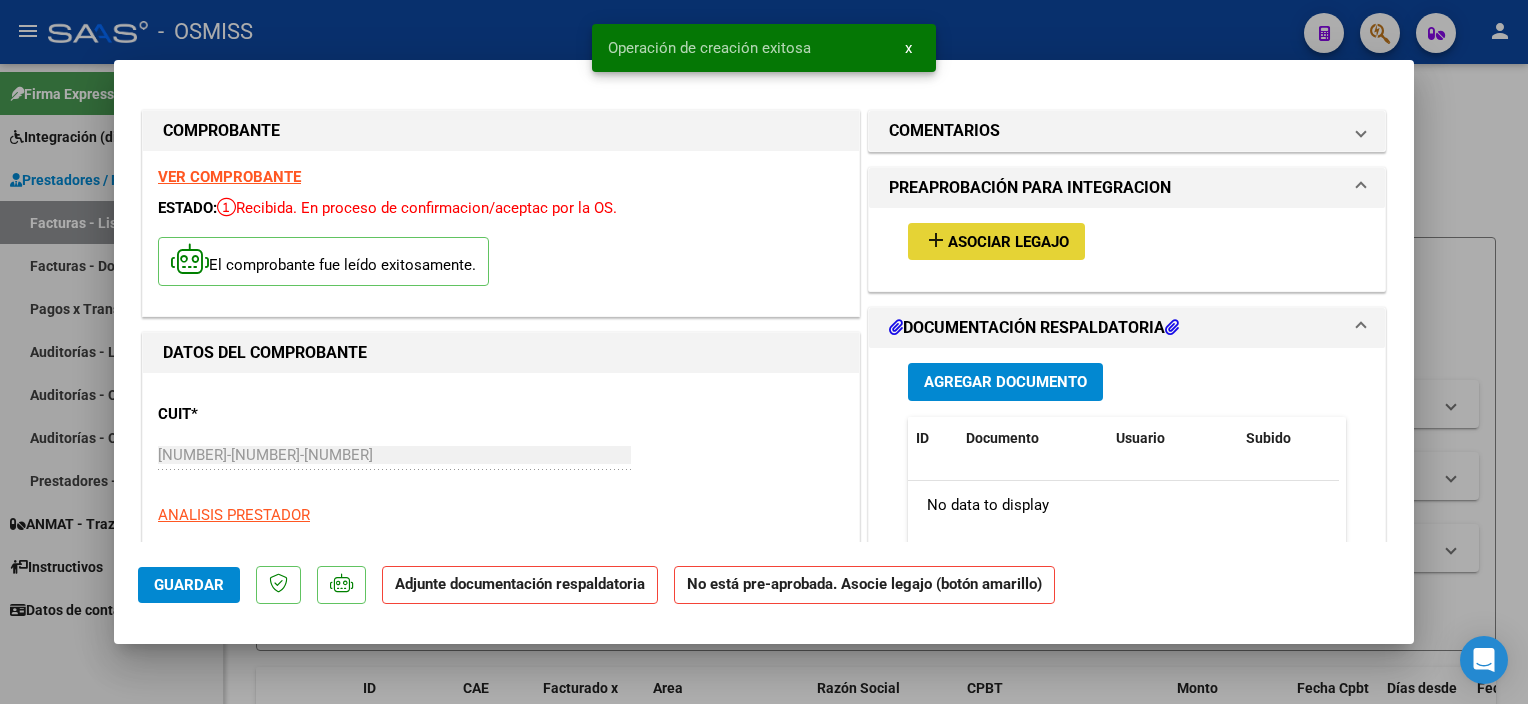 click on "Asociar Legajo" at bounding box center [1008, 242] 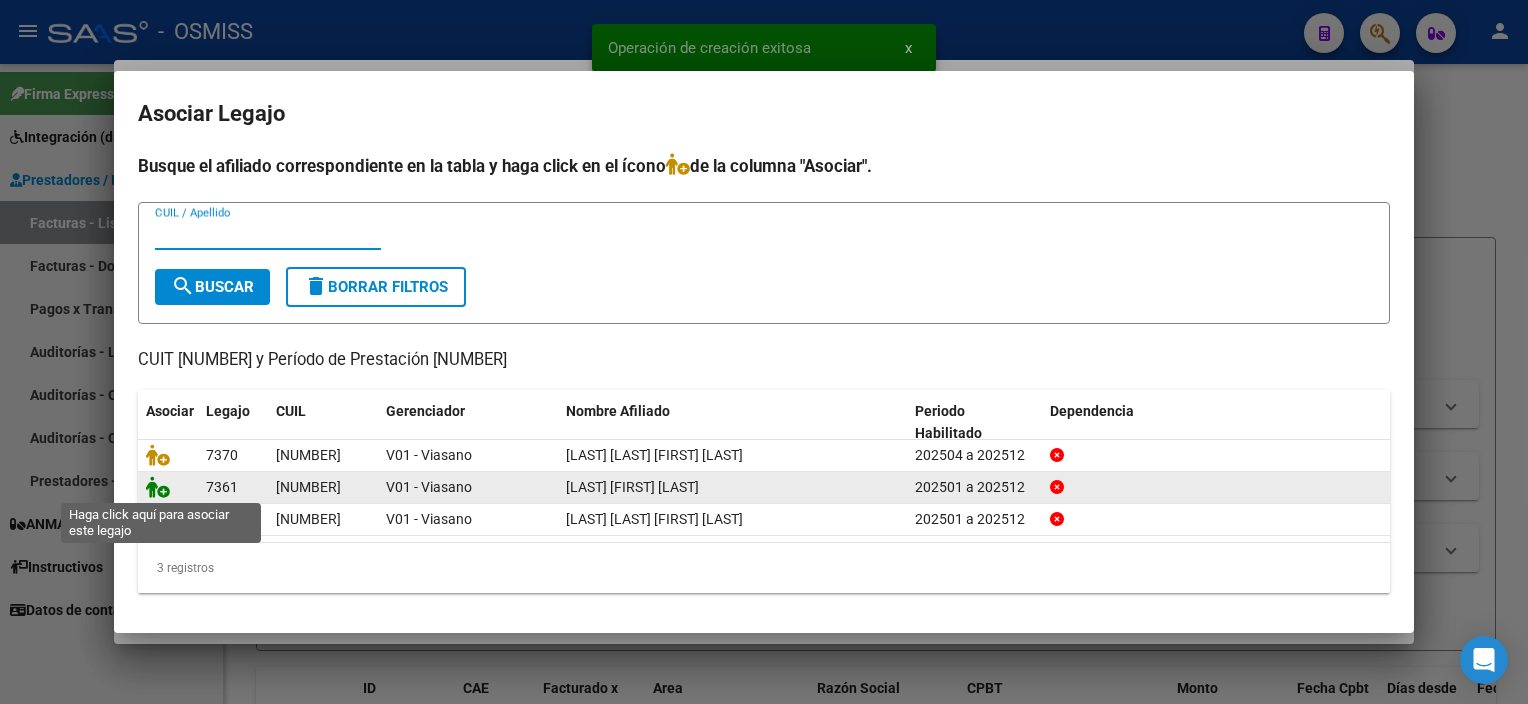 click 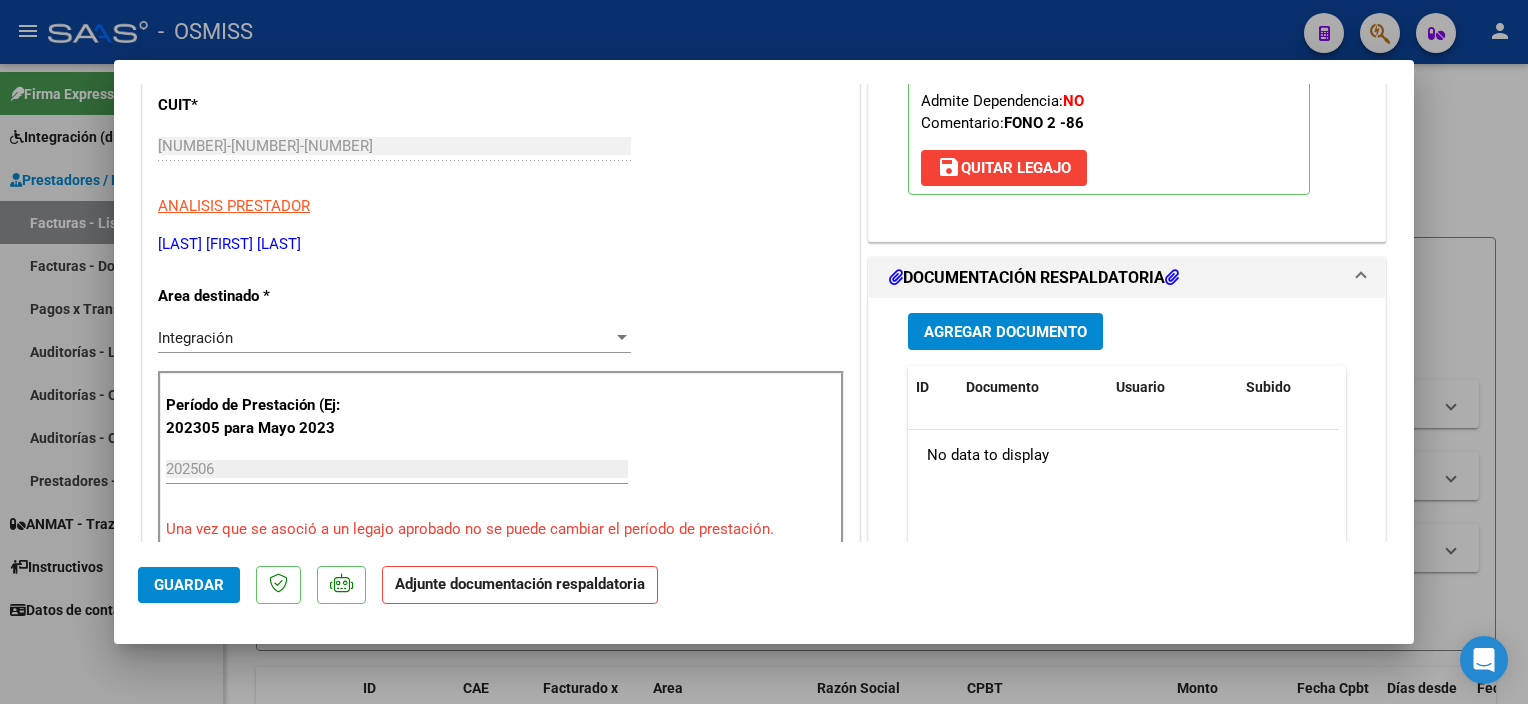 scroll, scrollTop: 337, scrollLeft: 0, axis: vertical 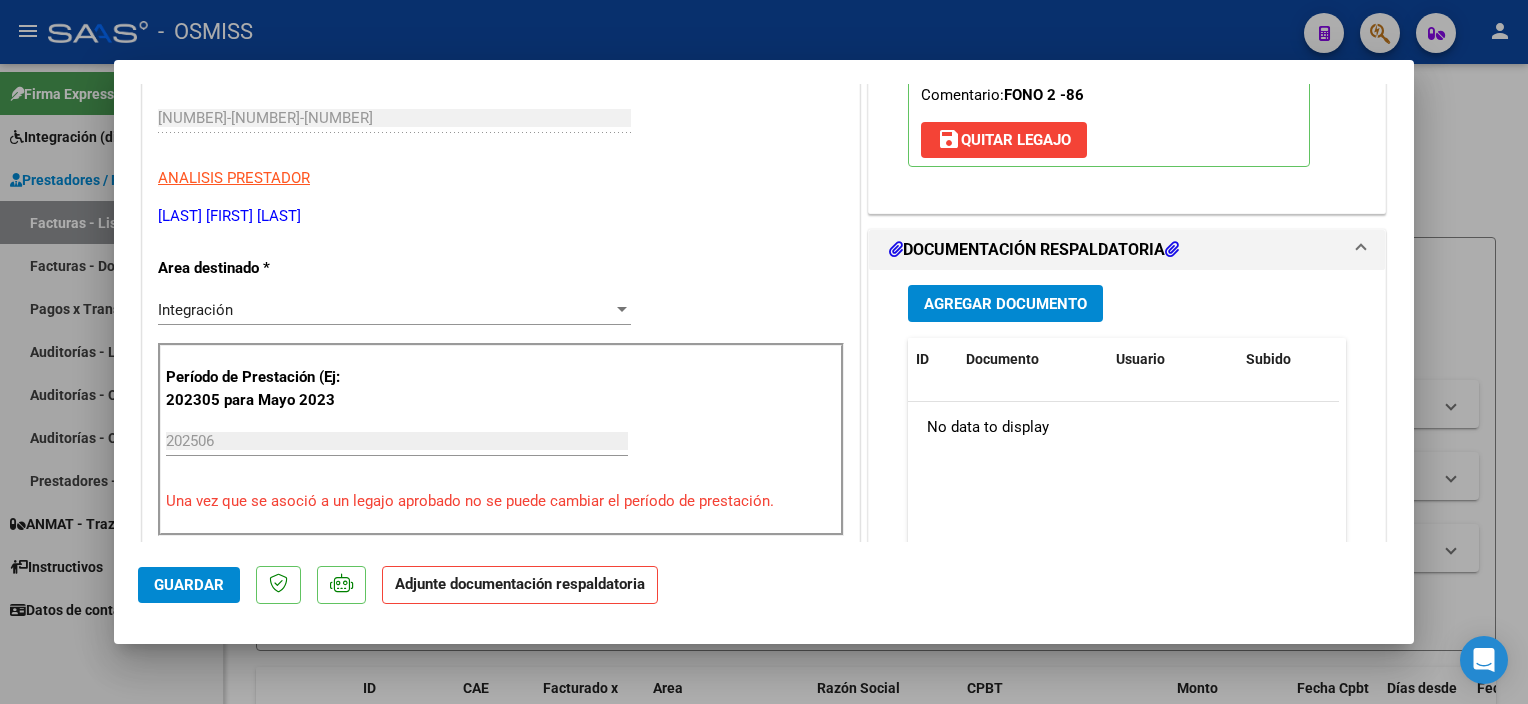 click on "Agregar Documento" at bounding box center (1005, 304) 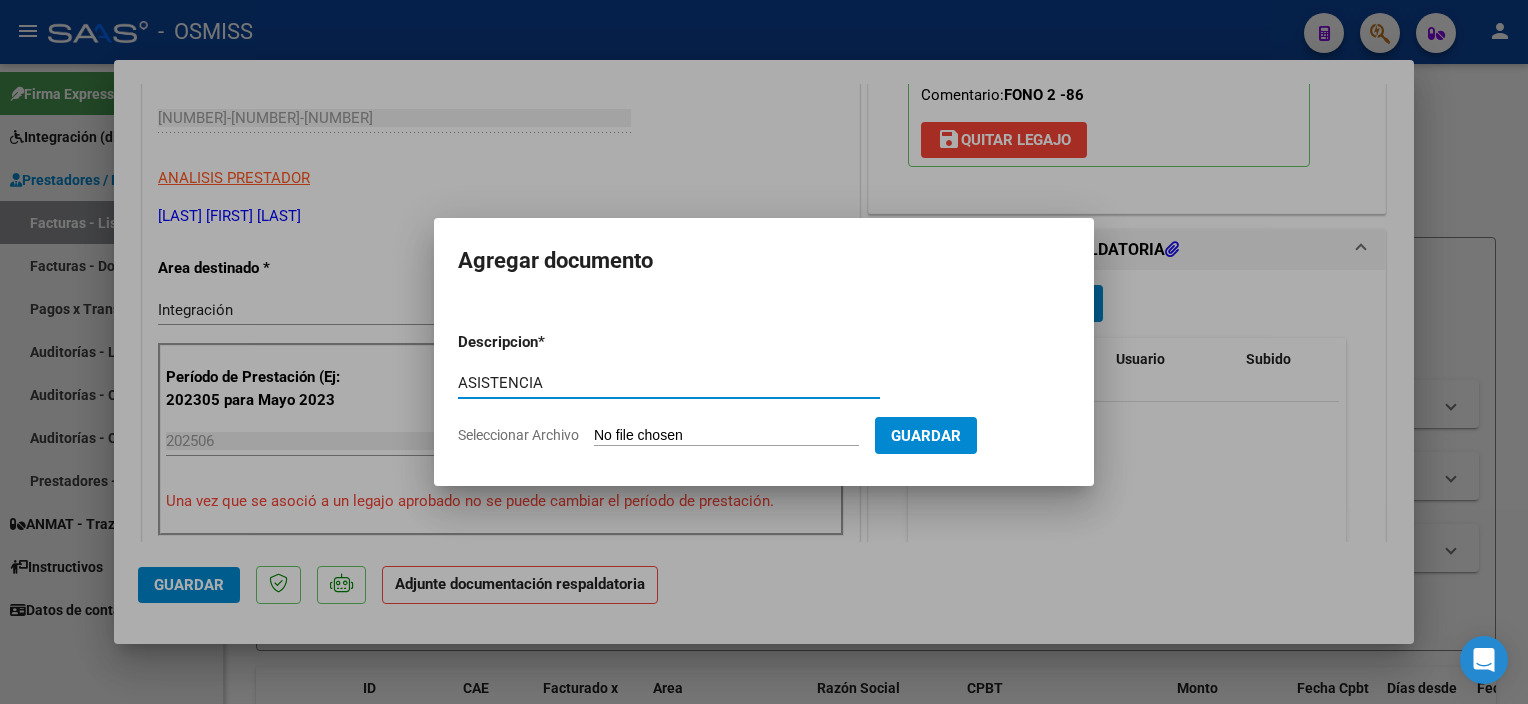 type on "ASISTENCIA" 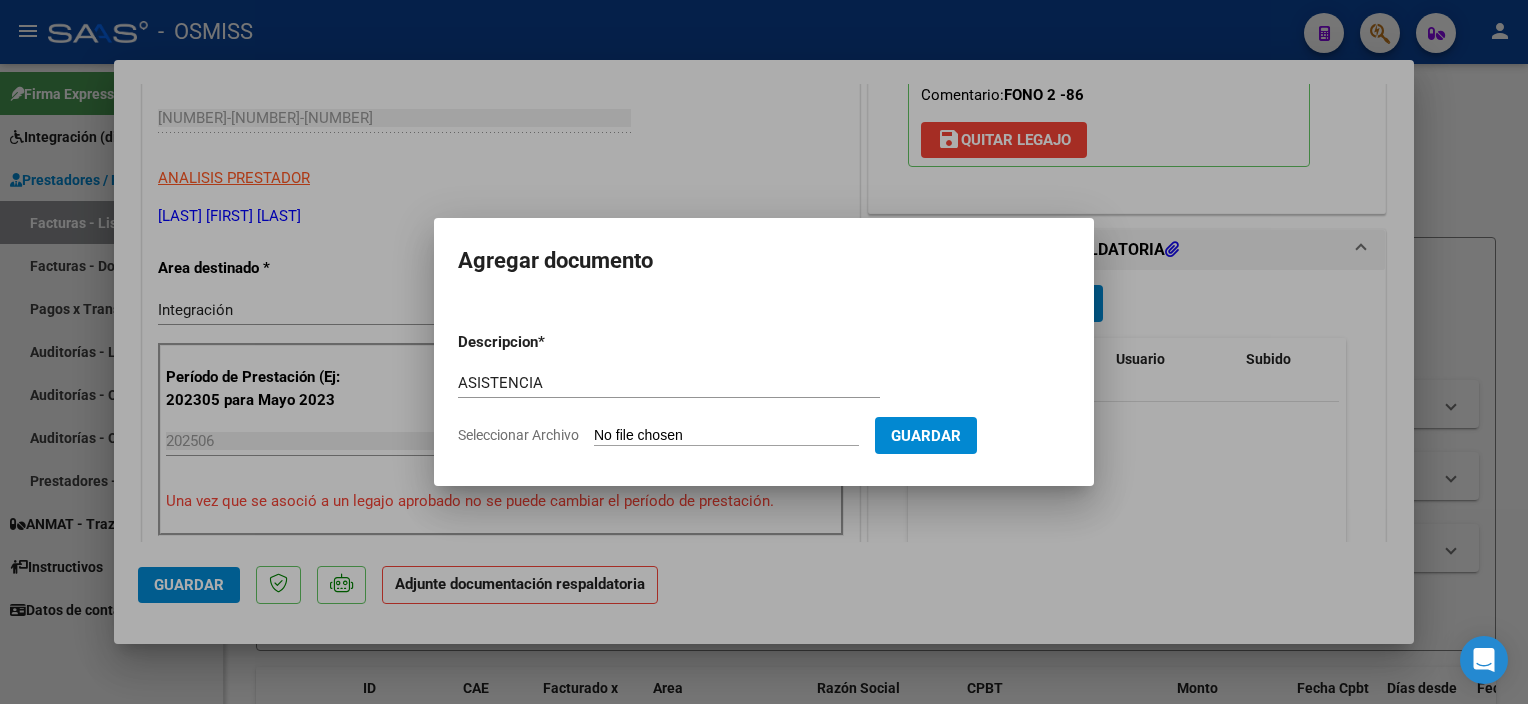 click on "Seleccionar Archivo" at bounding box center [726, 436] 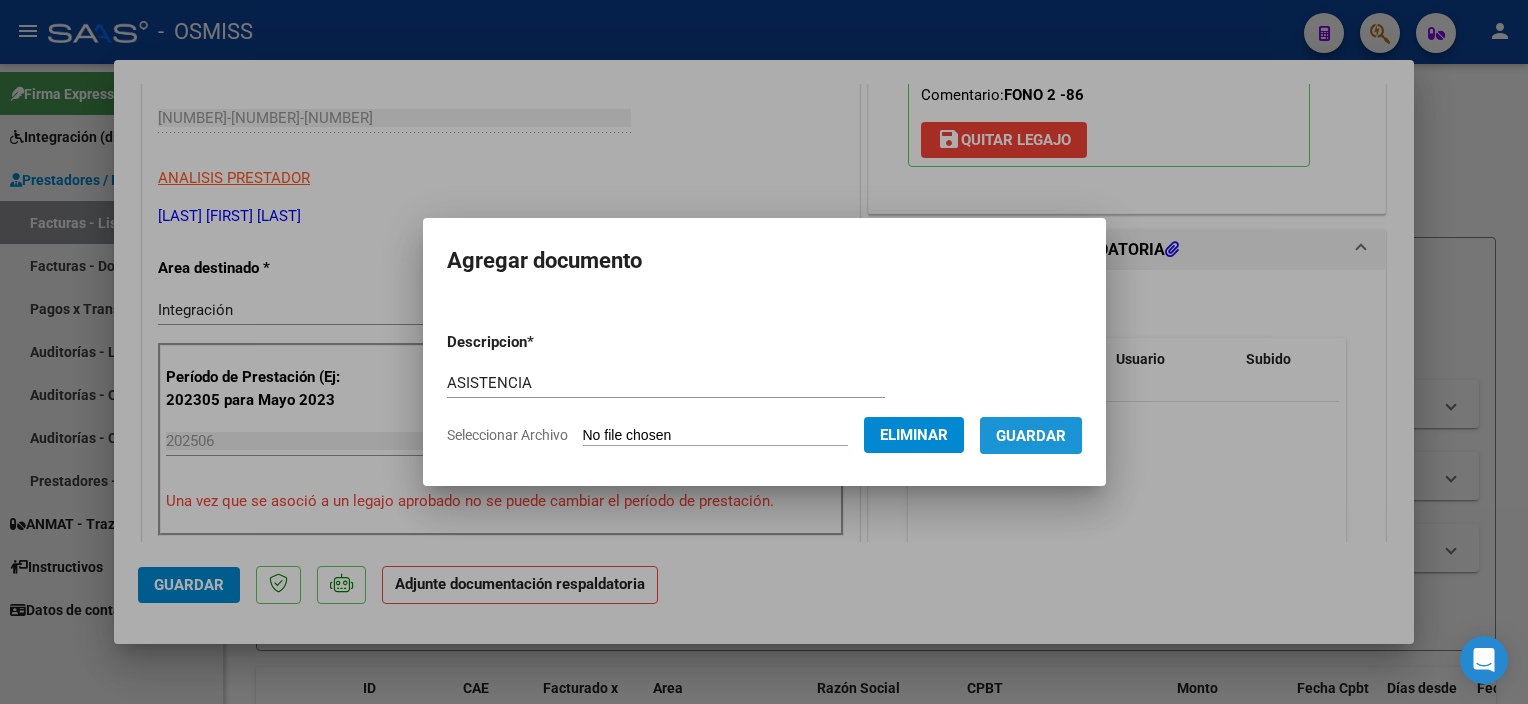click on "Guardar" at bounding box center [1031, 436] 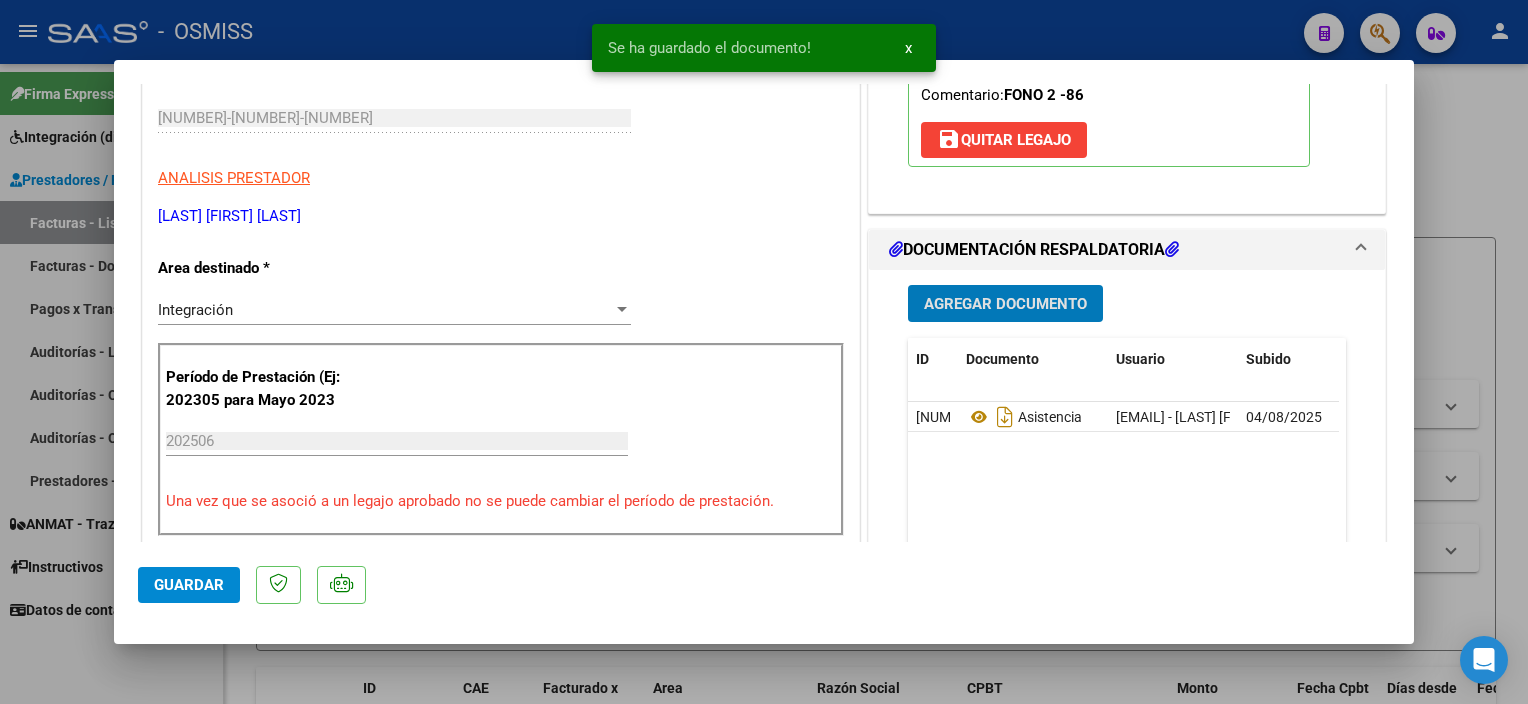 click on "Agregar Documento" at bounding box center (1005, 304) 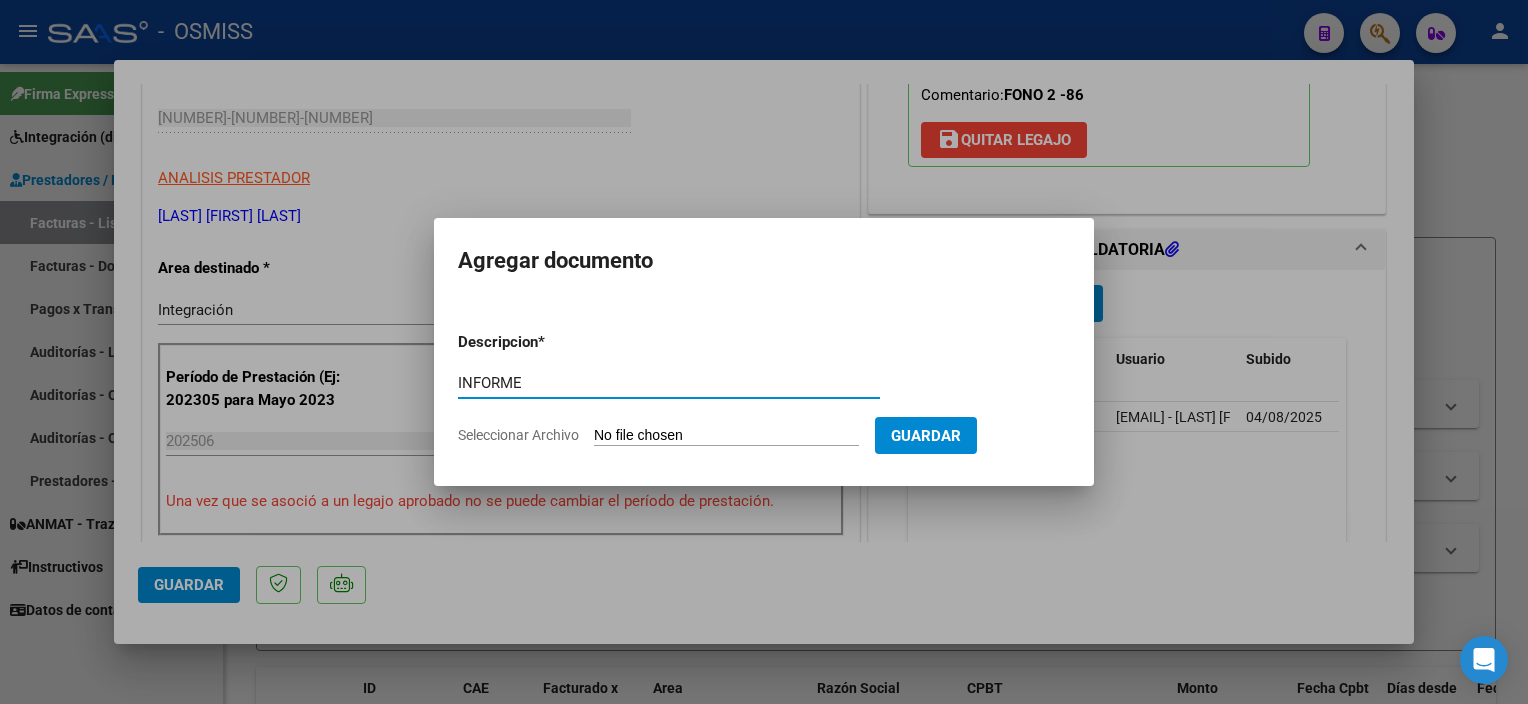 type on "INFORME" 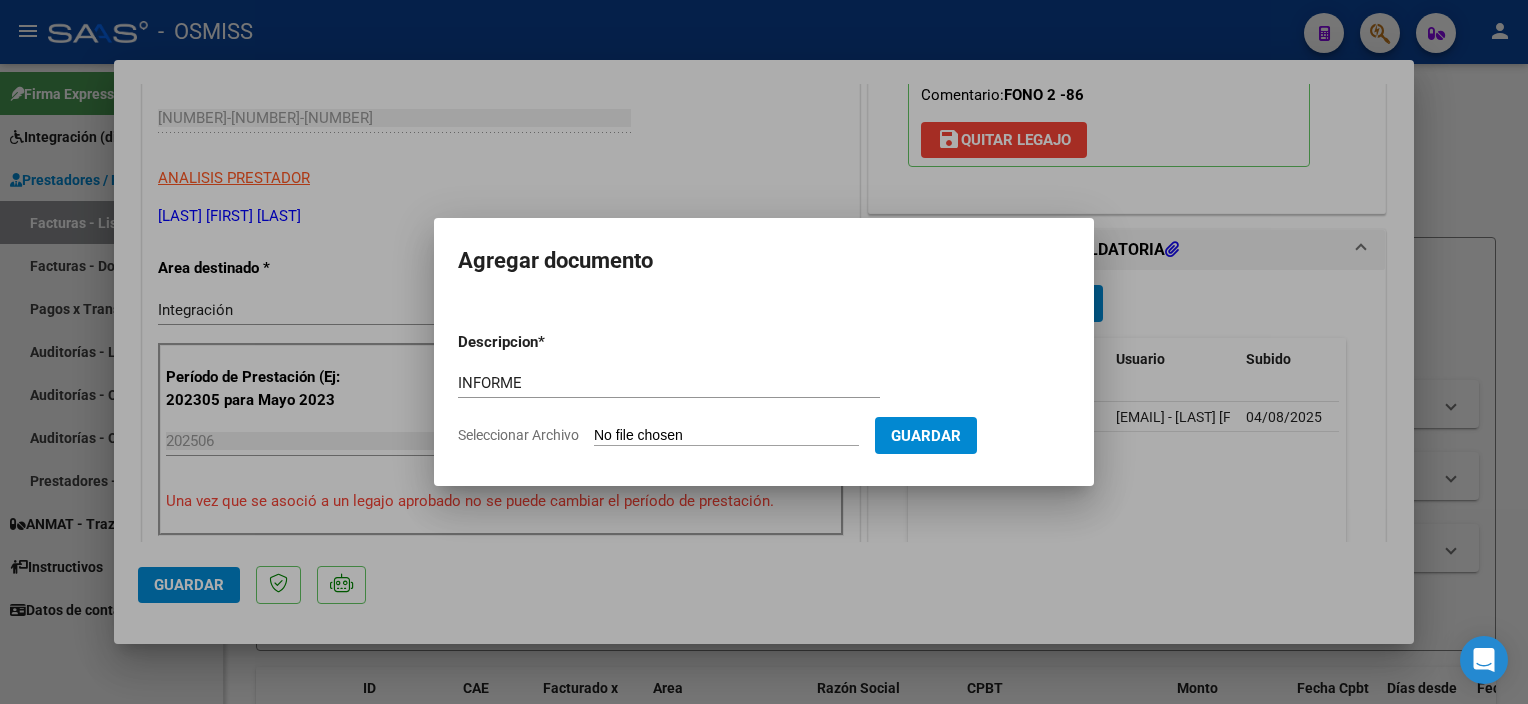 type on "C:\fakepath\INFORME SEMESTRAL [LAST] [NUMBER] - [LAST] [FIRST] ([NUMBER]).pdf" 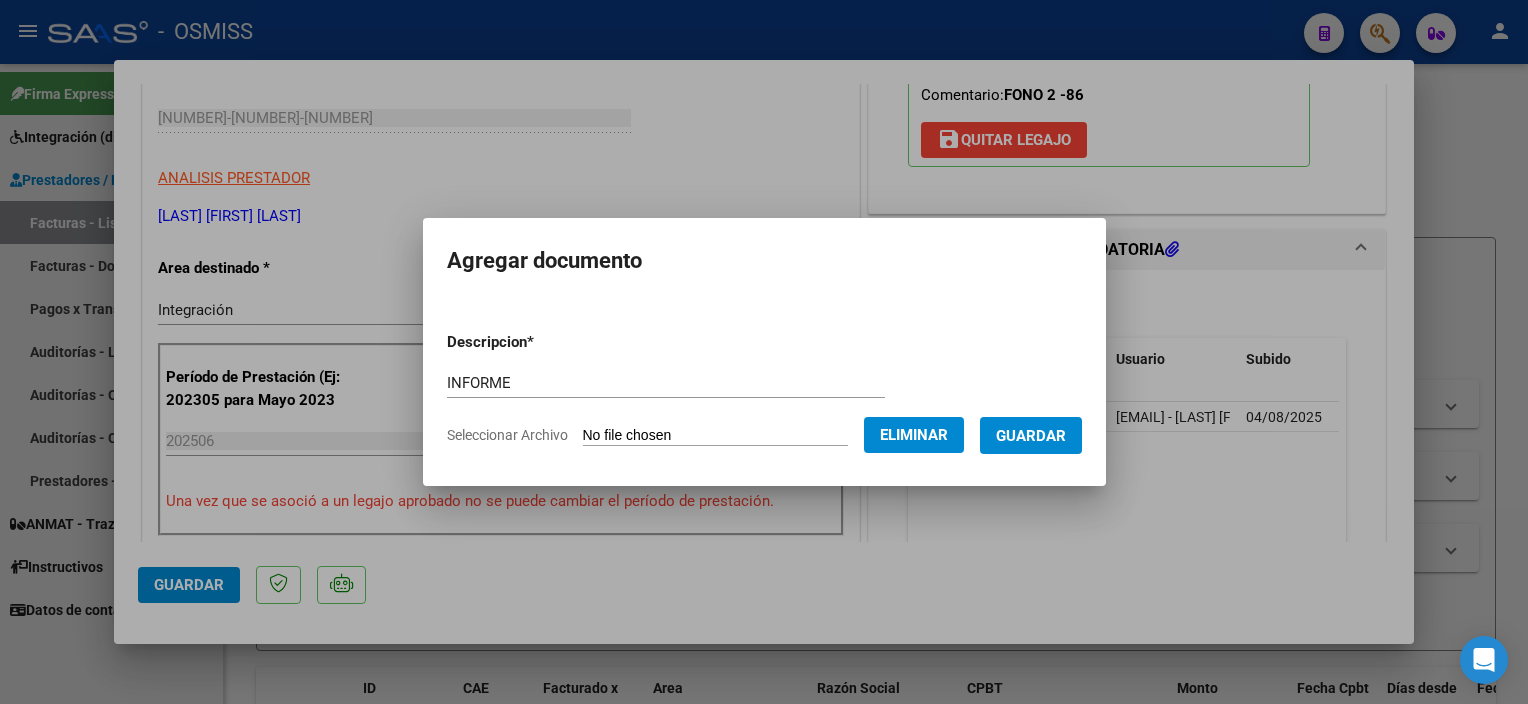 click on "Guardar" at bounding box center [1031, 436] 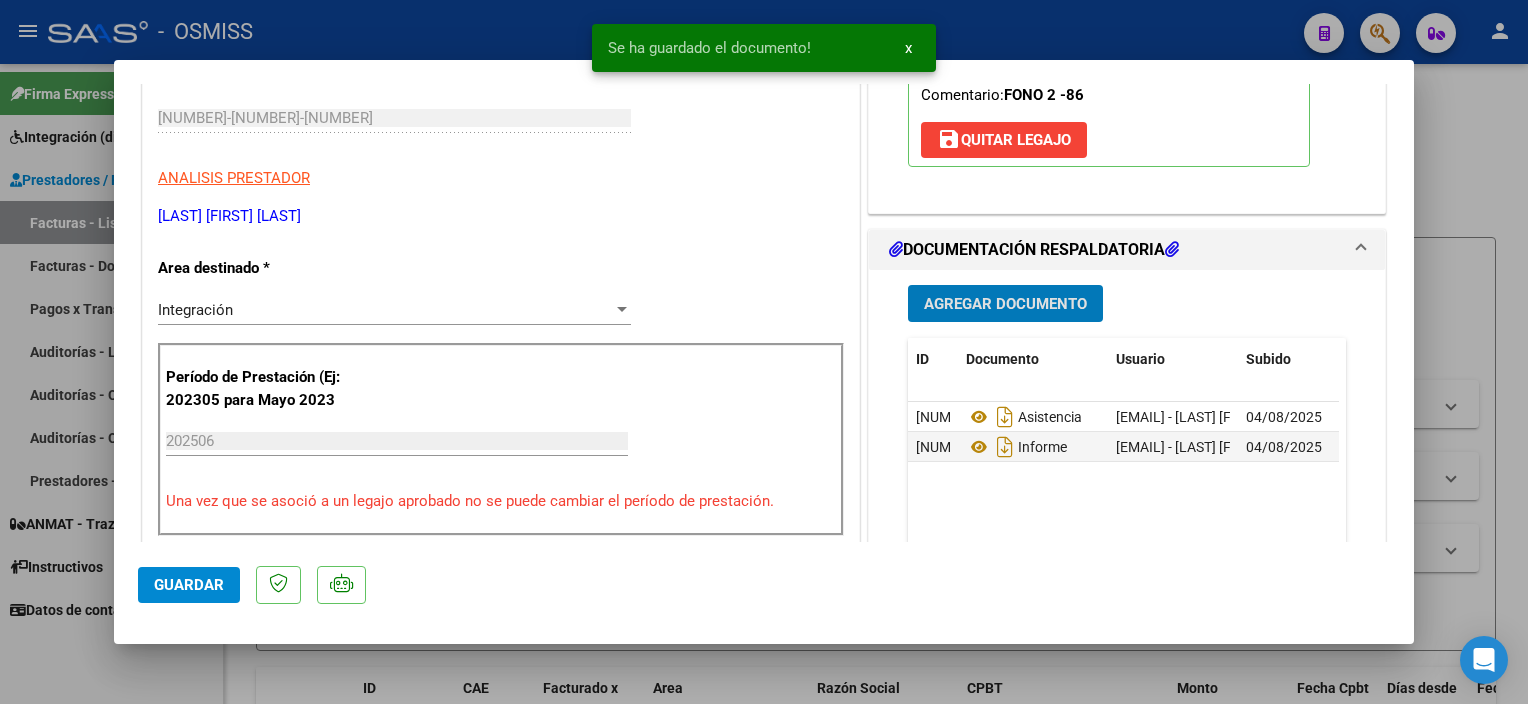 click on "Guardar" 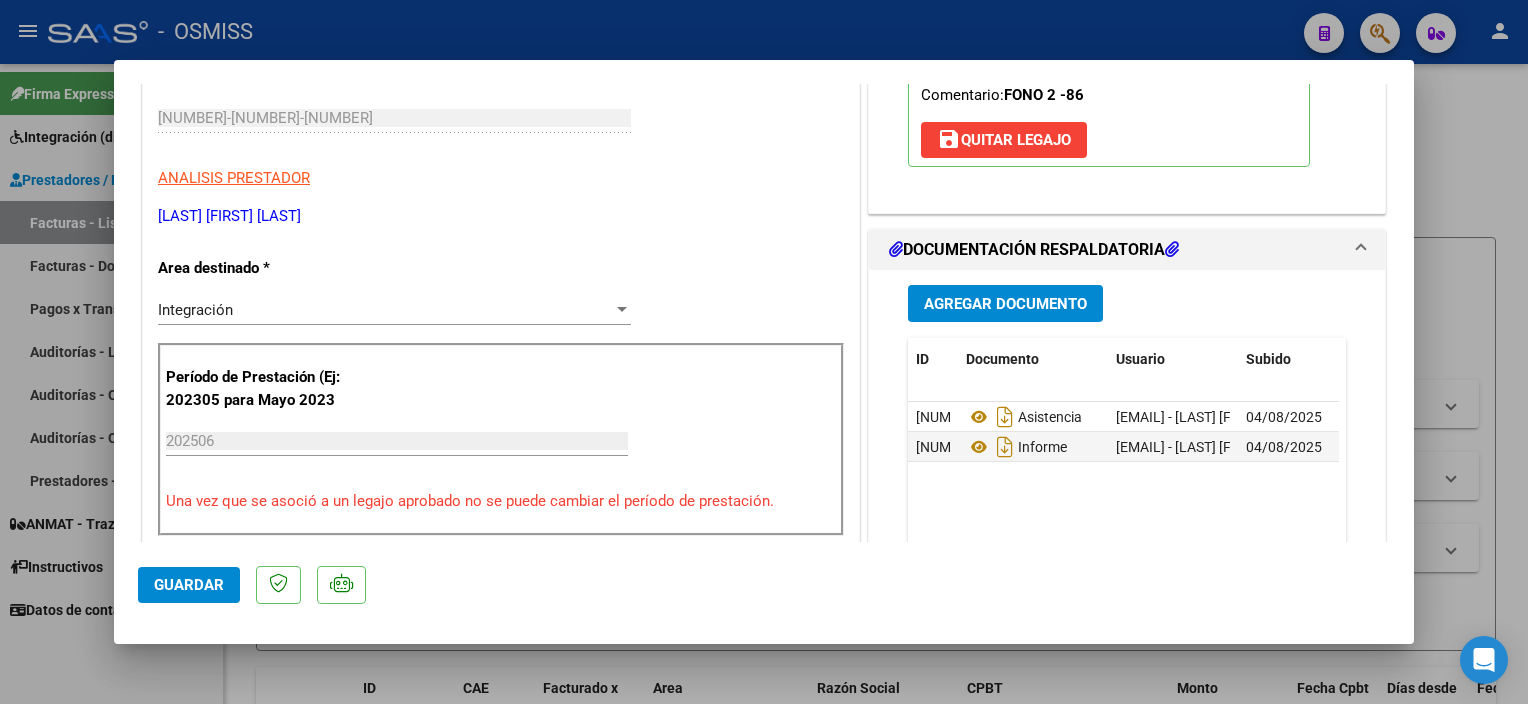 click on "CUIT  *   [NUMBER]-[NUMBER]-[NUMBER] Ingresar CUIT  ANALISIS PRESTADOR  [LAST] [FIRST] [LAST]  Período de Prestación (Ej: [NUMBER] para [MONTH] [NUMBER]    [NUMBER] Ingrese el Período de Prestación como indica el ejemplo   Una vez que se asoció a un legajo aprobado no se puede cambiar el período de prestación.   Comprobante Tipo * Factura C Seleccionar Tipo Punto de Venta  *   [NUMBER] Ingresar el Nro.  Número  *   [NUMBER] Ingresar el Nro.  Monto  *   $ [NUMBER], [NUMBER] Ingresar el monto  Fecha del Cpbt.  *   [NUMBER]-[NUMBER]-[NUMBER] Ingresar la fecha  CAE / CAEA (no ingrese CAI)    [NUMBER] Ingresar el CAE o CAEA (no ingrese CAI)  Fecha de Vencimiento    [NUMBER]-[NUMBER]-[NUMBER] Ingresar la fecha  Ref. Externa    Ingresar la ref.  N° Liquidación    Ingresar el N° Liquidación  COMENTARIOS [NUMBER] Ver Legajo Asociado  NO" at bounding box center [764, 313] 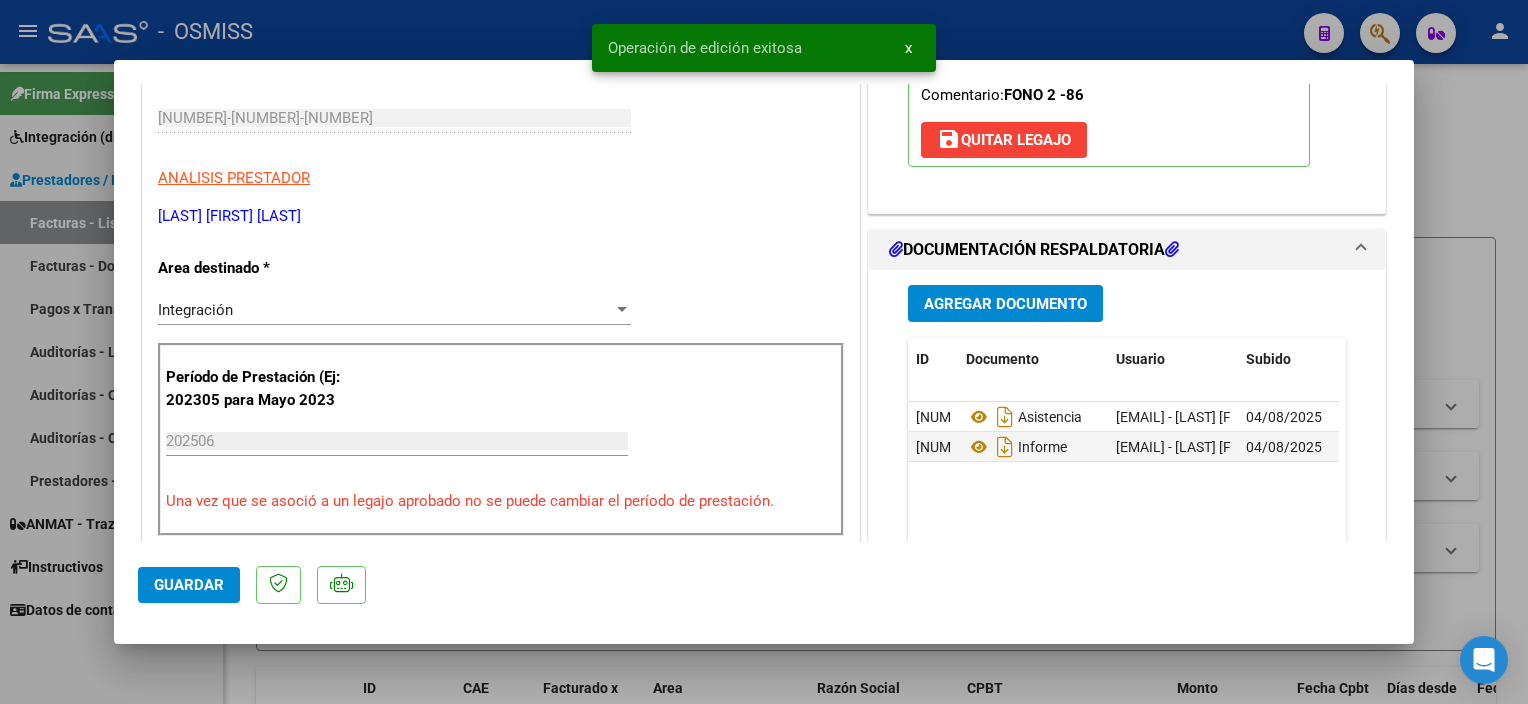 click at bounding box center [764, 352] 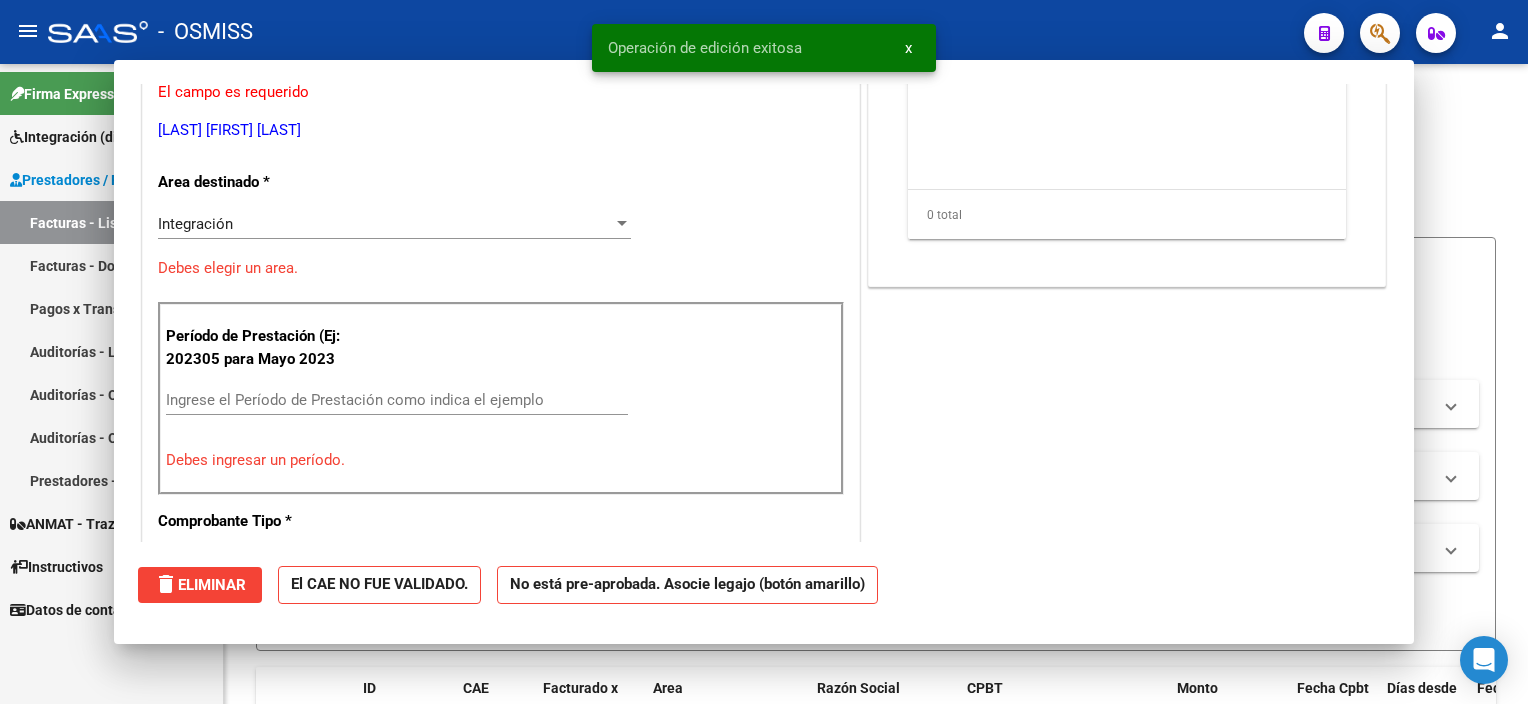 scroll, scrollTop: 276, scrollLeft: 0, axis: vertical 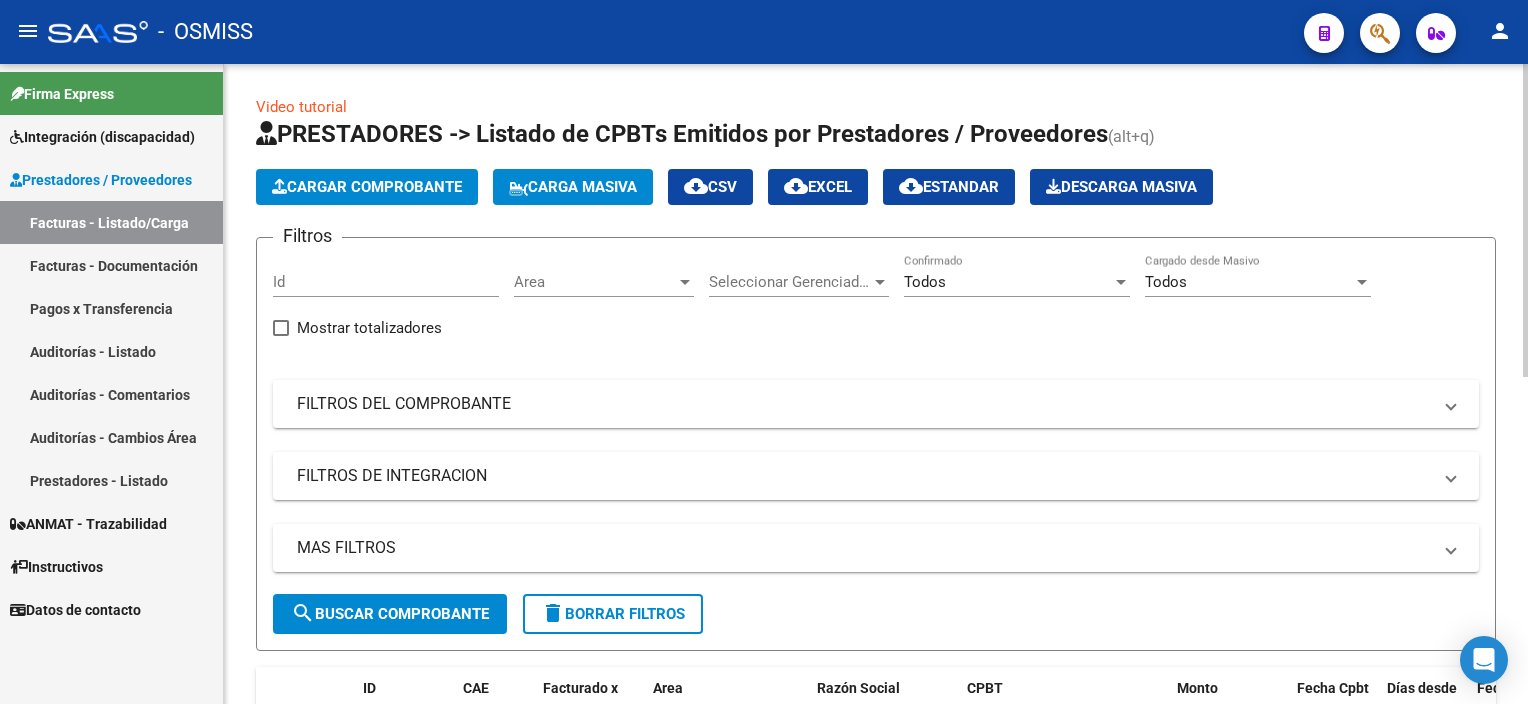 click on "Filtros Id Area Area Seleccionar Gerenciador Seleccionar Gerenciador Todos Confirmado Todos Cargado desde Masivo   Mostrar totalizadores   FILTROS DEL COMPROBANTE  Comprobante Tipo Comprobante Tipo Start date – End date Fec. Comprobante Desde / Hasta Días Emisión Desde(cant. días) Días Emisión Hasta(cant. días) CUIT / Razón Social Pto. Venta Nro. Comprobante Código SSS CAE Válido CAE Válido Todos Cargado Módulo Hosp. Todos Tiene facturacion Apócrifa Hospital Refes  FILTROS DE INTEGRACION  Período De Prestación Campos del Archivo de Rendición Devuelto x SSS (dr_envio) Todos Rendido x SSS (dr_envio) Tipo de Registro Tipo de Registro Período Presentación Período Presentación Campos del Legajo Asociado (preaprobación) Afiliado Legajo (cuil/nombre) Todos Solo facturas preaprobadas  MAS FILTROS  Todos Con Doc. Respaldatoria Todos Con Trazabilidad Todos Asociado a Expediente Sur Auditoría Auditoría Auditoría Id Start date – End date Auditoría Confirmada Desde / Hasta Start date – –" 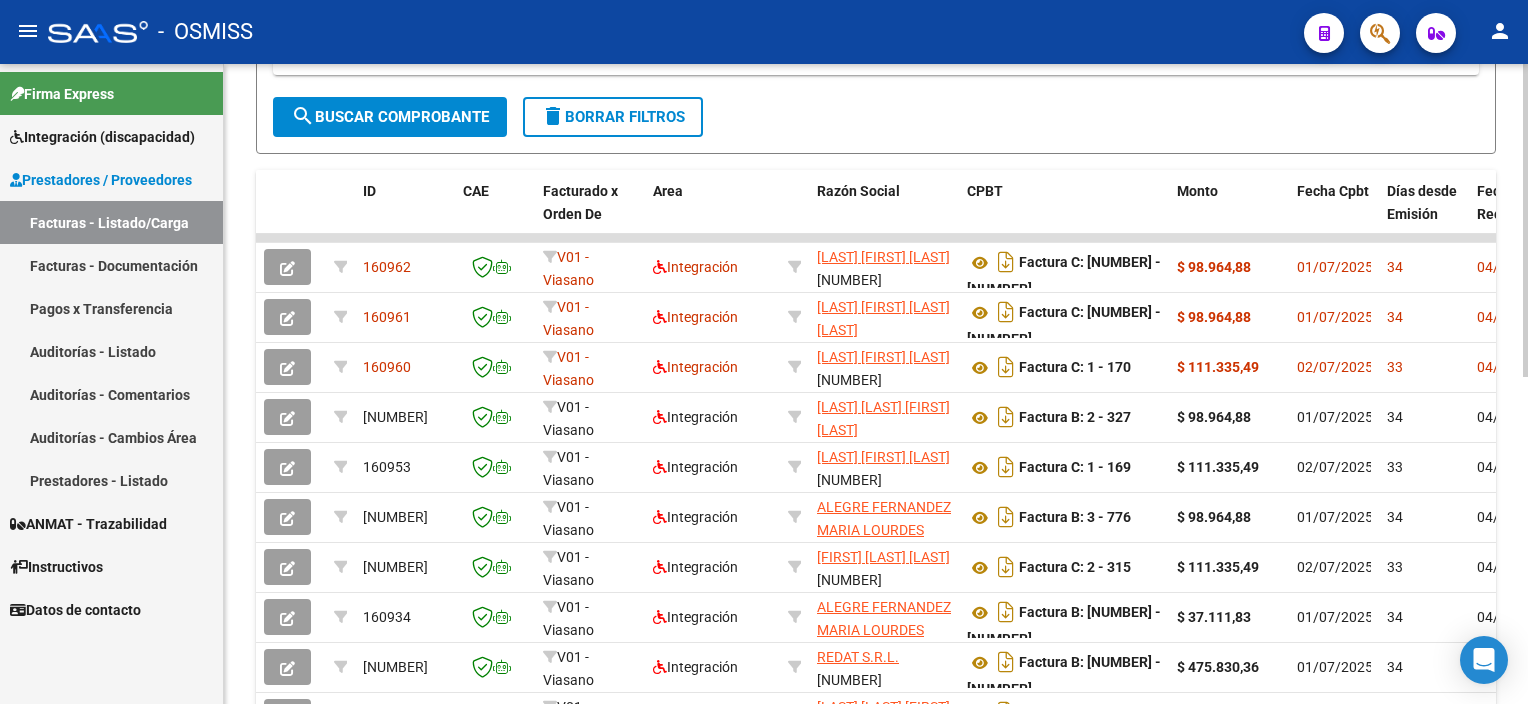 scroll, scrollTop: 497, scrollLeft: 0, axis: vertical 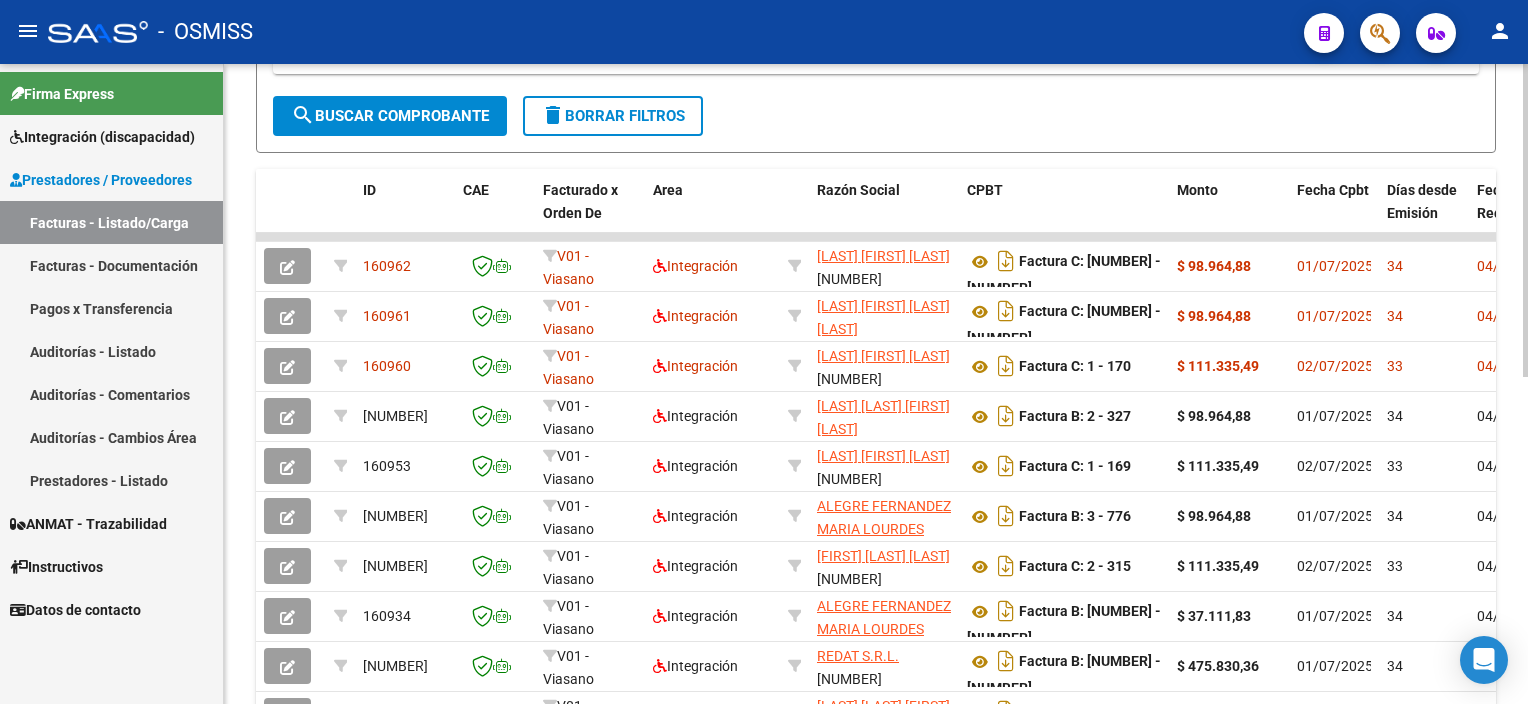 click on "menu -   OSMISS  person    Firma Express     Integración (discapacidad) Legajos    Prestadores / Proveedores Facturas - Listado/Carga Facturas - Documentación Pagos x Transferencia Auditorías - Listado Auditorías - Comentarios Auditorías - Cambios Área Prestadores - Listado    ANMAT - Trazabilidad    Instructivos    Datos de contacto  Video tutorial   PRESTADORES -> Listado de CPBTs Emitidos por Prestadores / Proveedores (alt+q)   Cargar Comprobante
Carga Masiva  cloud_download  CSV  cloud_download  EXCEL  cloud_download  Estandar   Descarga Masiva
Filtros Id Area Area Seleccionar Gerenciador Seleccionar Gerenciador Todos Confirmado Todos Cargado desde Masivo   Mostrar totalizadores   FILTROS DEL COMPROBANTE  Comprobante Tipo Comprobante Tipo Start date – End date Fec. Comprobante Desde / Hasta Días Emisión Desde(cant. días) Días Emisión Hasta(cant. días) CUIT / Razón Social Pto. Venta Nro. Comprobante Código SSS CAE Válido CAE Válido Todos Cargado Módulo Hosp. Todos Op" at bounding box center (764, 352) 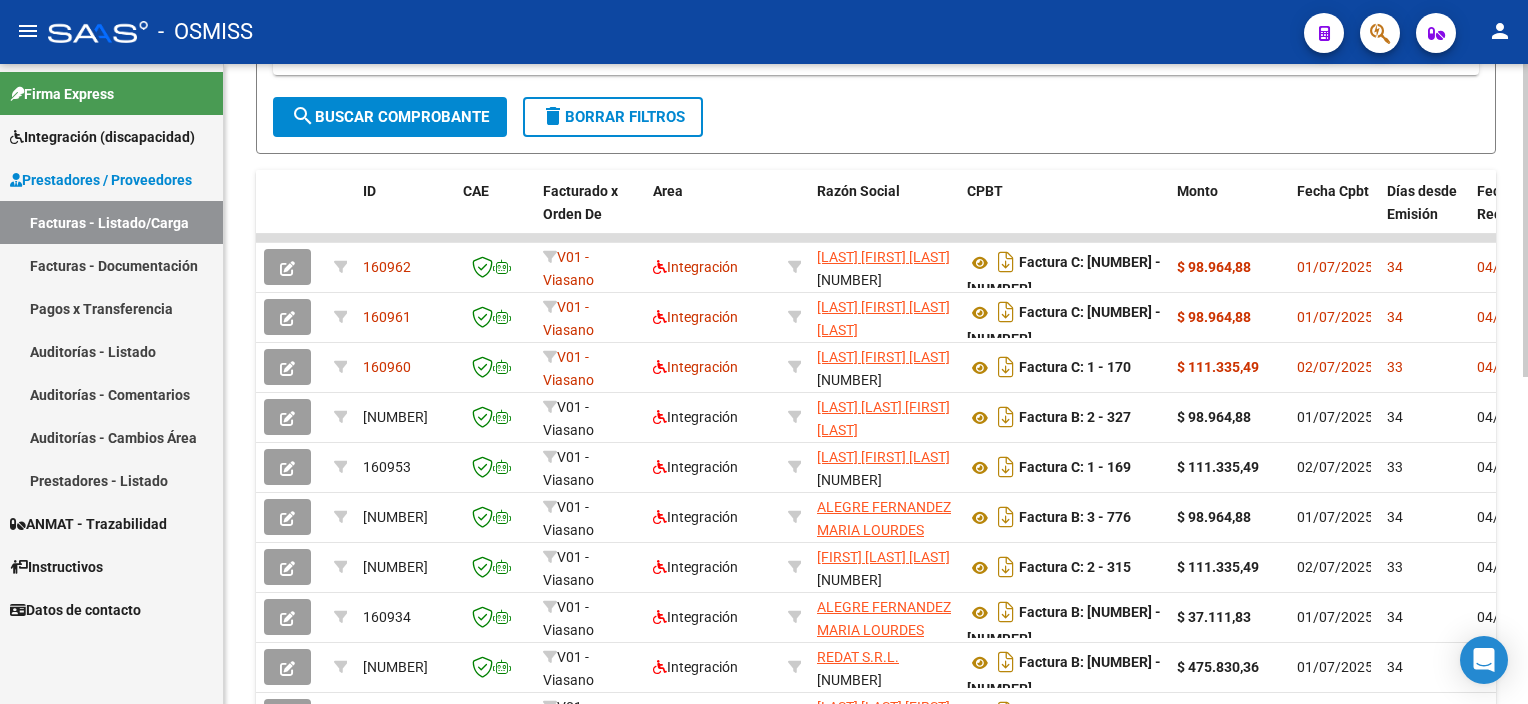 scroll, scrollTop: 669, scrollLeft: 0, axis: vertical 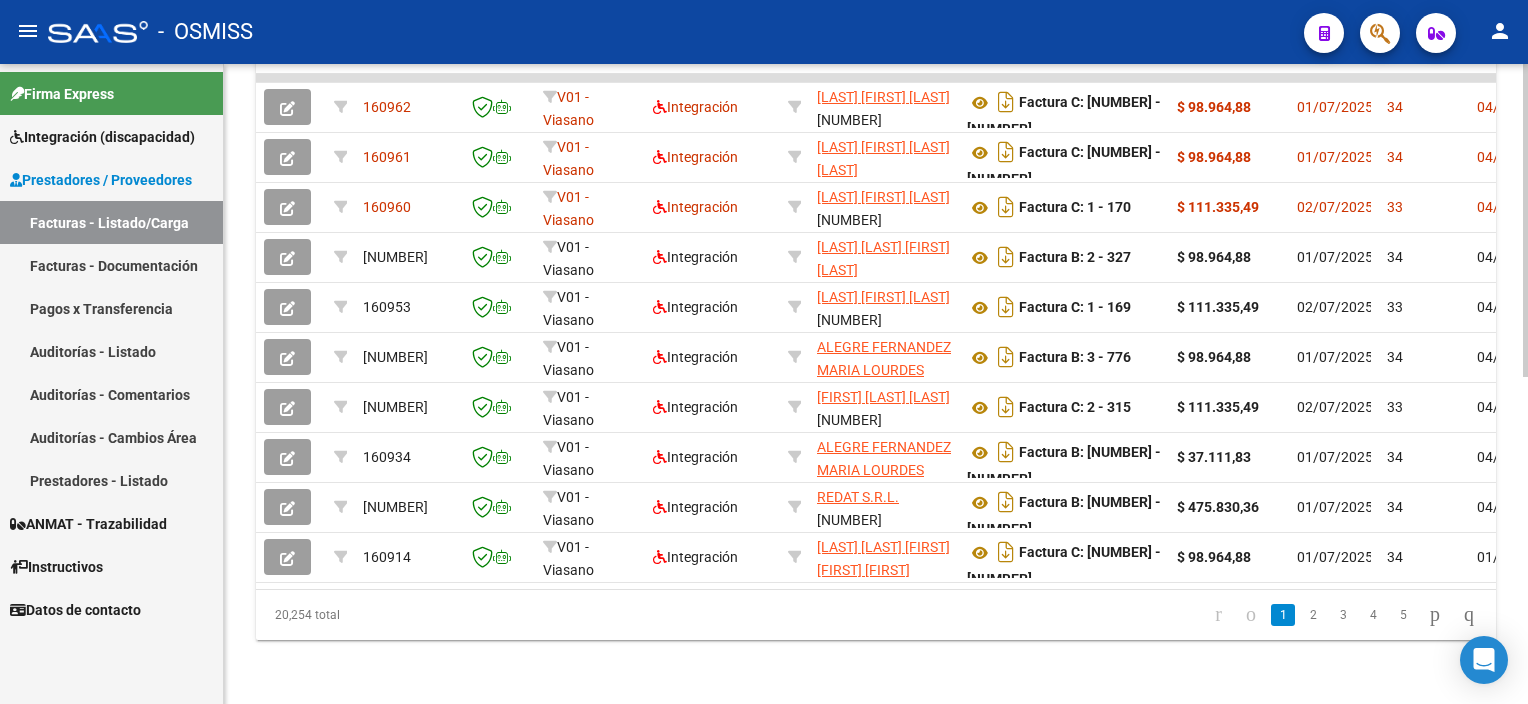 click on "Fec. Comprobante Desde / Hasta Días Emisión Desde(cant. días) Días Emisión Hasta(cant. días) CUIT / Razón Social Pto. Venta Nro. Comprobante Código SSS CAE Válido CAE Válido Todos Cargado Módulo Hosp. Todos Tiene facturacion Apócrifa Hospital Refes  FILTROS DE INTEGRACION  Período De Prestación Campos del Archivo de Rendición Devuelto x SSS (dr_envio) Todos Rendido x SSS (dr_envio) Tipo de Registro Tipo de Registro Período Presentación Período Presentación Campos del Legajo Asociado (preaprobación) Afiliado Legajo (cuil/nombre) Todos  MAS FILTROS  Op" 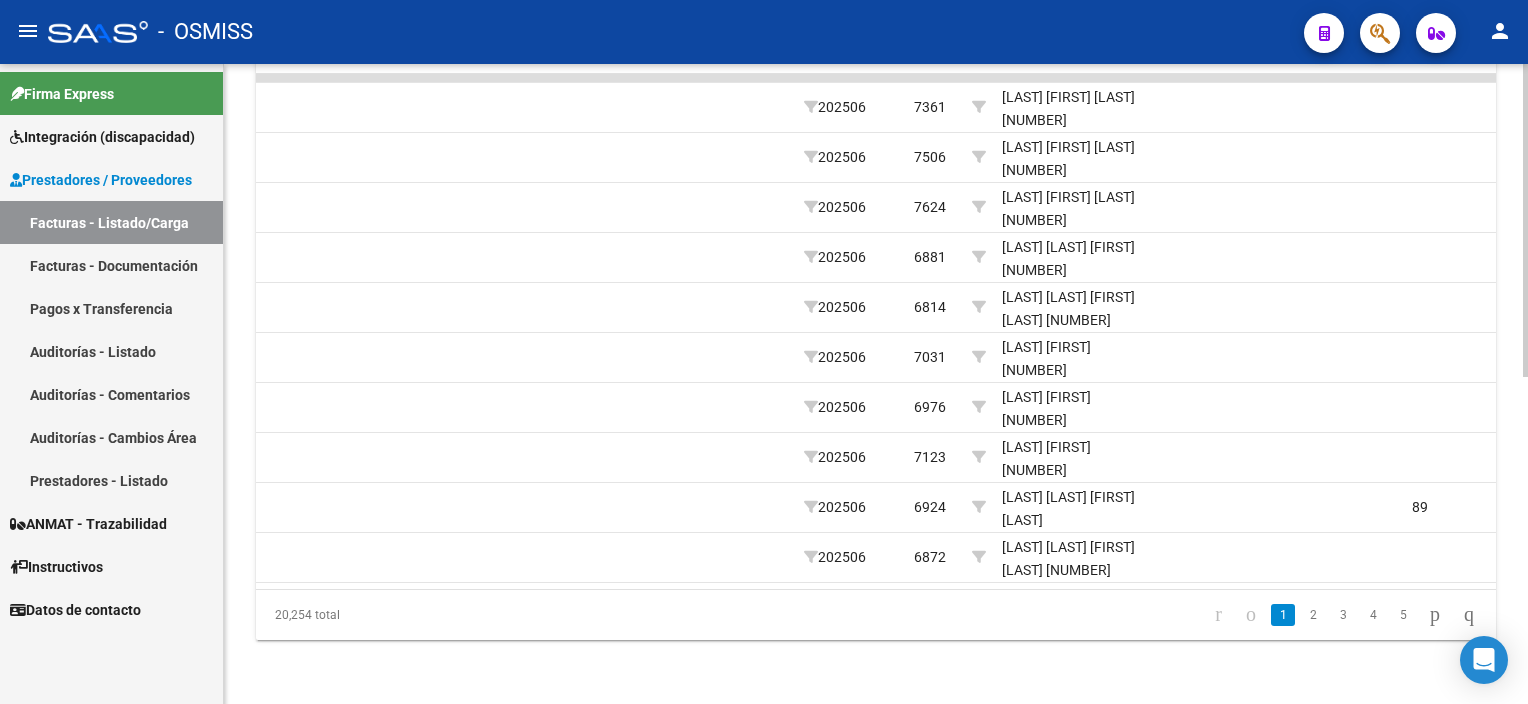 scroll, scrollTop: 0, scrollLeft: 2639, axis: horizontal 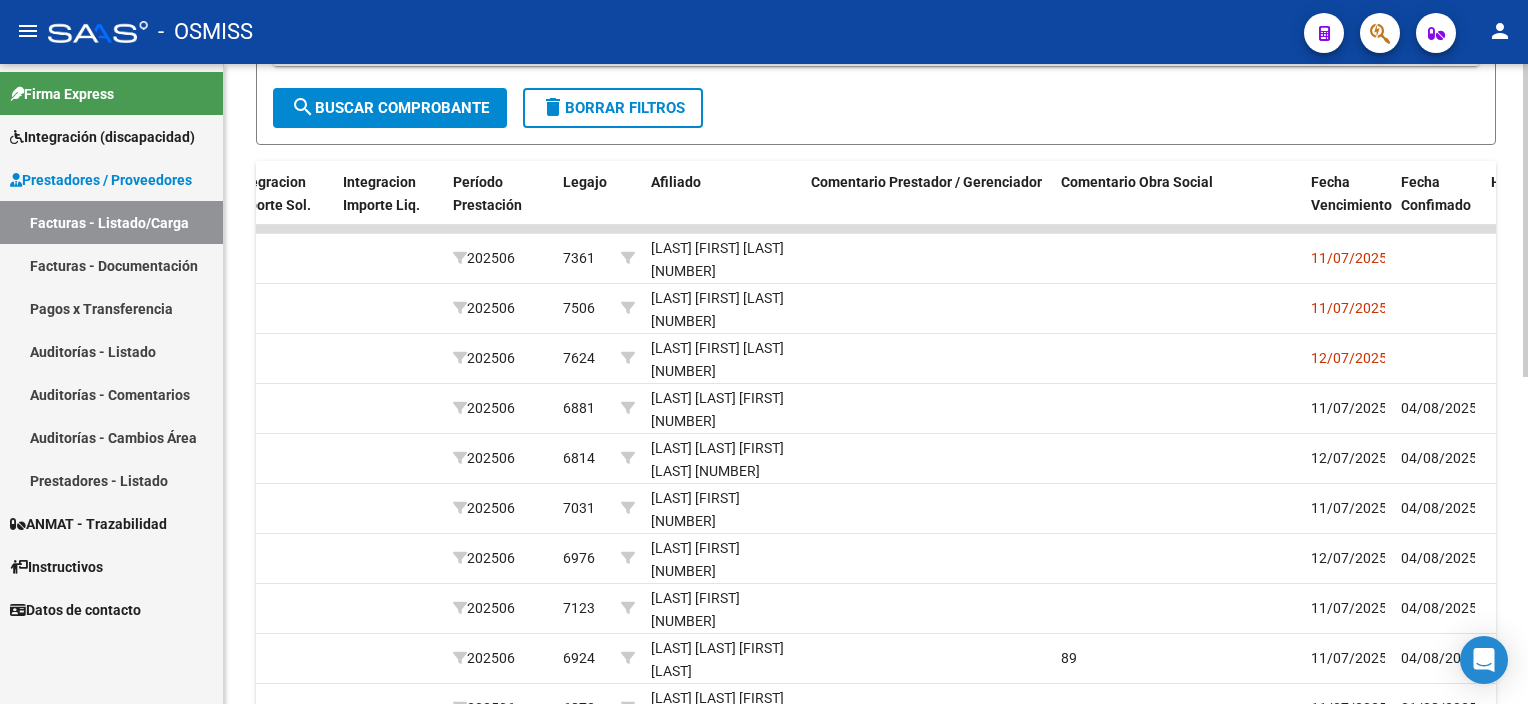 click on "Fec. Comprobante Desde / Hasta Días Emisión Desde(cant. días) Días Emisión Hasta(cant. días) CUIT / Razón Social Pto. Venta Nro. Comprobante Código SSS CAE Válido CAE Válido Todos Cargado Módulo Hosp. Todos Tiene facturacion Apócrifa Hospital Refes  FILTROS DE INTEGRACION  Período De Prestación Campos del Archivo de Rendición Devuelto x SSS (dr_envio) Todos Rendido x SSS (dr_envio) Tipo de Registro Tipo de Registro Período Presentación Período Presentación Campos del Legajo Asociado (preaprobación) Afiliado Legajo (cuil/nombre) Todos  MAS FILTROS  Op" 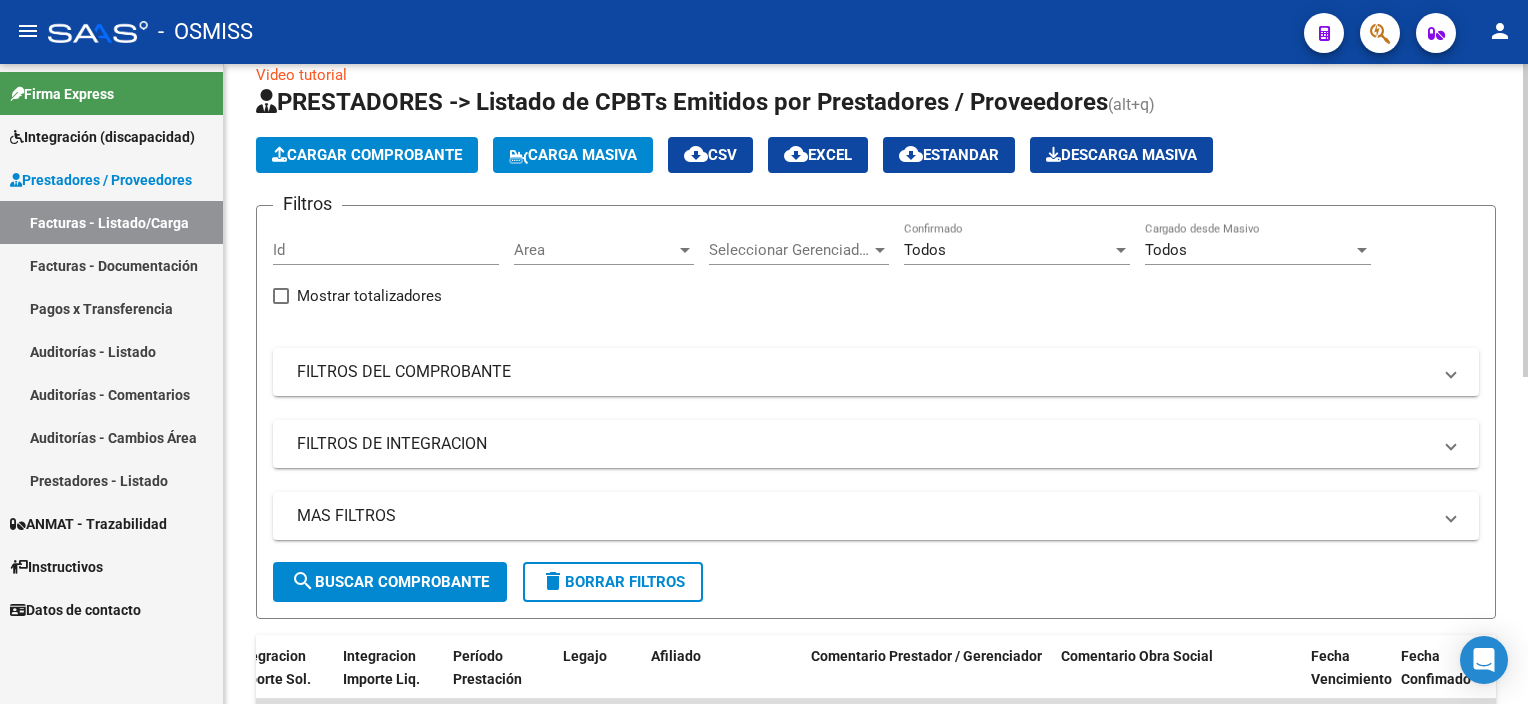 scroll, scrollTop: 8, scrollLeft: 0, axis: vertical 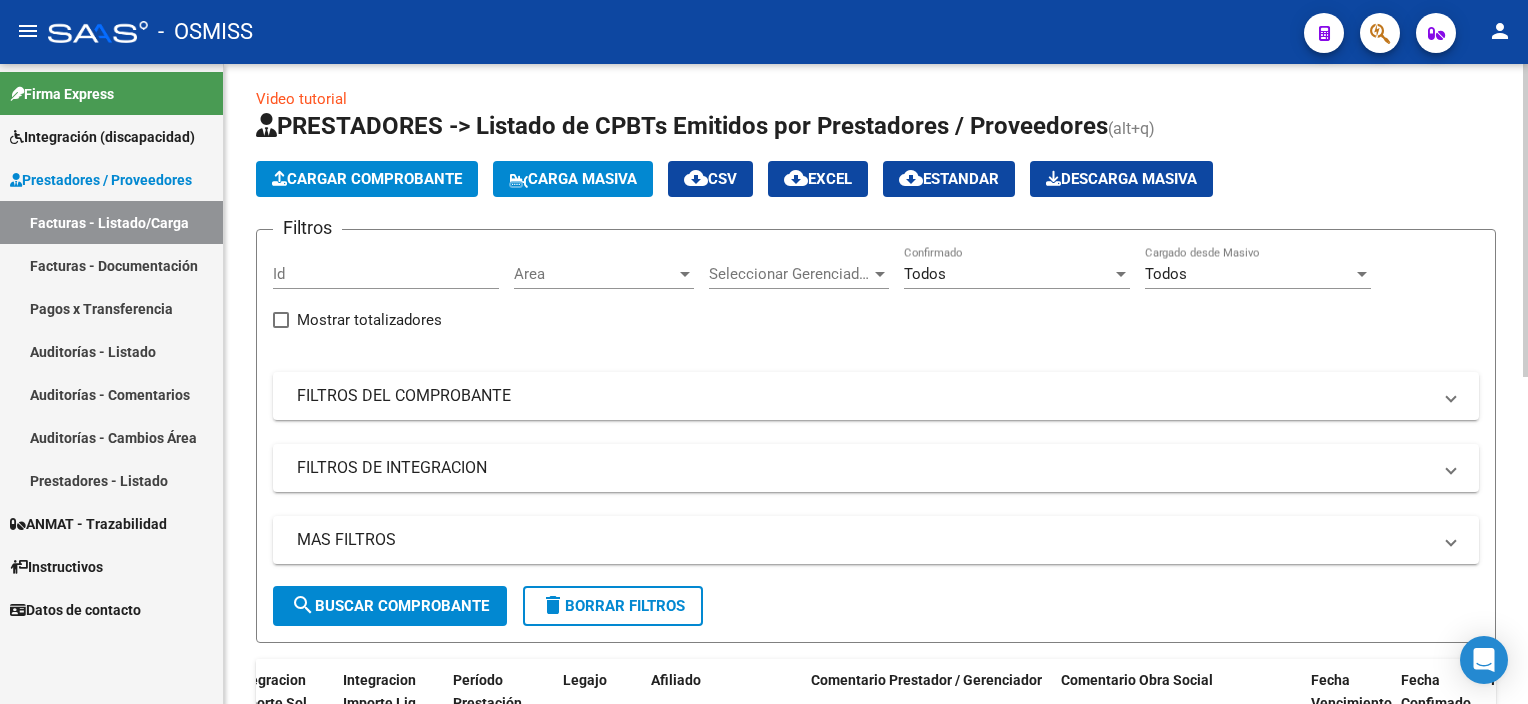 click on "menu -   OSMISS  person    Firma Express     Integración (discapacidad) Legajos    Prestadores / Proveedores Facturas - Listado/Carga Facturas - Documentación Pagos x Transferencia Auditorías - Listado Auditorías - Comentarios Auditorías - Cambios Área Prestadores - Listado    ANMAT - Trazabilidad    Instructivos    Datos de contacto  Video tutorial   PRESTADORES -> Listado de CPBTs Emitidos por Prestadores / Proveedores (alt+q)   Cargar Comprobante
Carga Masiva  cloud_download  CSV  cloud_download  EXCEL  cloud_download  Estandar   Descarga Masiva
Filtros Id Area Area Seleccionar Gerenciador Seleccionar Gerenciador Todos Confirmado Todos Cargado desde Masivo   Mostrar totalizadores   FILTROS DEL COMPROBANTE  Comprobante Tipo Comprobante Tipo Start date – End date Fec. Comprobante Desde / Hasta Días Emisión Desde(cant. días) Días Emisión Hasta(cant. días) CUIT / Razón Social Pto. Venta Nro. Comprobante Código SSS CAE Válido CAE Válido Todos Cargado Módulo Hosp. Todos Op" at bounding box center (764, 352) 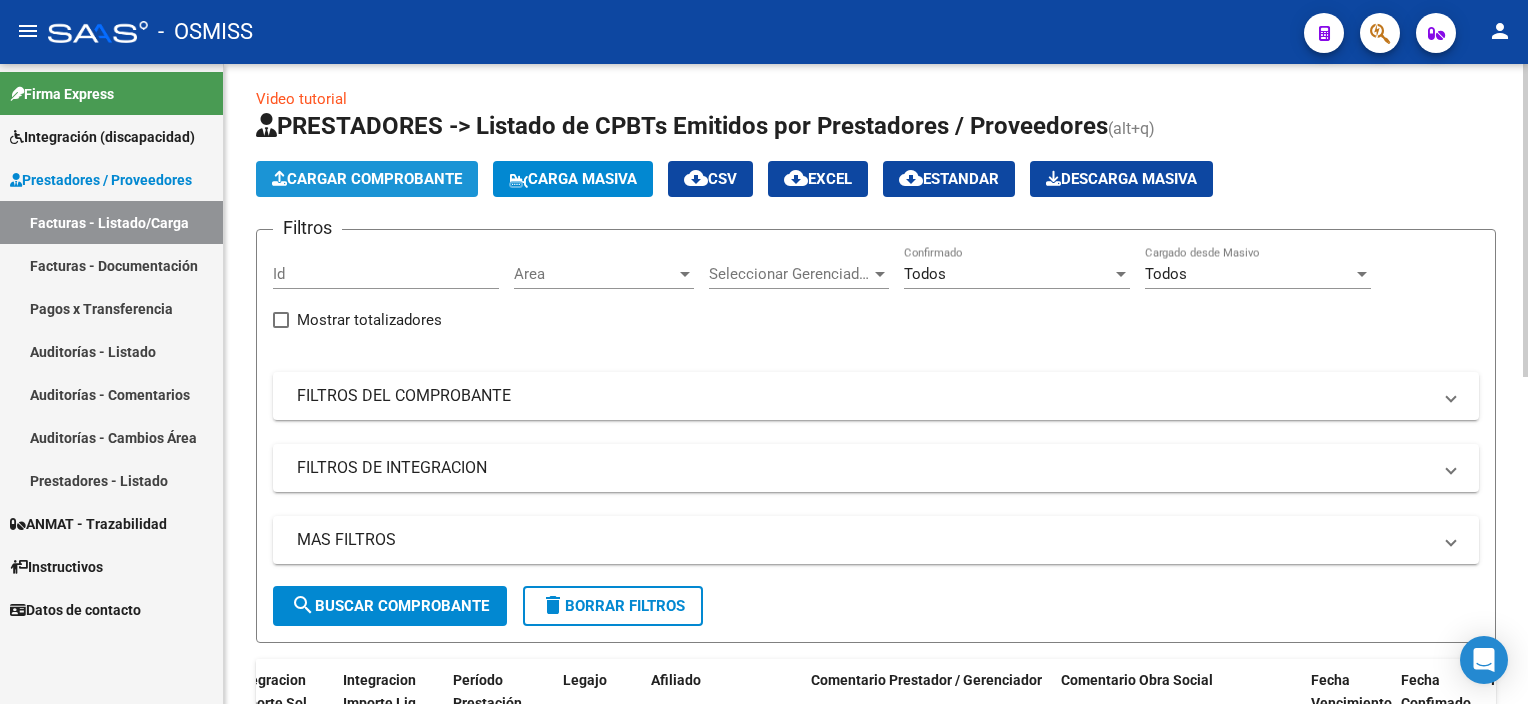 click on "Cargar Comprobante" 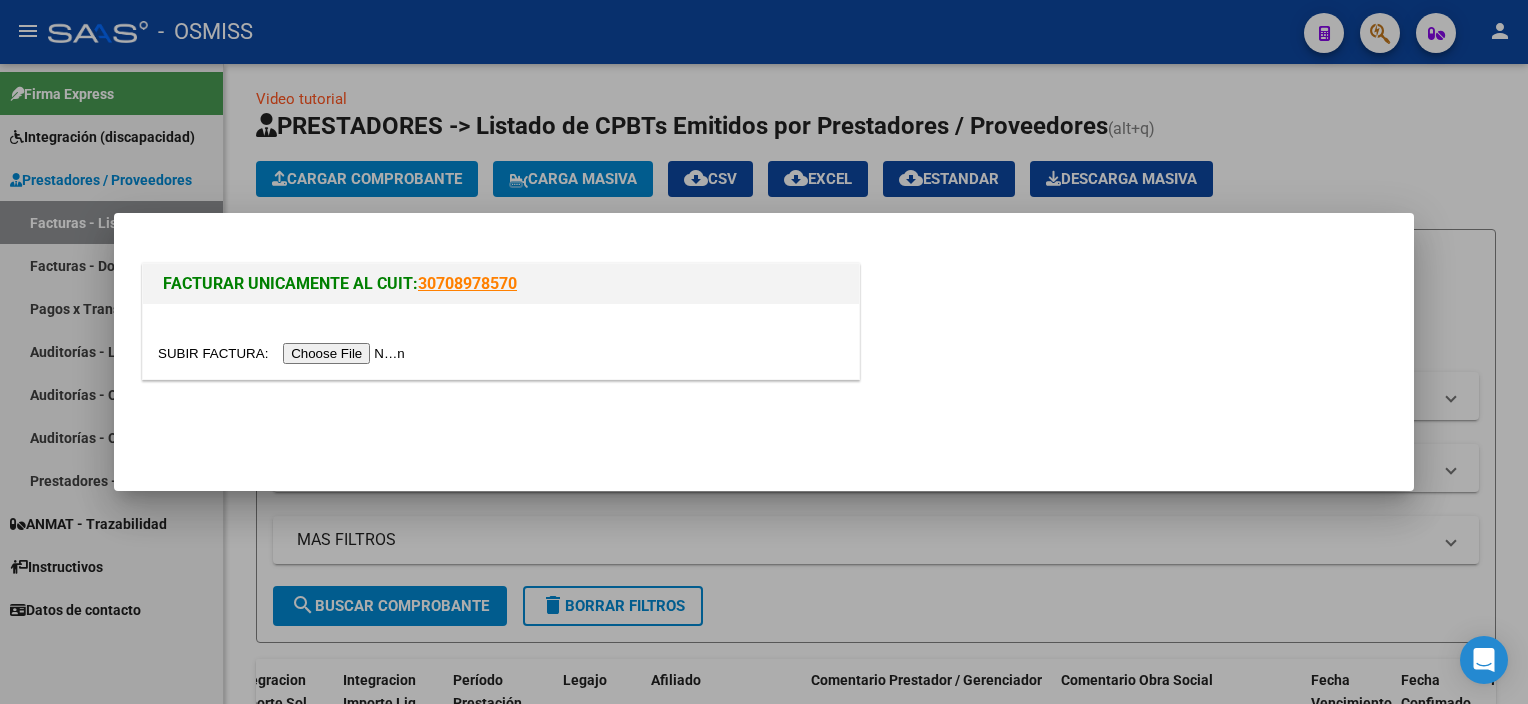 click at bounding box center [284, 353] 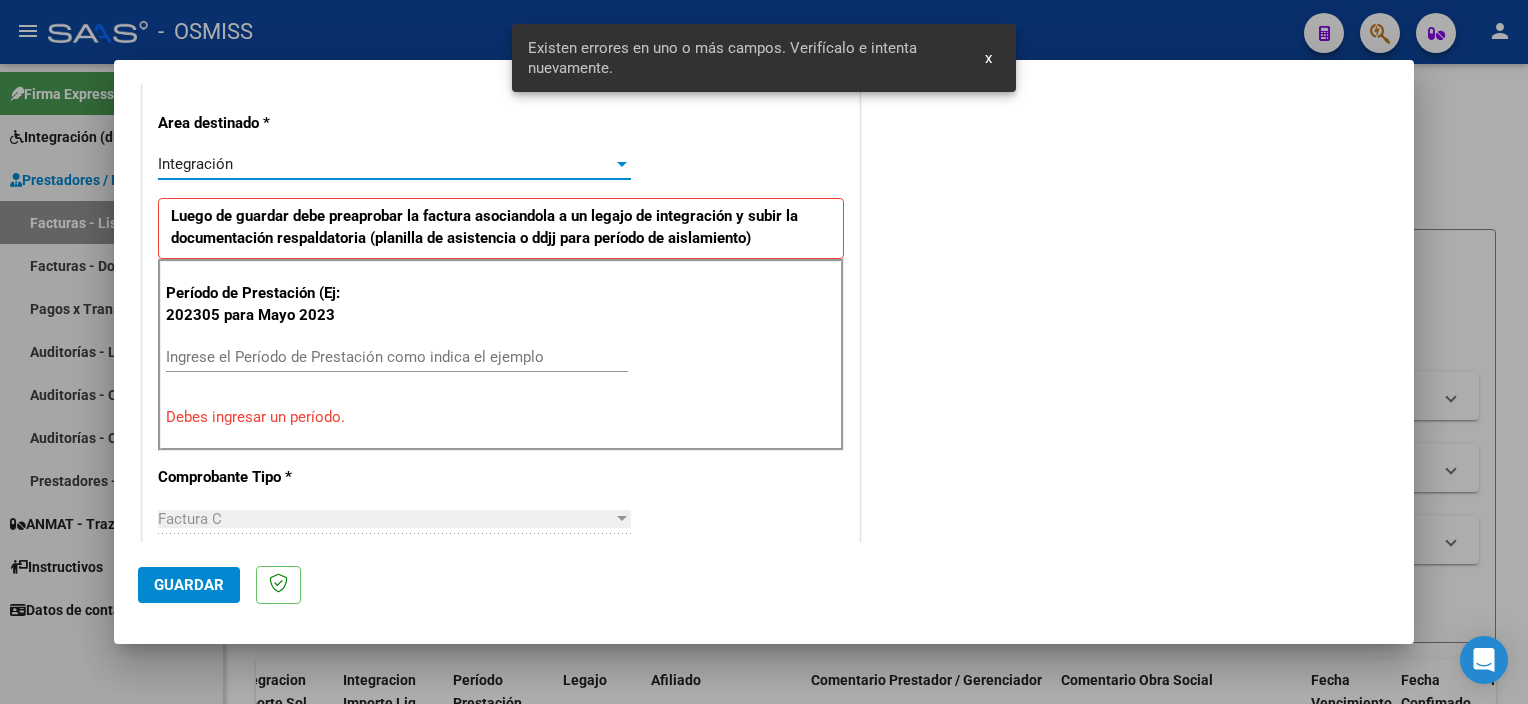scroll, scrollTop: 465, scrollLeft: 0, axis: vertical 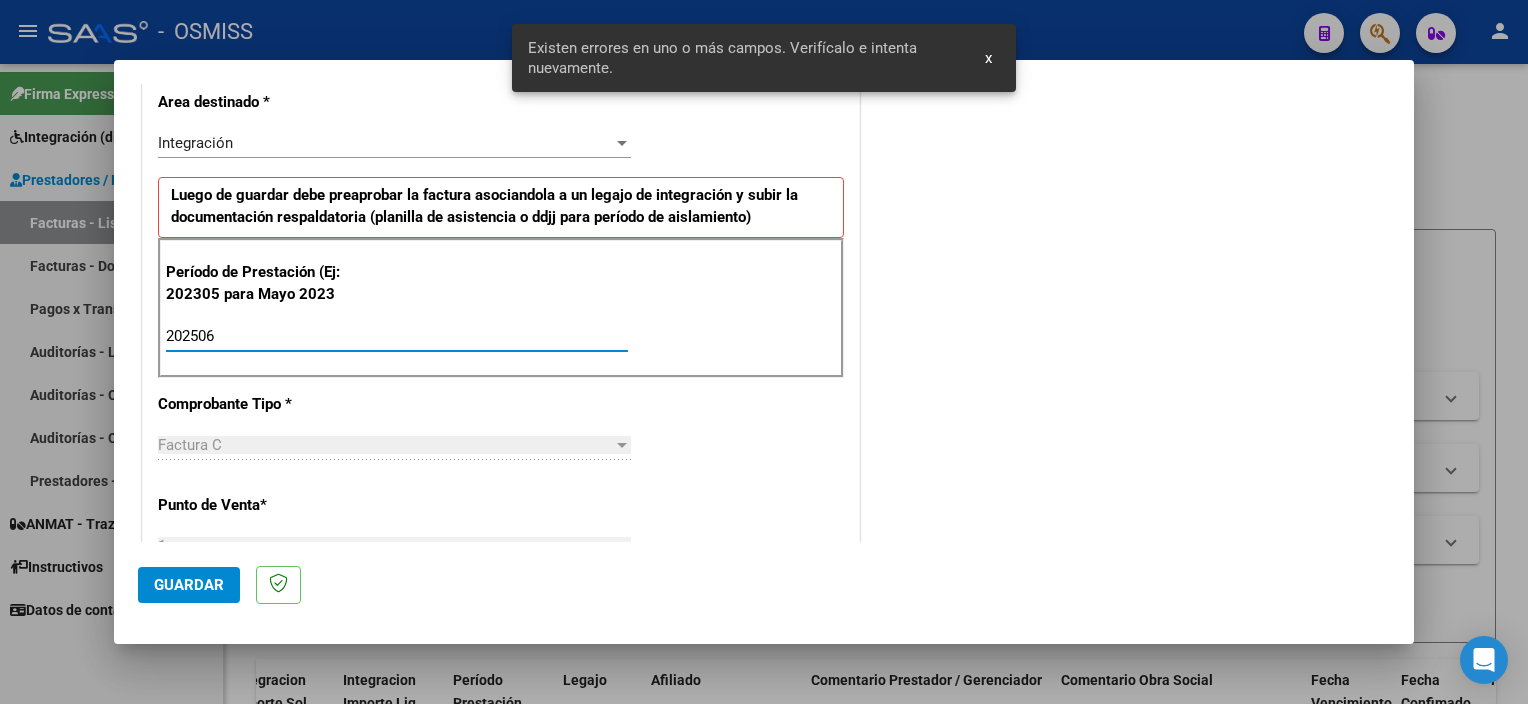 type on "202506" 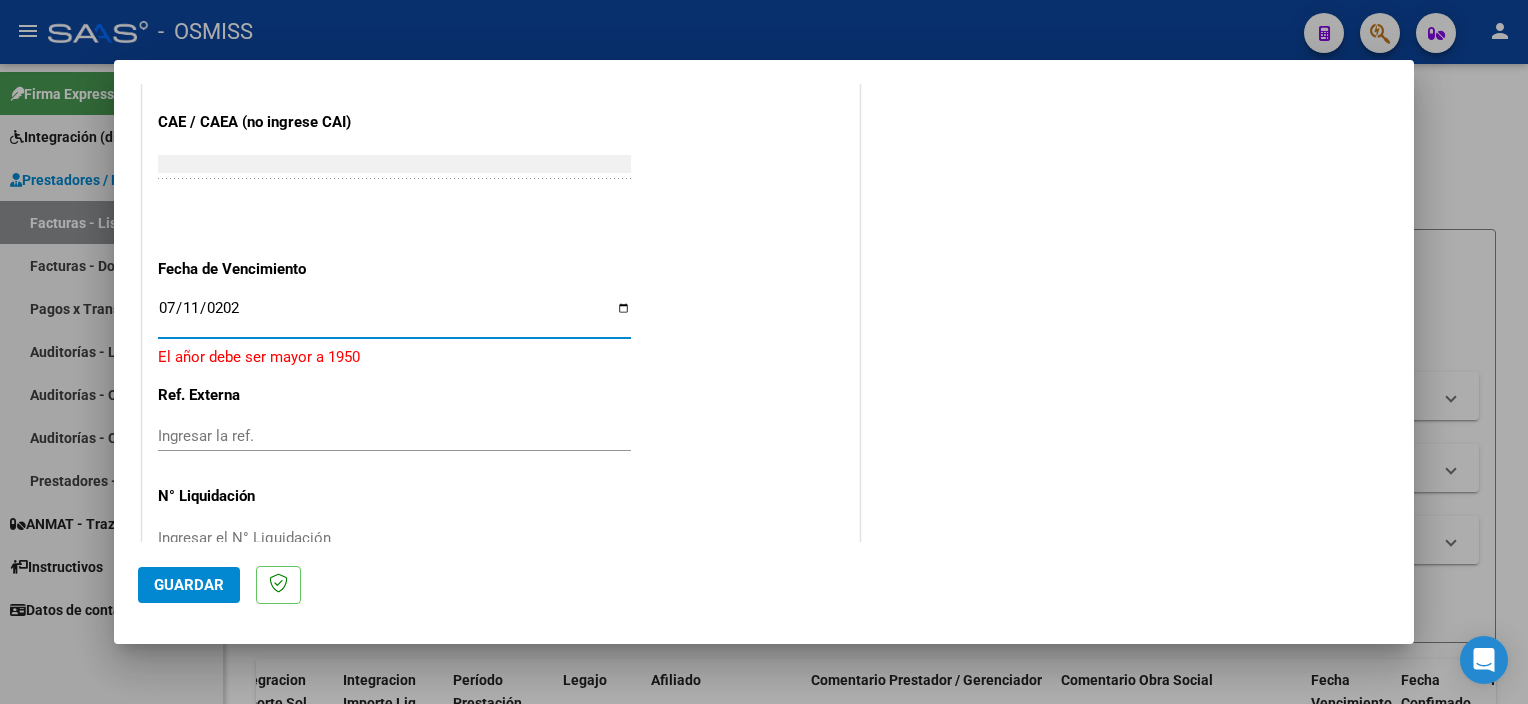 type on "2025-07-11" 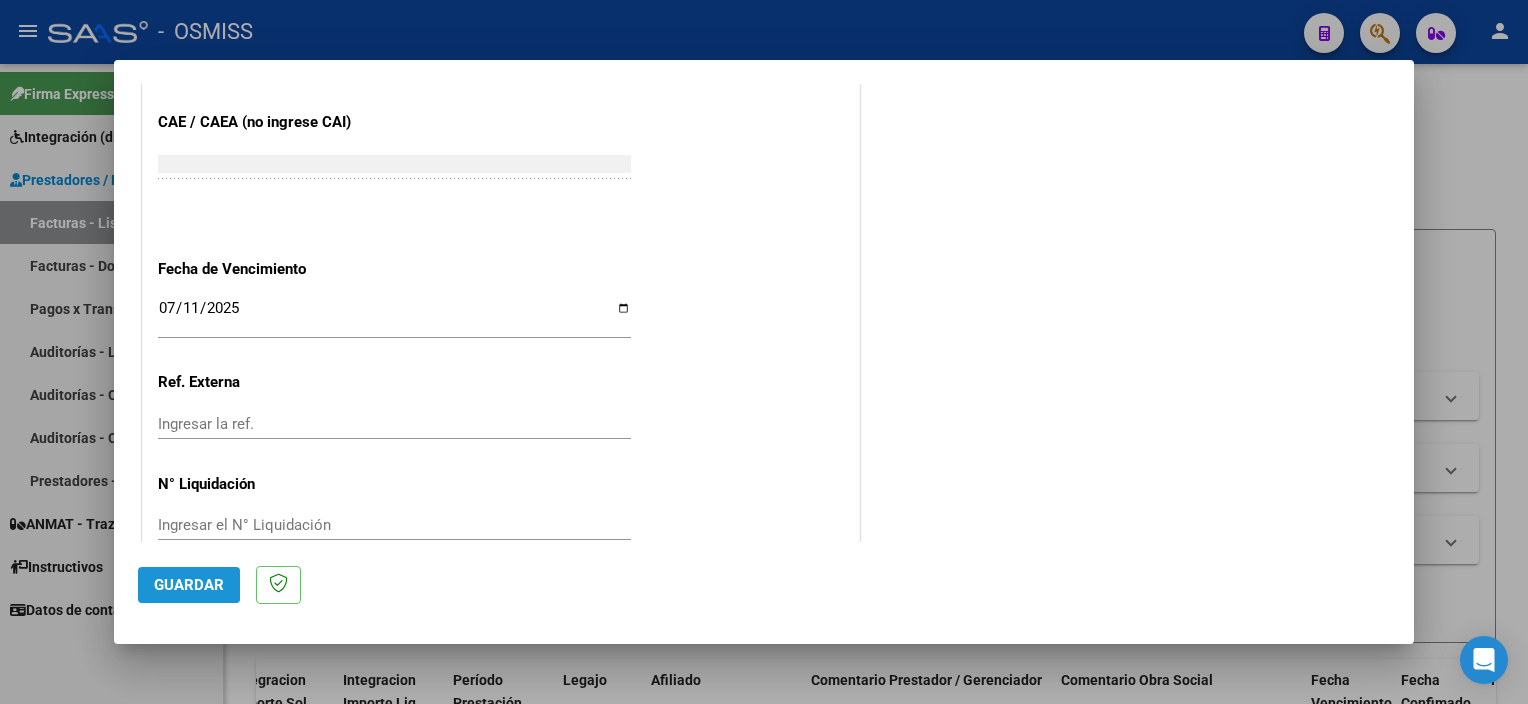 click on "Guardar" 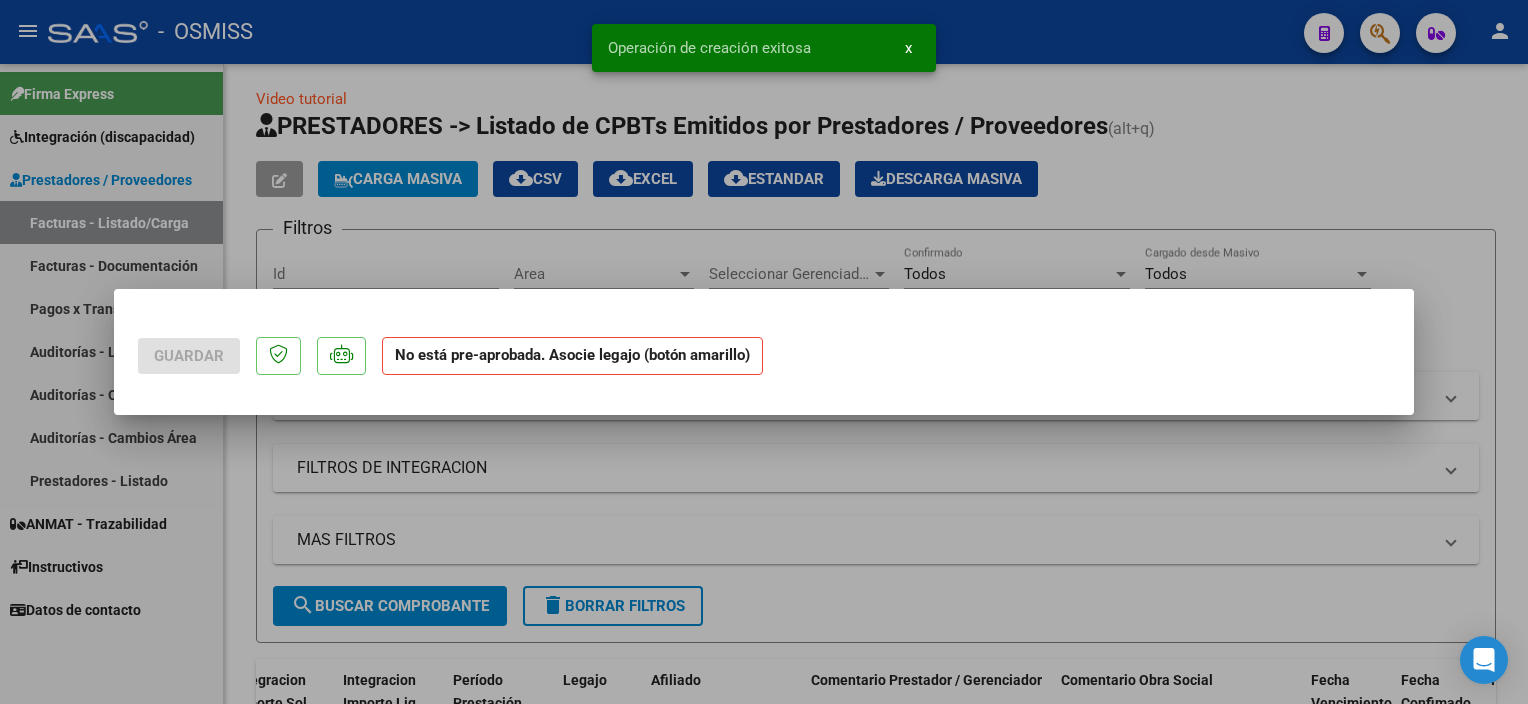scroll, scrollTop: 0, scrollLeft: 0, axis: both 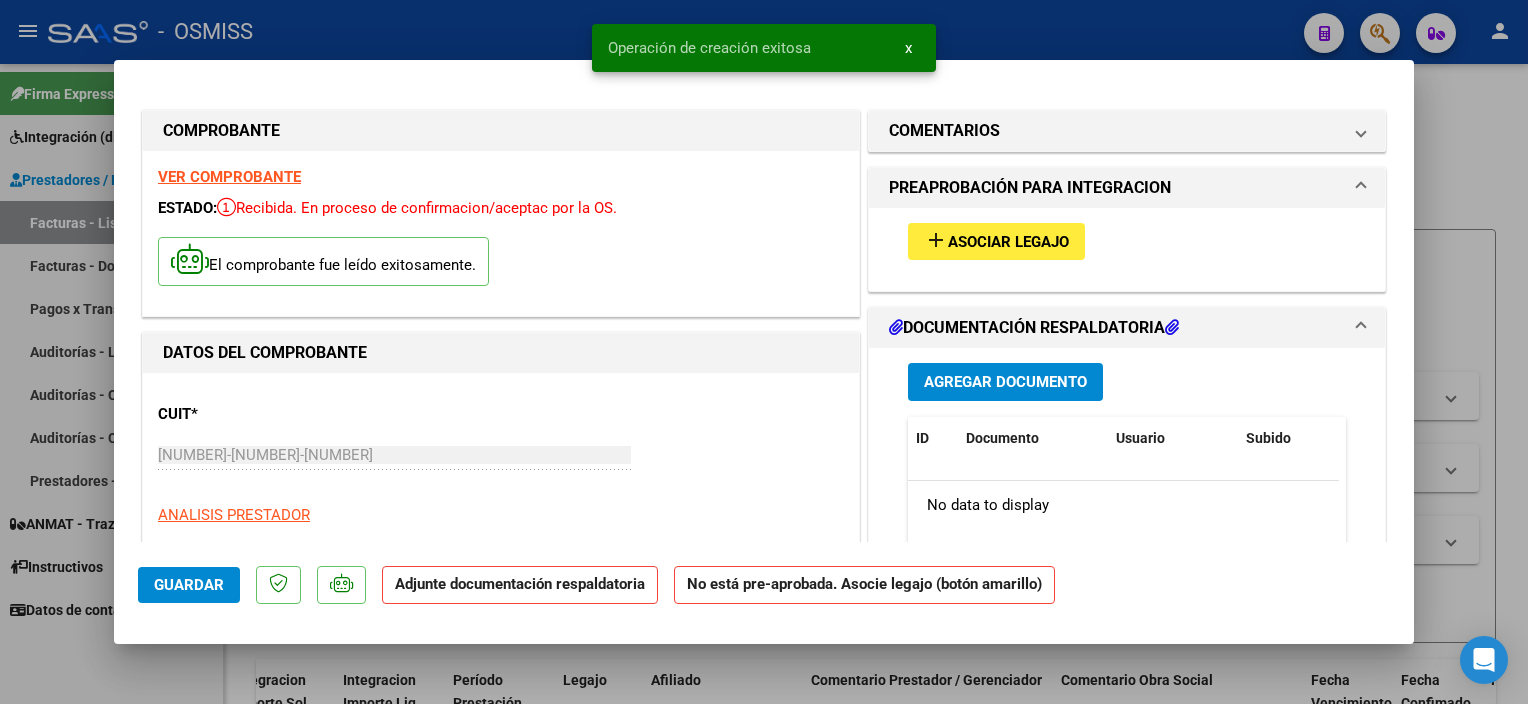 click on "add Asociar Legajo" at bounding box center [996, 241] 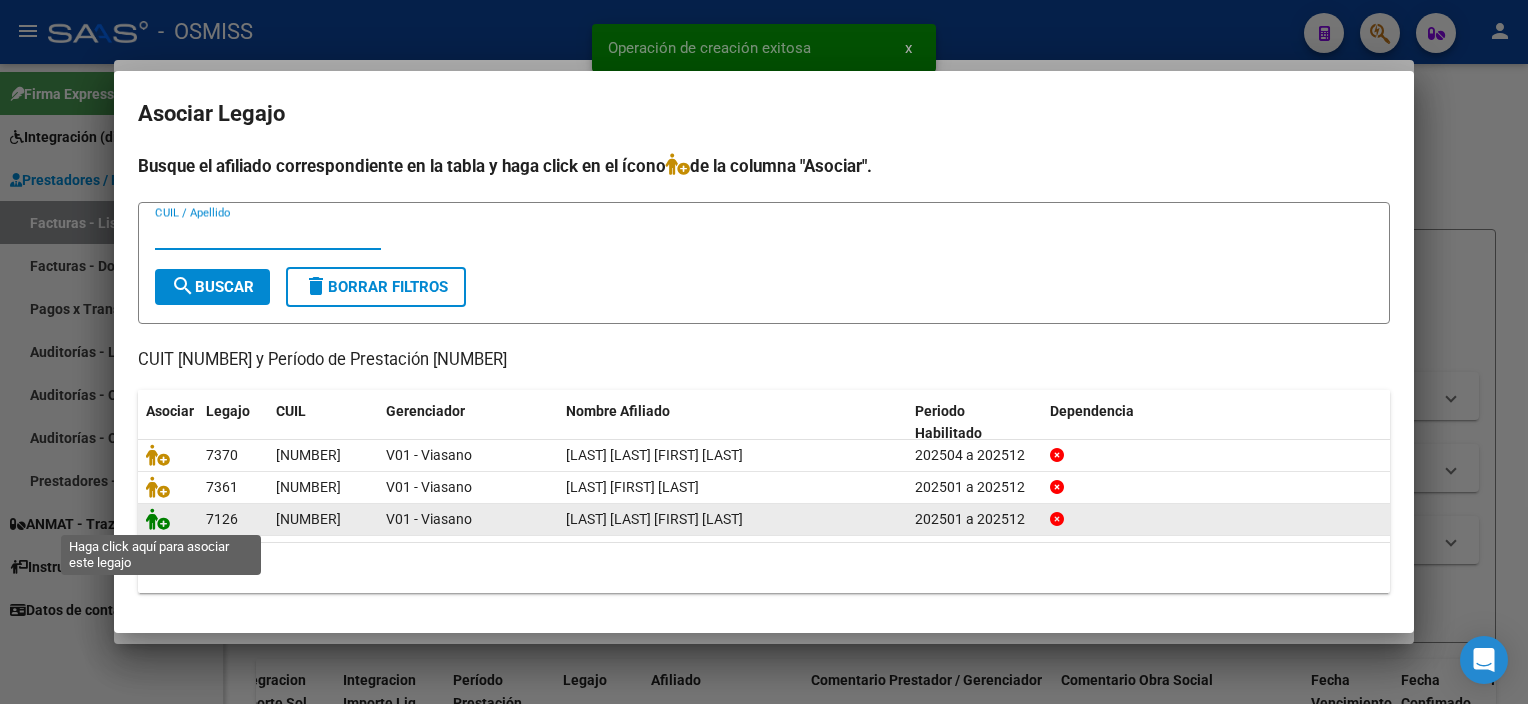click 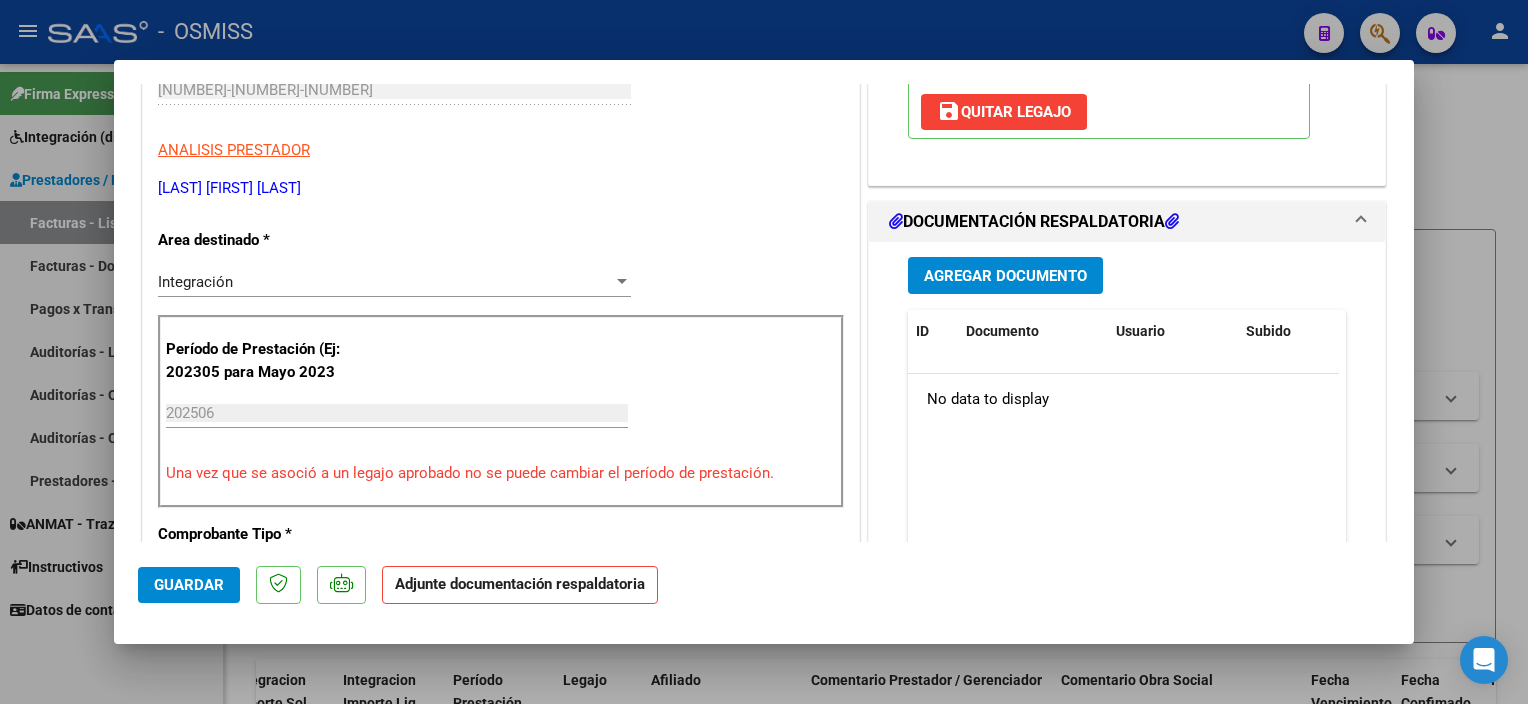 scroll, scrollTop: 386, scrollLeft: 0, axis: vertical 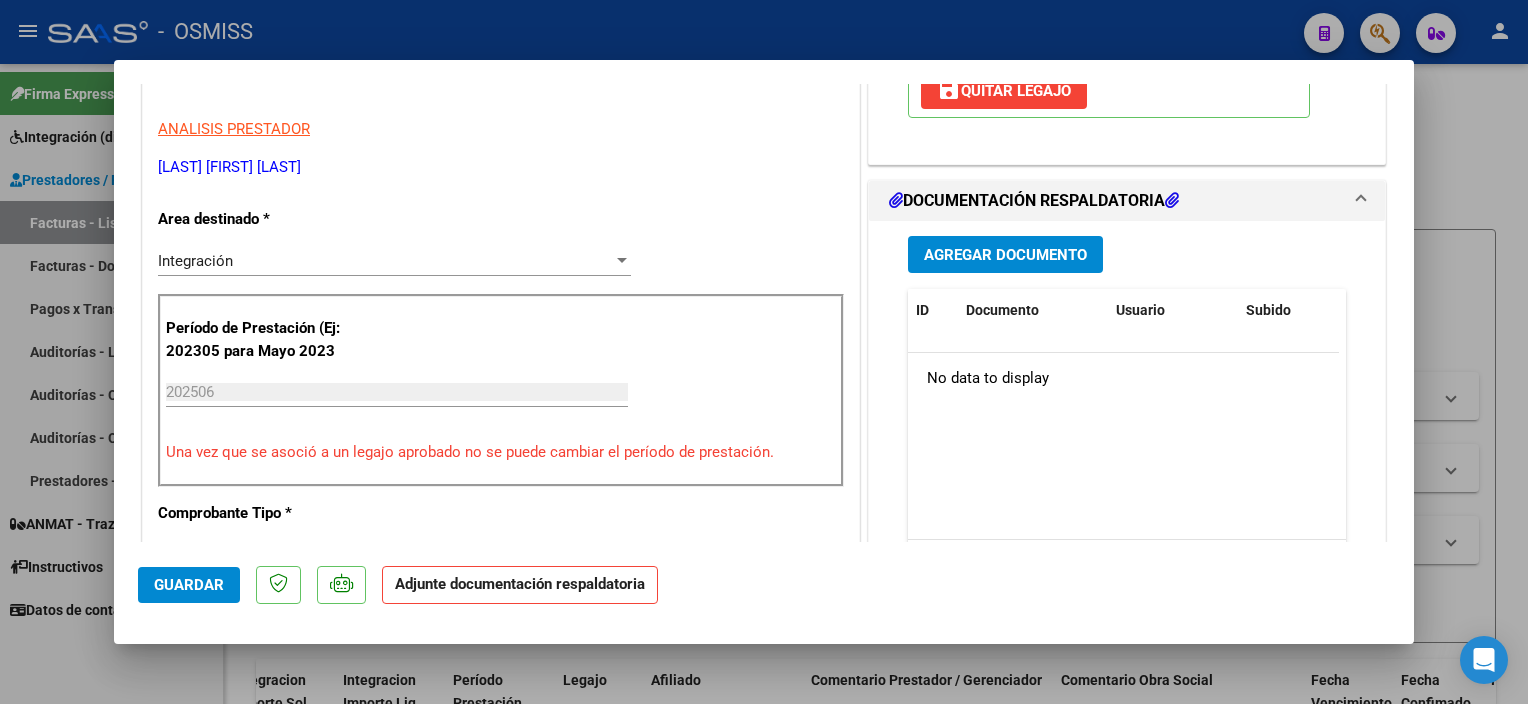 click on "Agregar Documento" at bounding box center (1005, 255) 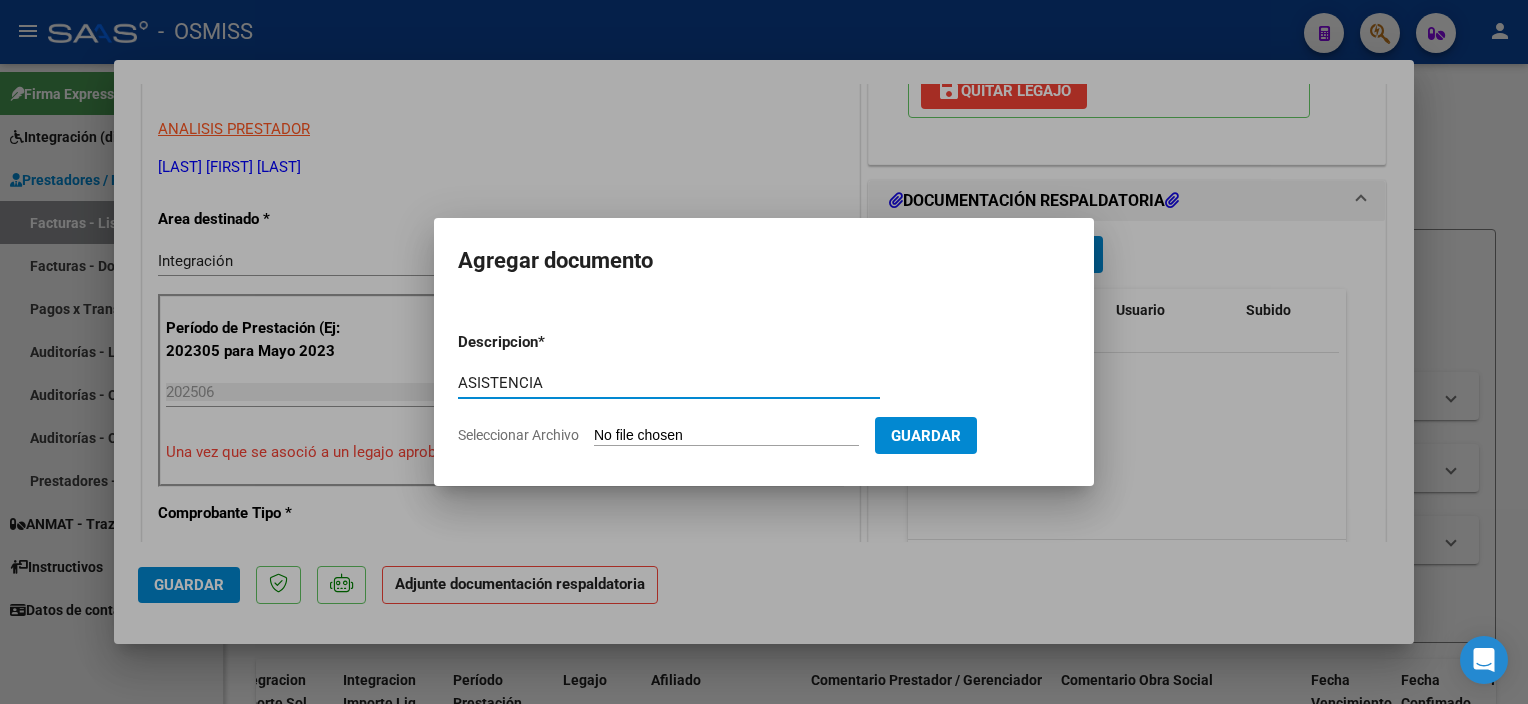 type on "ASISTENCIA" 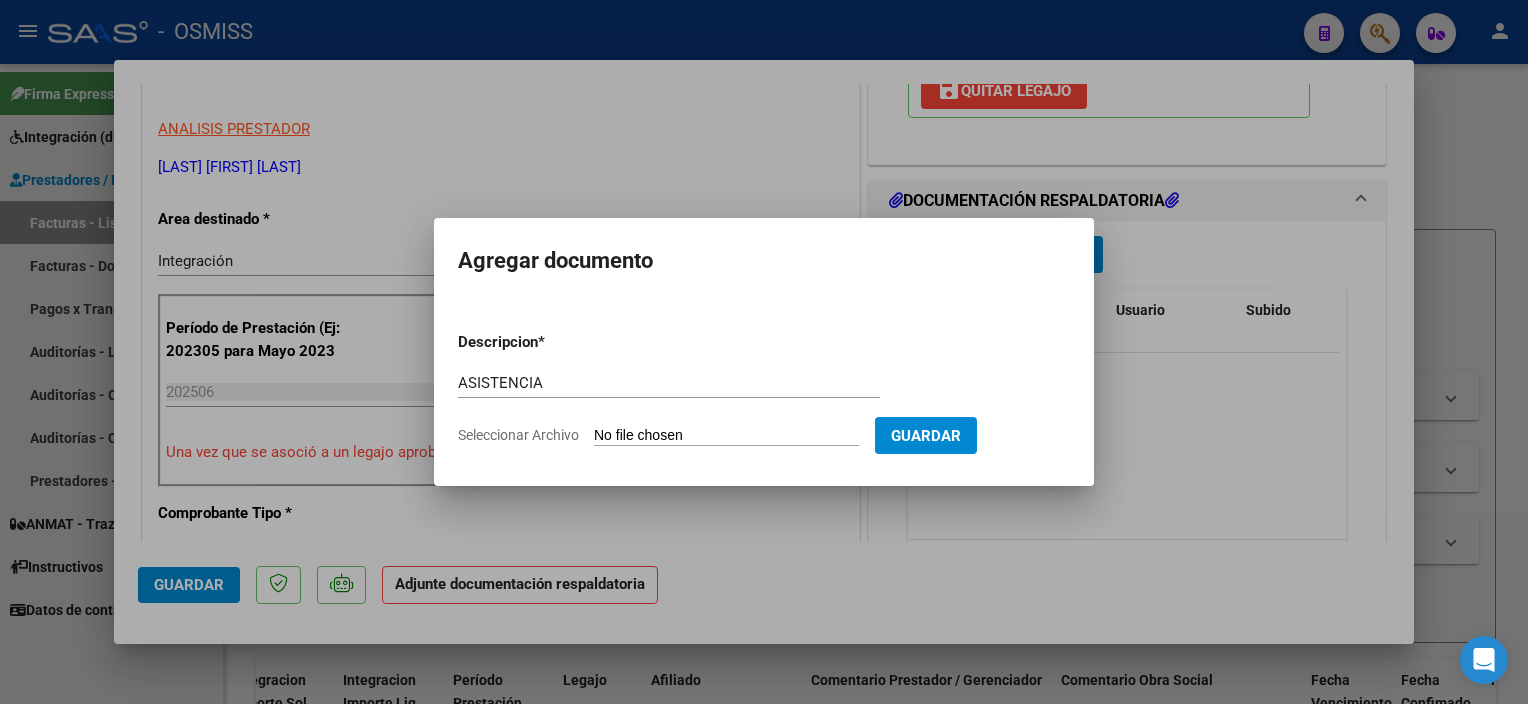 click on "Seleccionar Archivo" at bounding box center [726, 436] 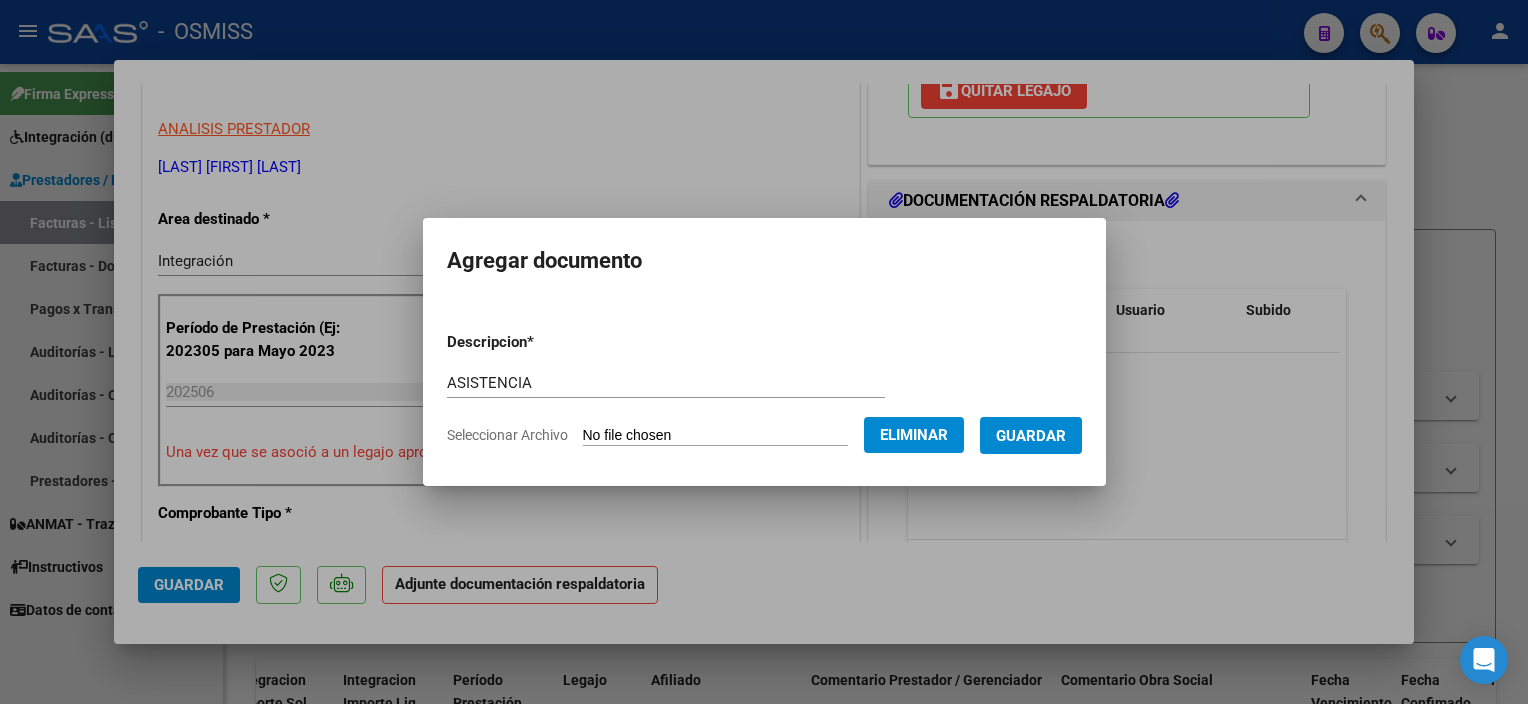 click on "Guardar" at bounding box center [1031, 435] 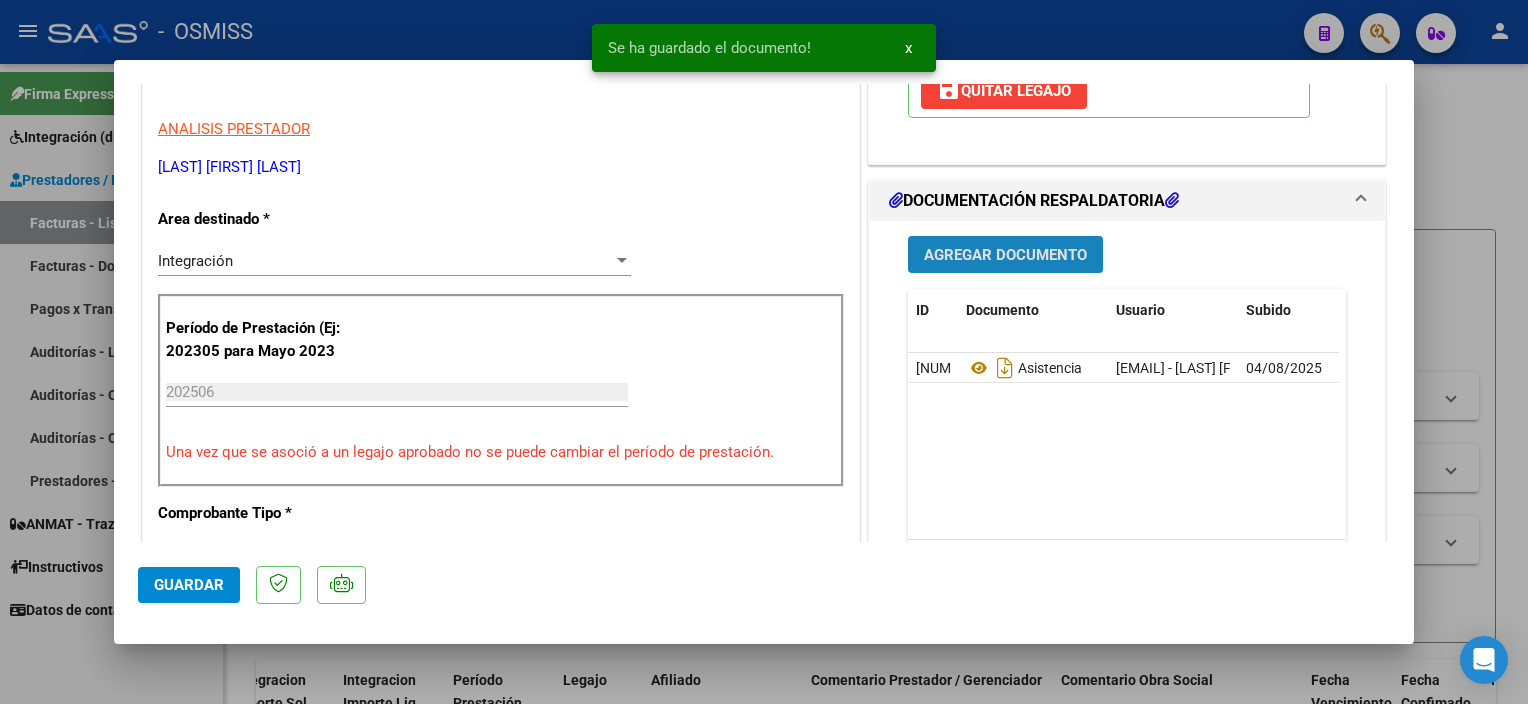 click on "Agregar Documento" at bounding box center (1005, 255) 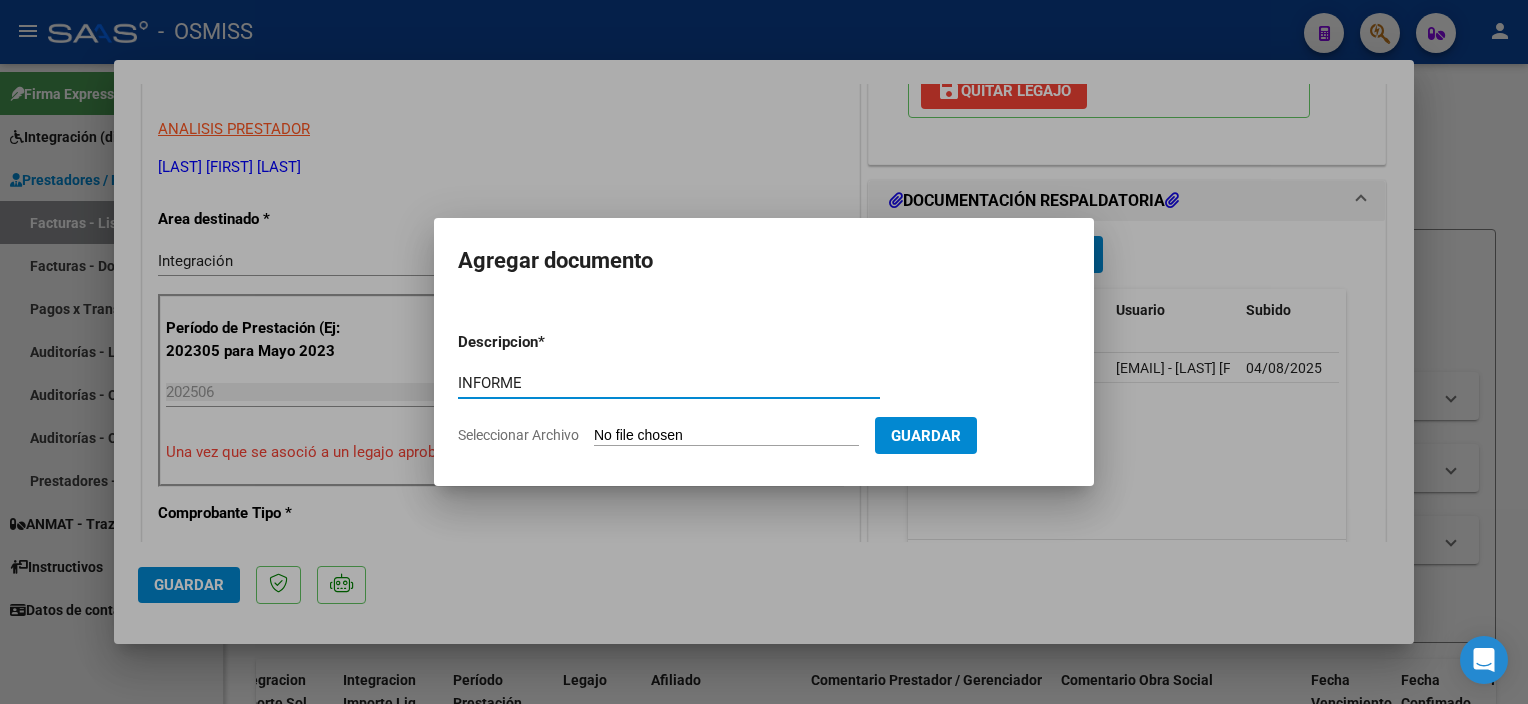 type on "INFORME" 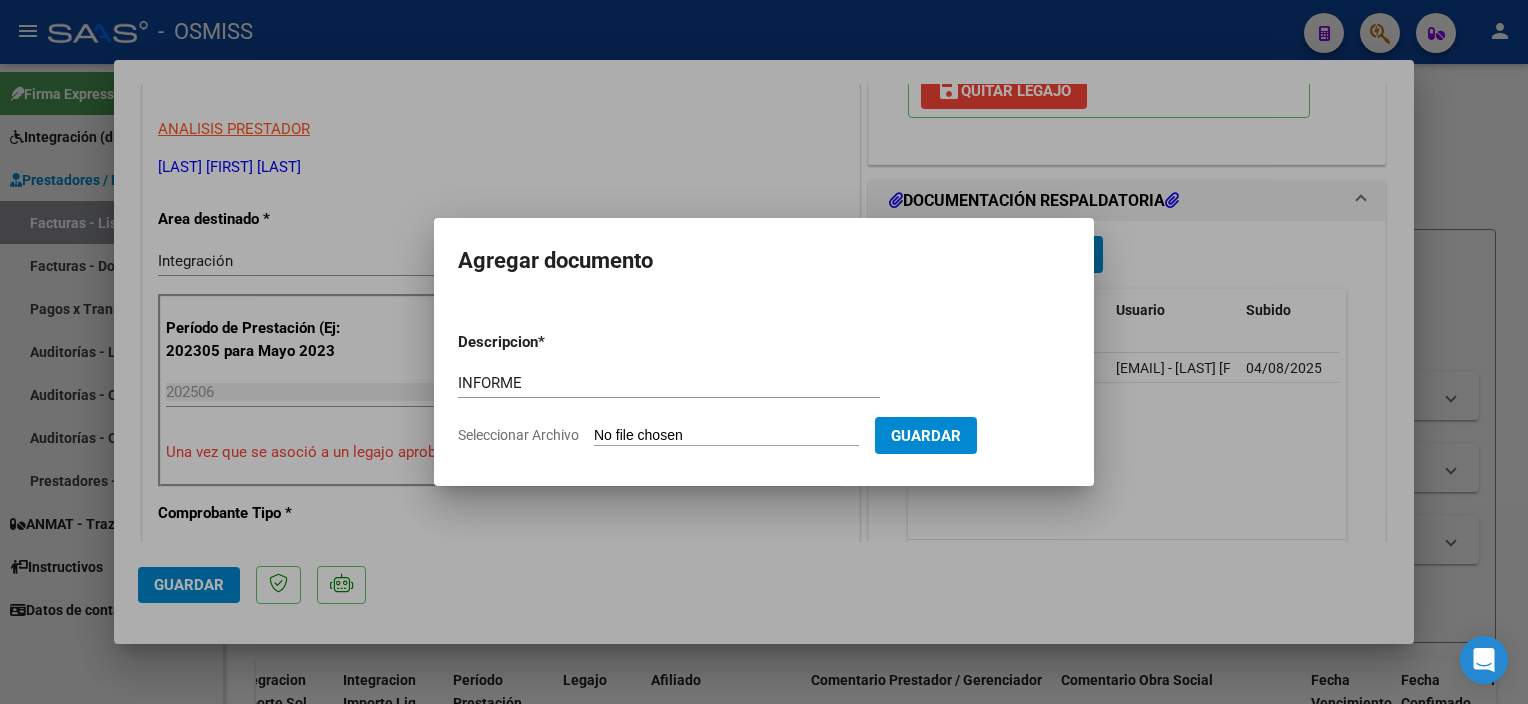 type on "C:\fakepath\INFORME SEMESTRAL [LAST] [NUMBER] - [LAST] [FIRST] ([NUMBER]).pdf" 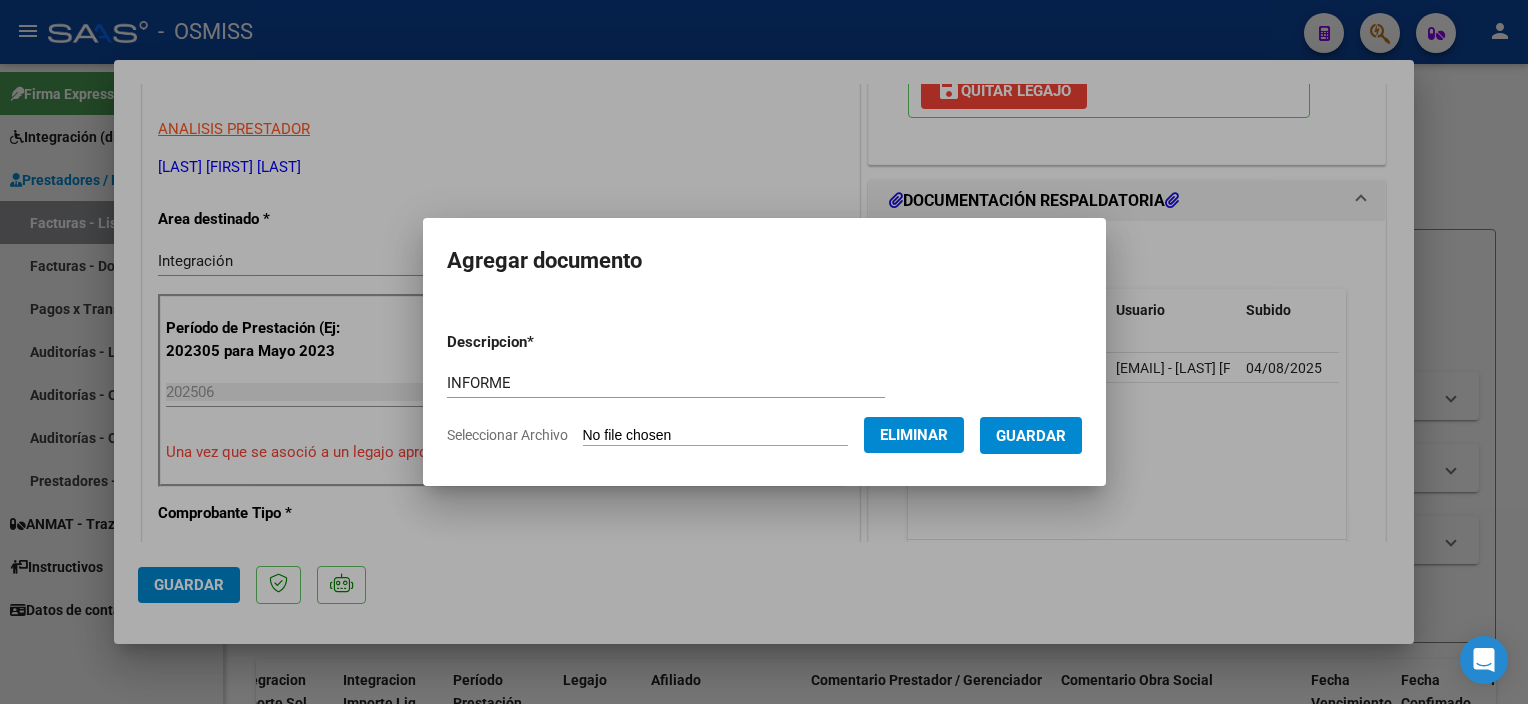 click on "Guardar" at bounding box center (1031, 436) 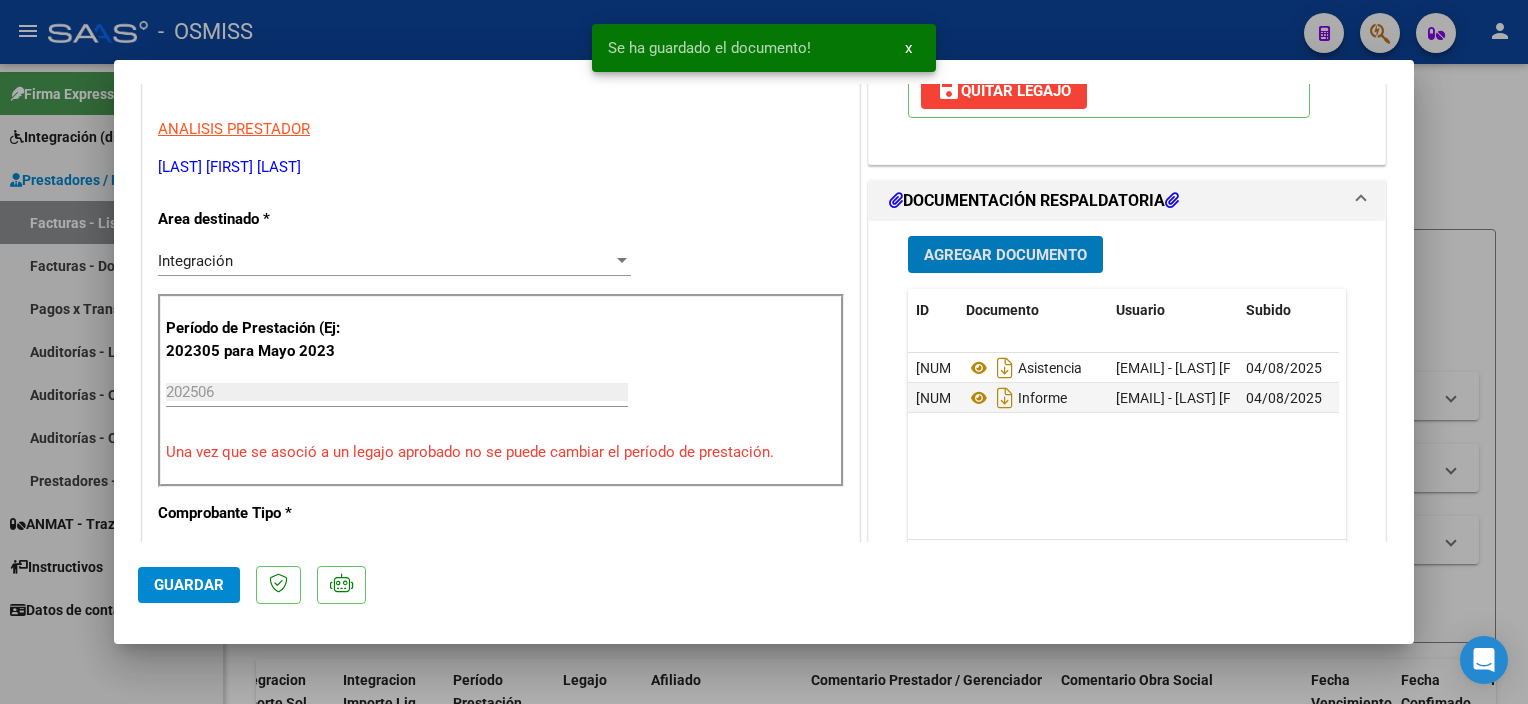 click on "Guardar" 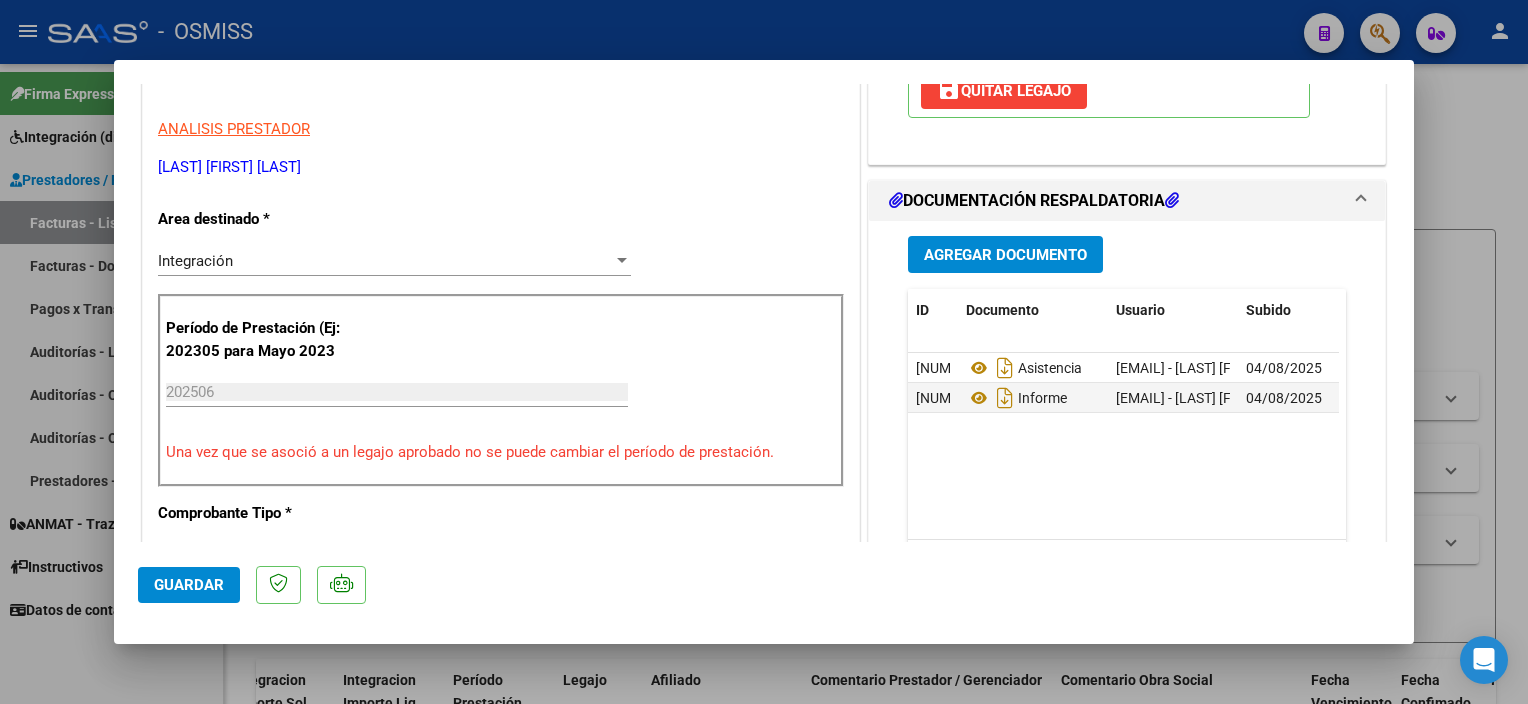 click on "Guardar" 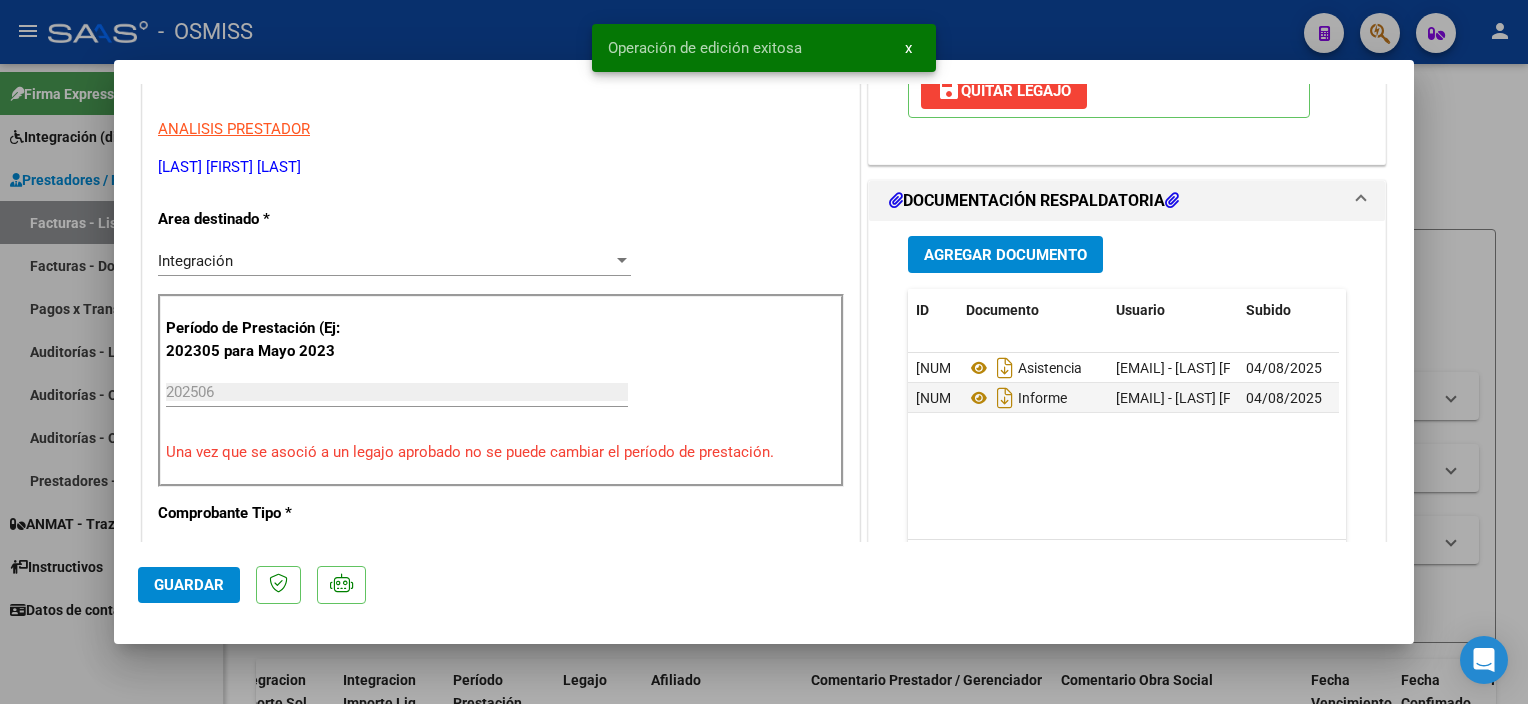 click at bounding box center [764, 352] 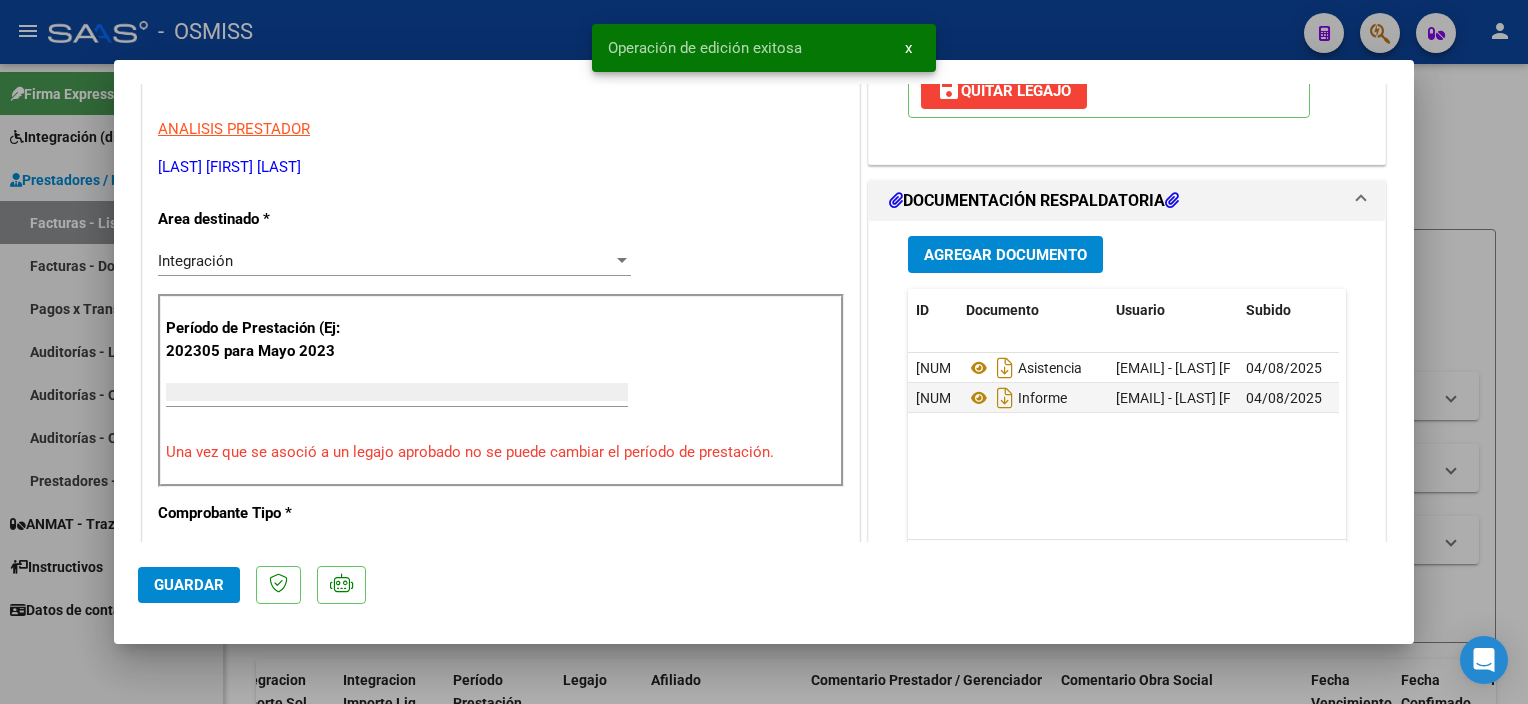 scroll, scrollTop: 325, scrollLeft: 0, axis: vertical 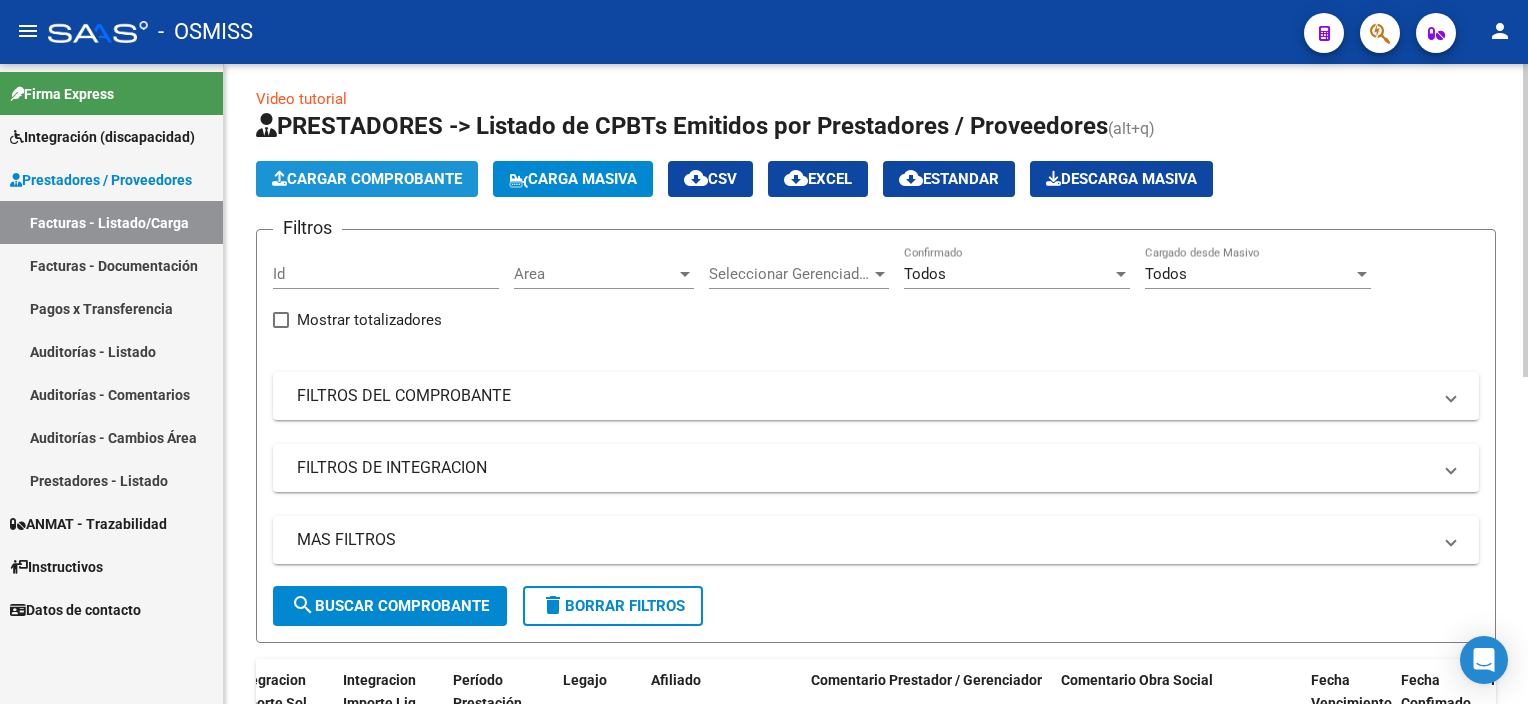 click on "Cargar Comprobante" 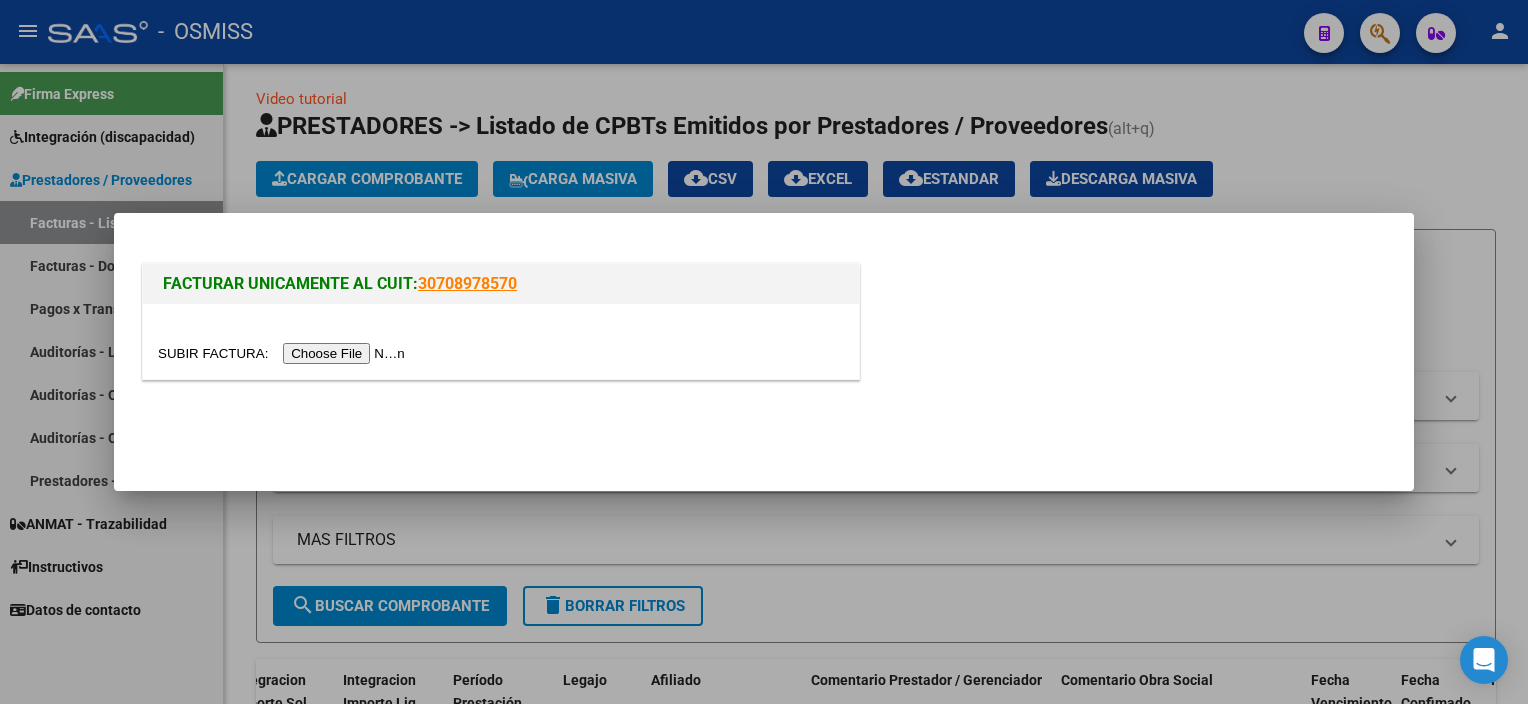 click at bounding box center (284, 353) 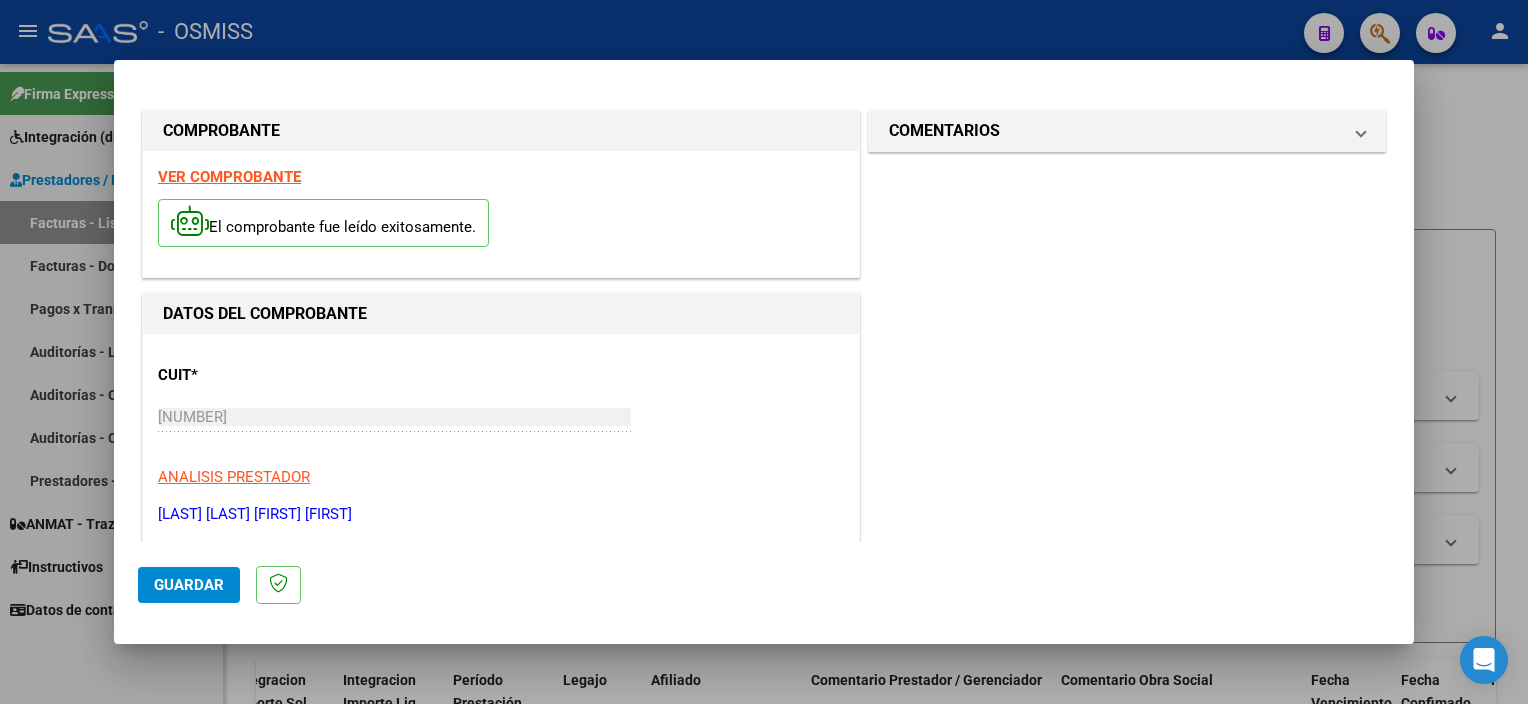 scroll, scrollTop: 295, scrollLeft: 0, axis: vertical 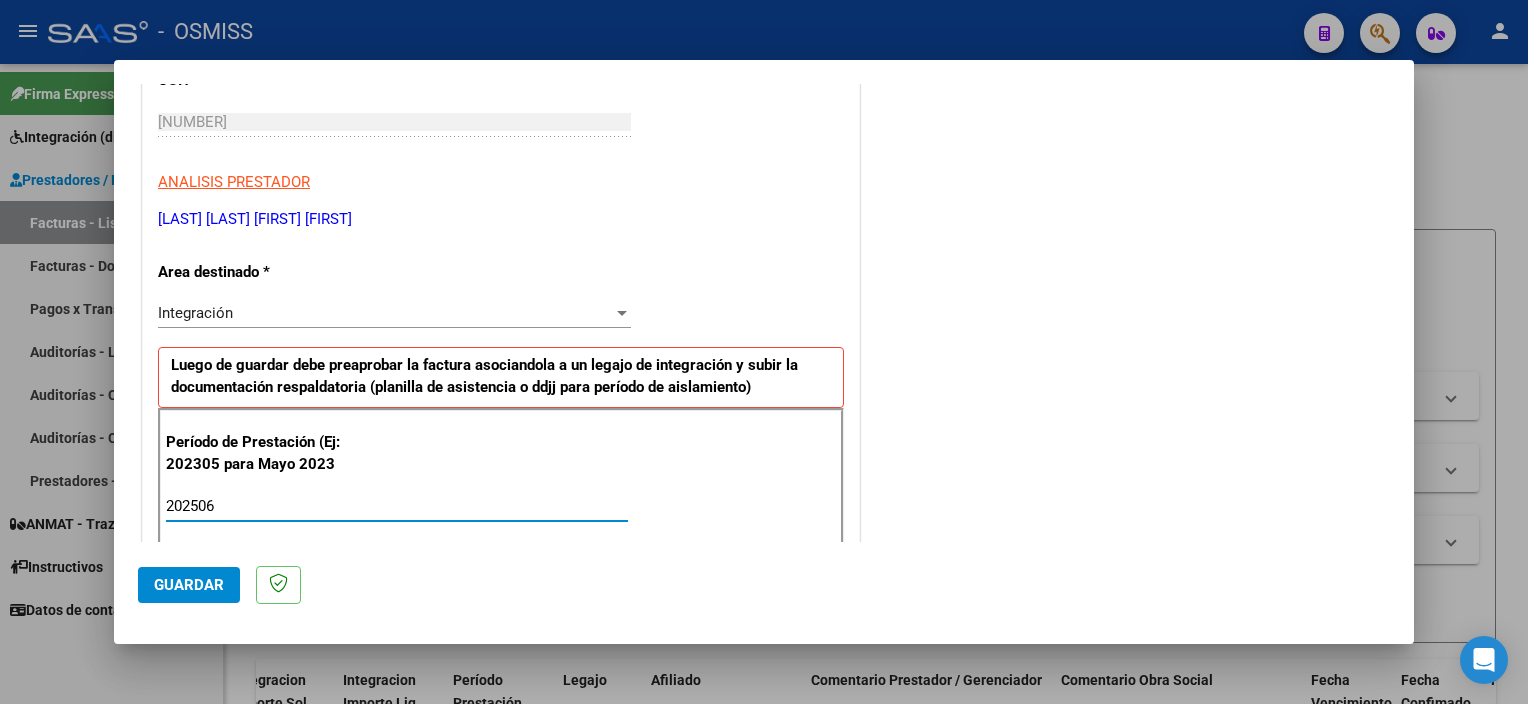 type on "202506" 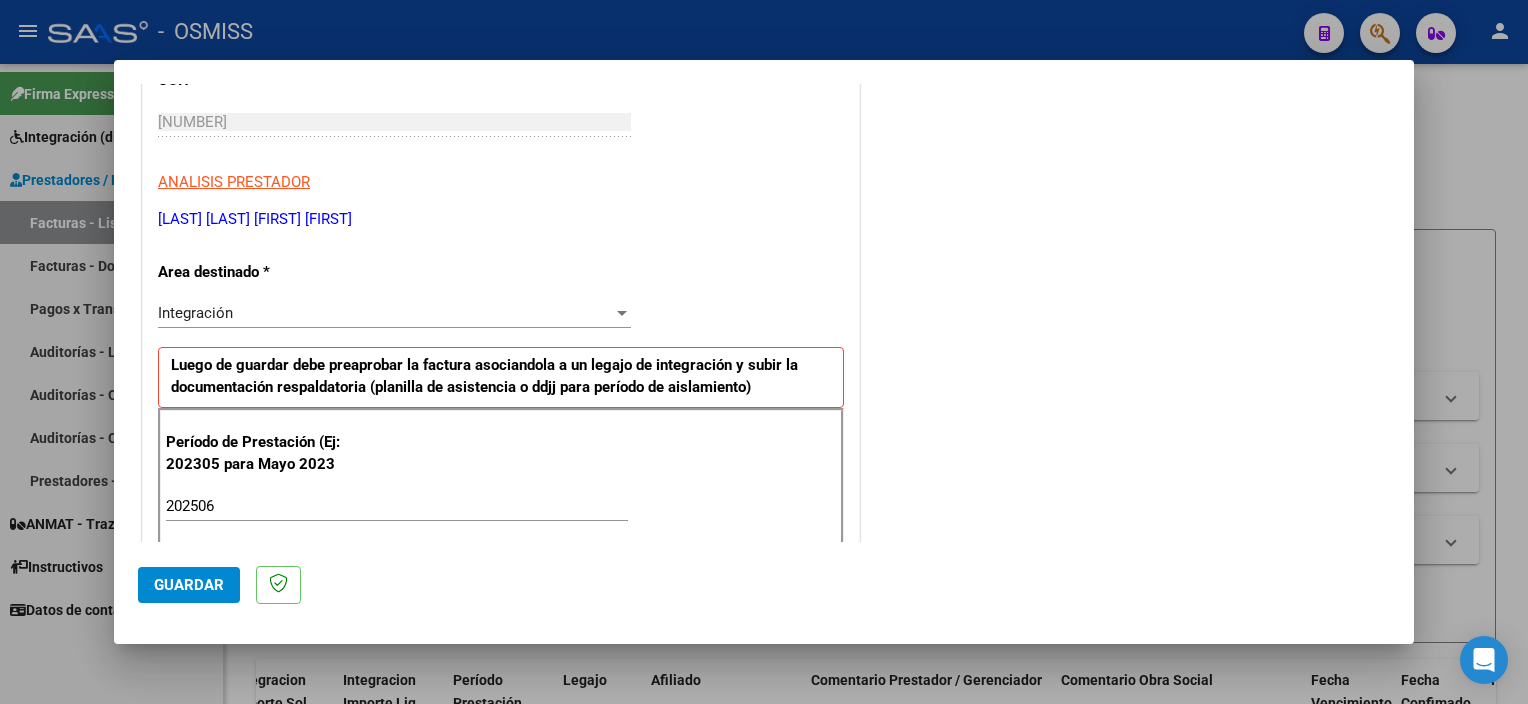 scroll, scrollTop: 1265, scrollLeft: 0, axis: vertical 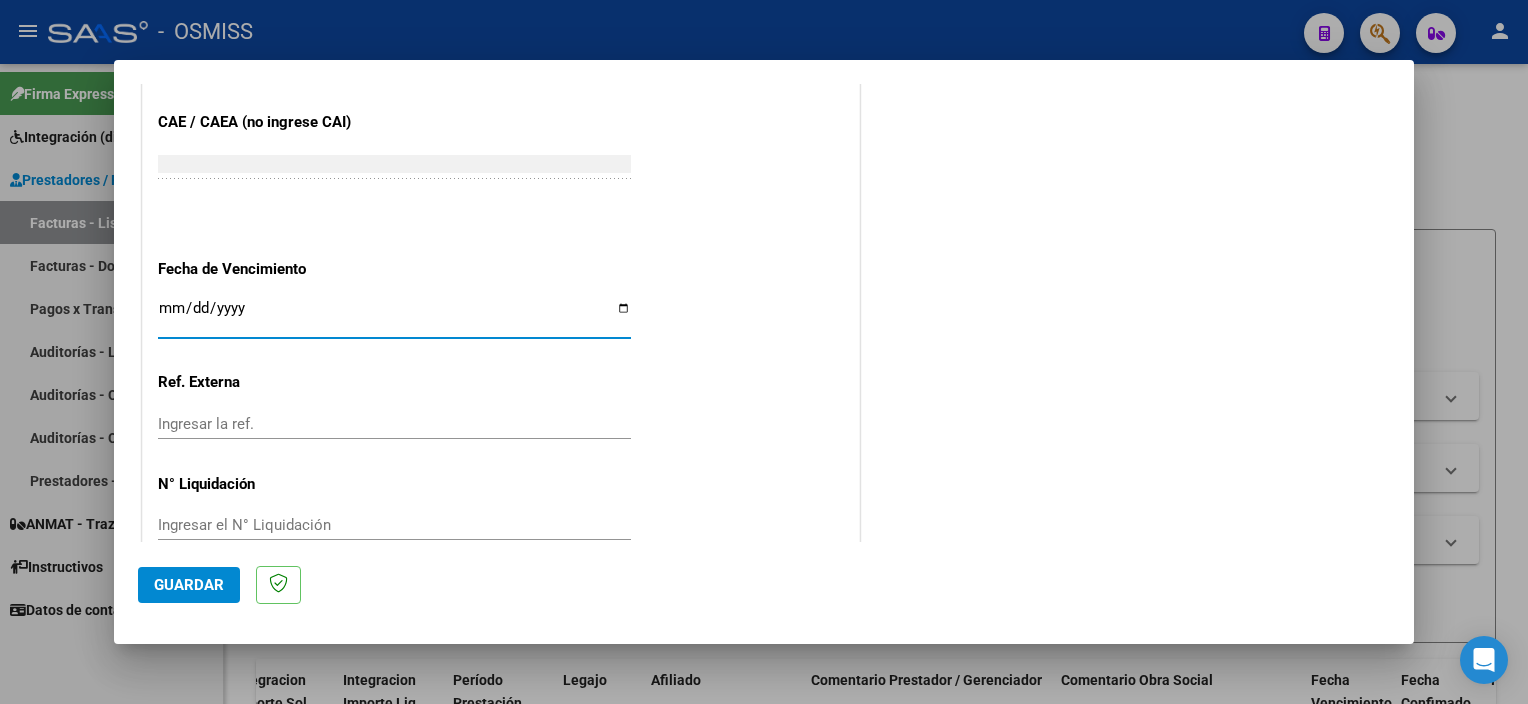 type on "2025-07-13" 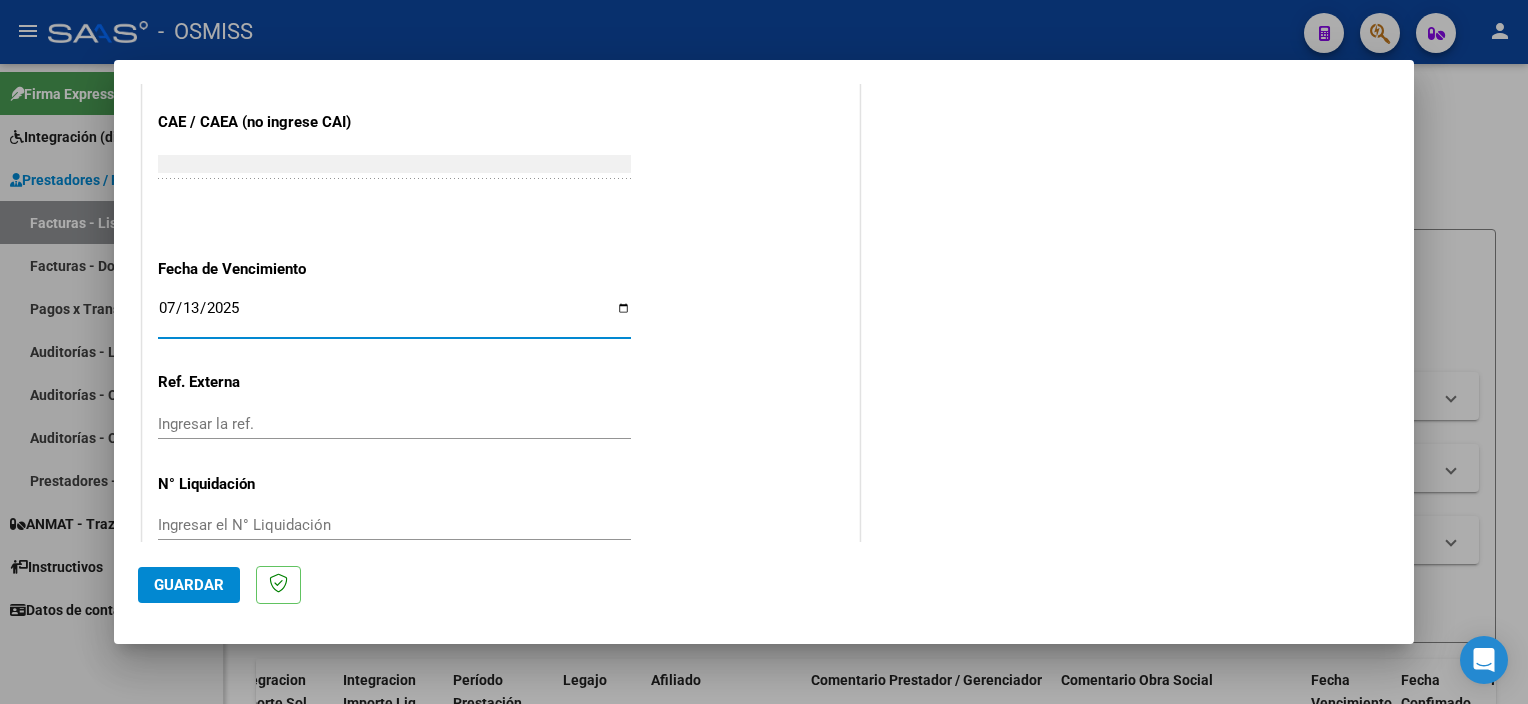 click on "Guardar" 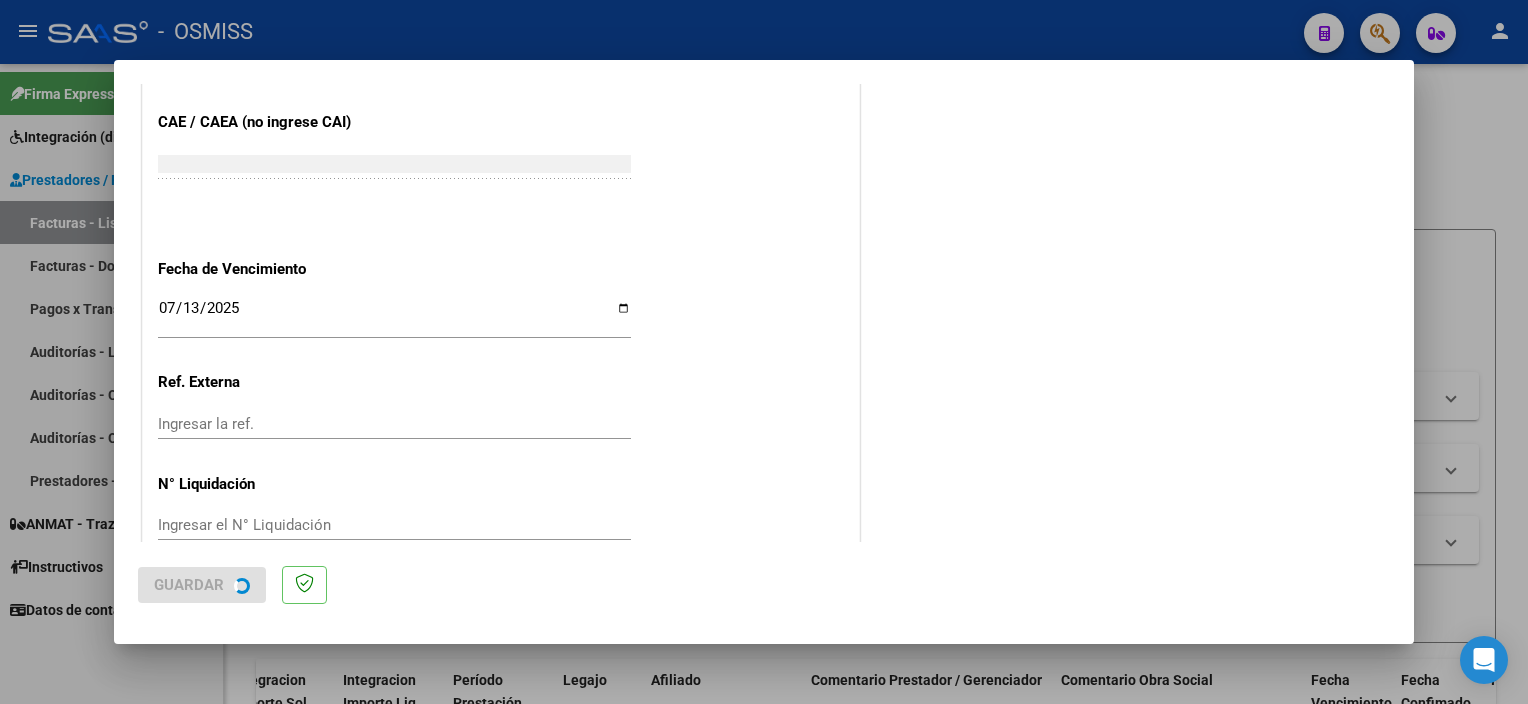 scroll, scrollTop: 0, scrollLeft: 0, axis: both 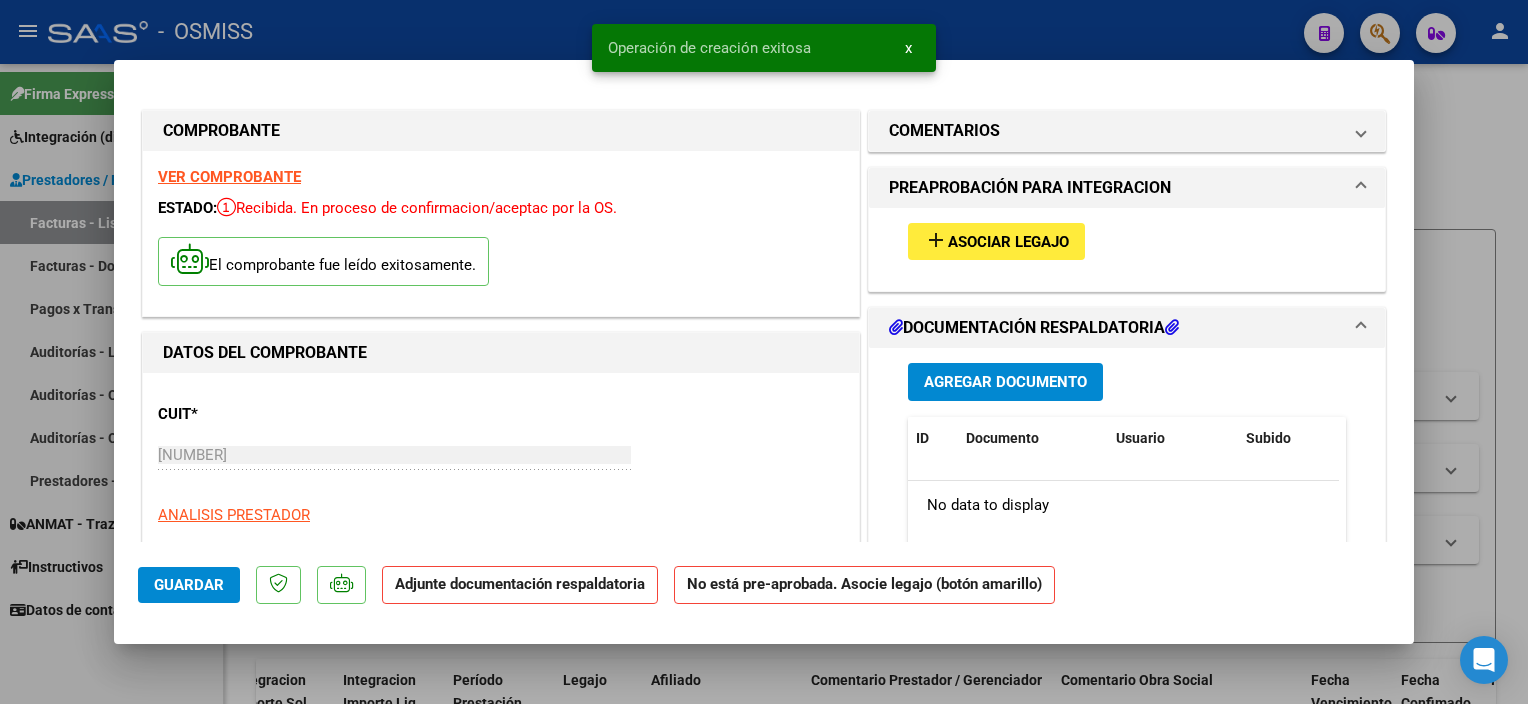 click on "Asociar Legajo" at bounding box center (1008, 242) 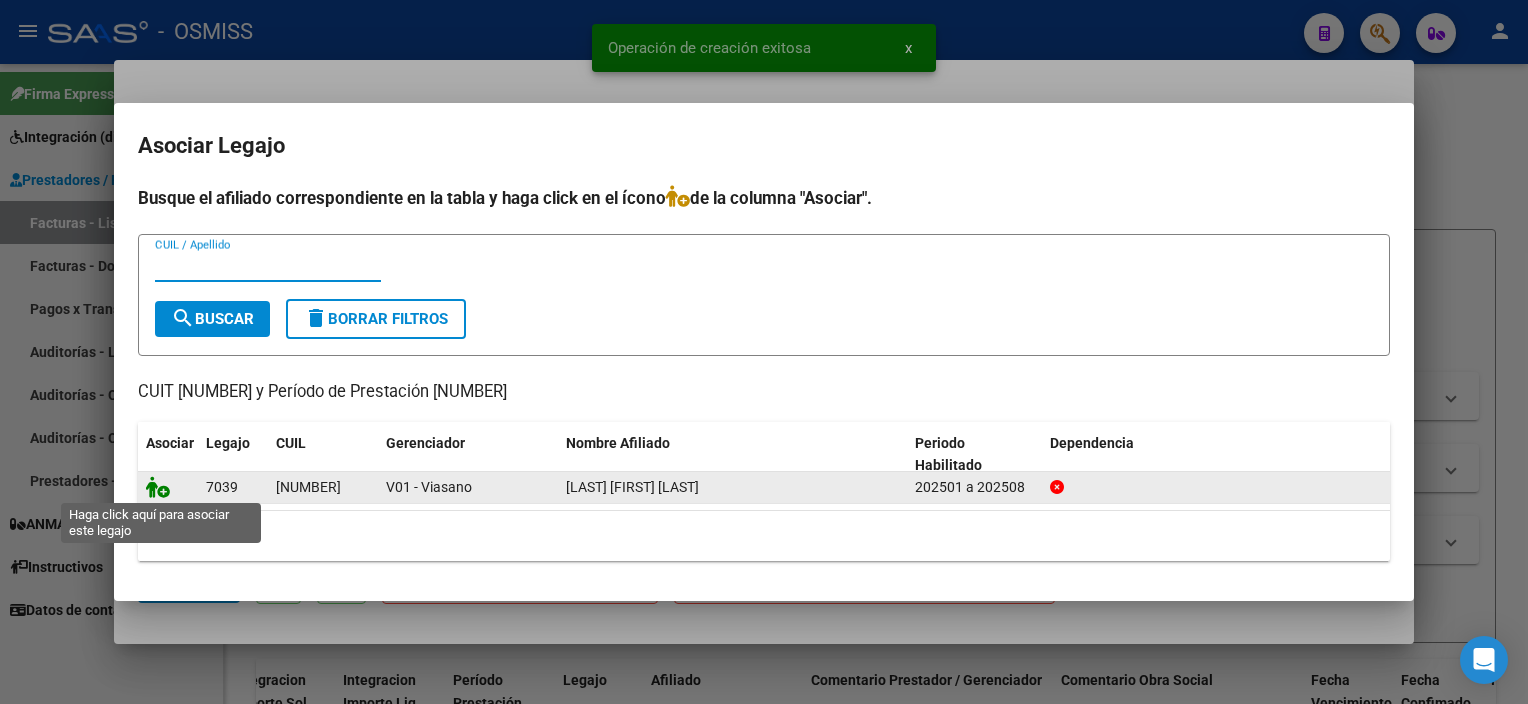 click 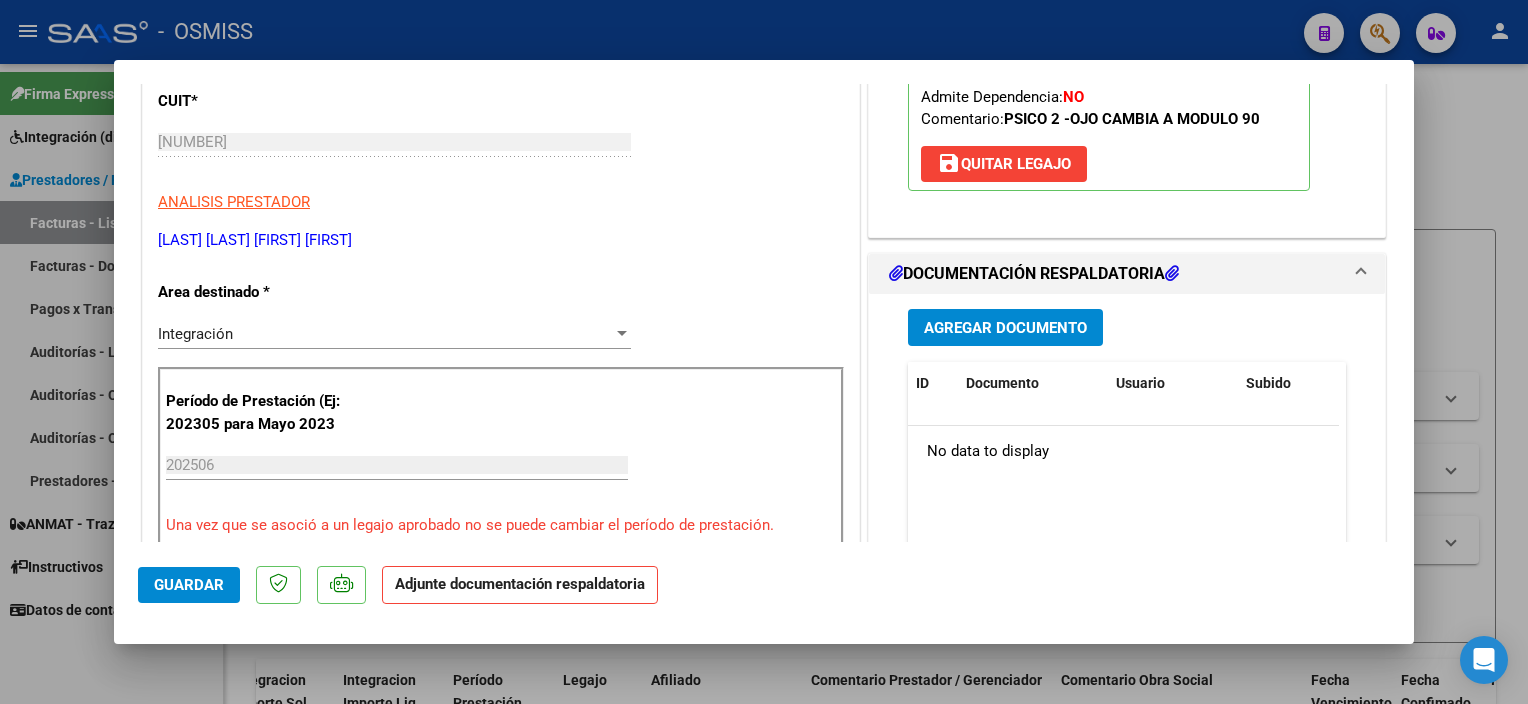scroll, scrollTop: 334, scrollLeft: 0, axis: vertical 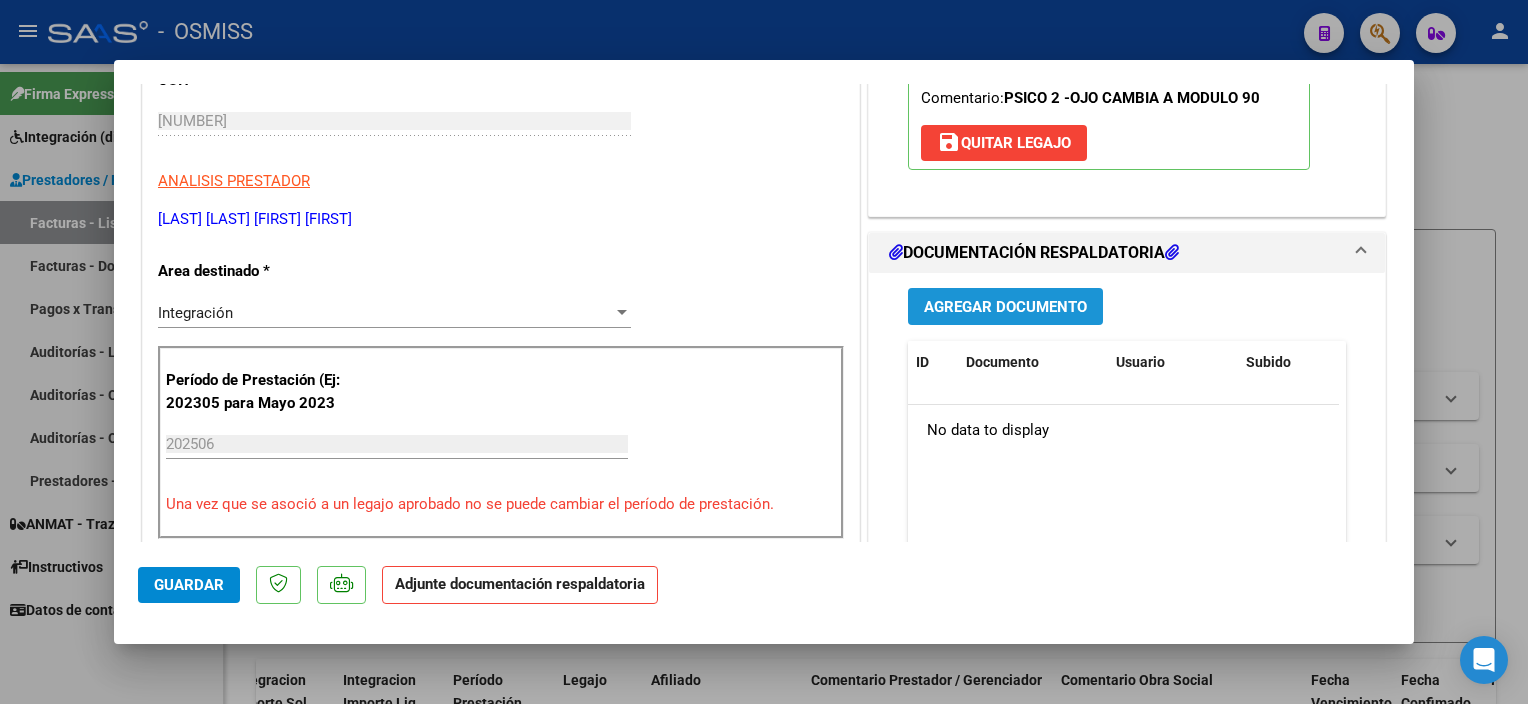 click on "Agregar Documento" at bounding box center (1005, 307) 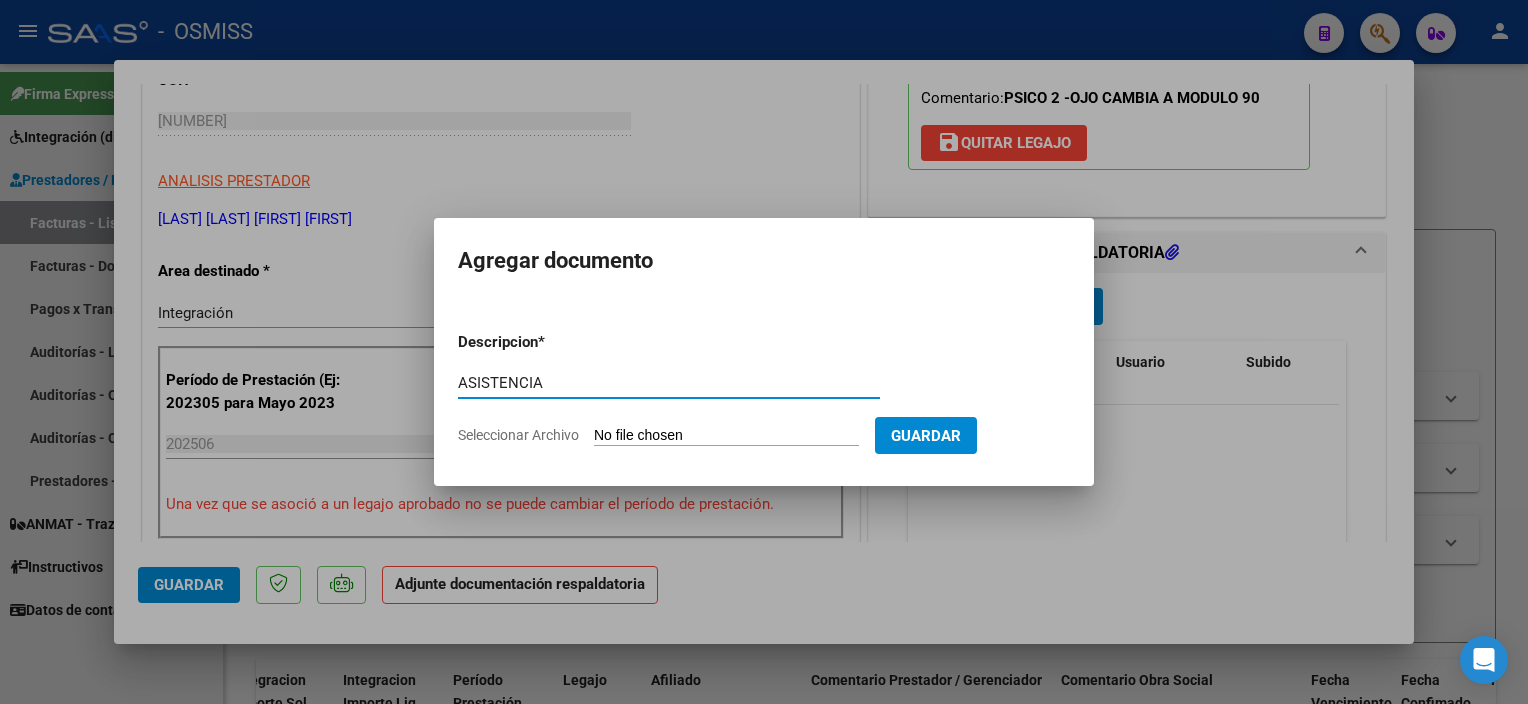 type on "ASISTENCIA" 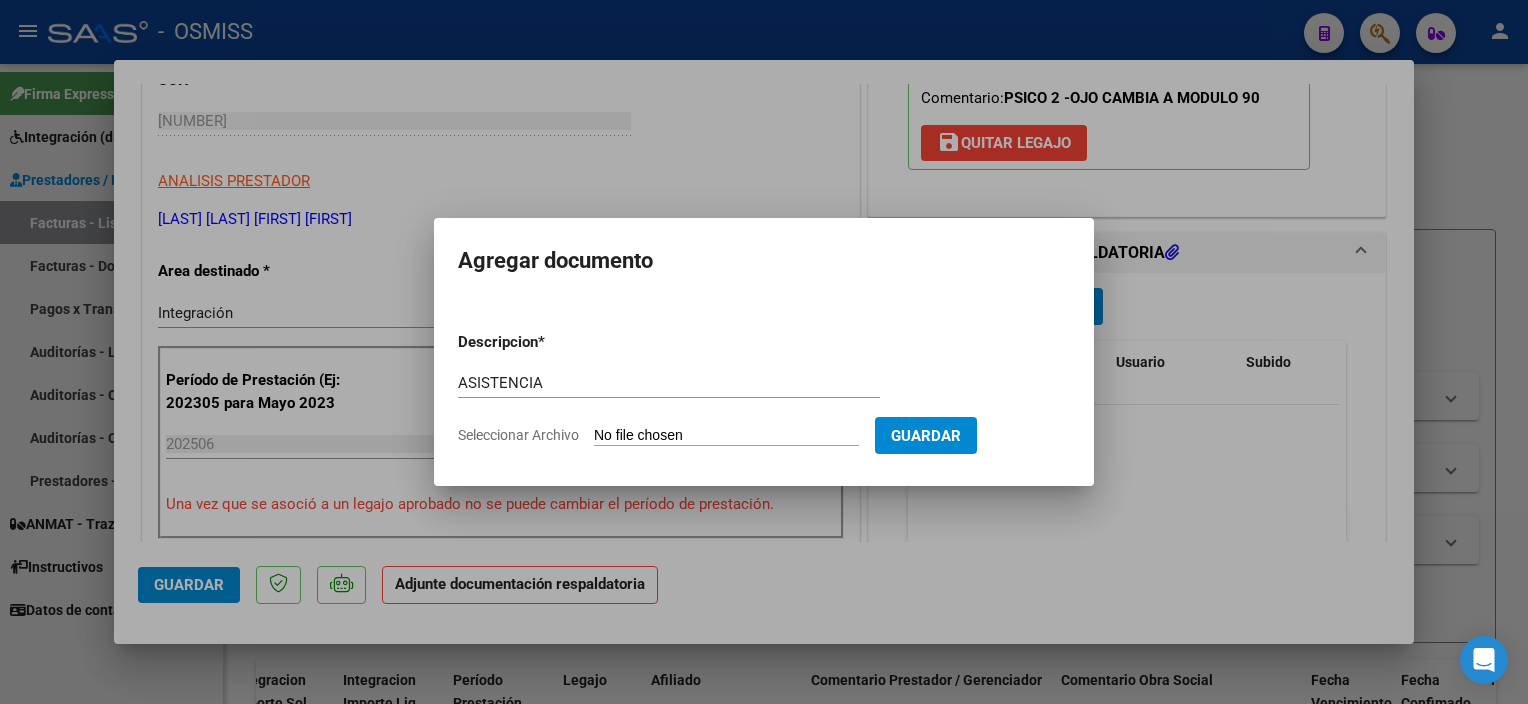 type on "C:\fakepath\ASISTENCIA [LAST] [NUMBER] - [FIRST] [LAST] ([NUMBER]).pdf" 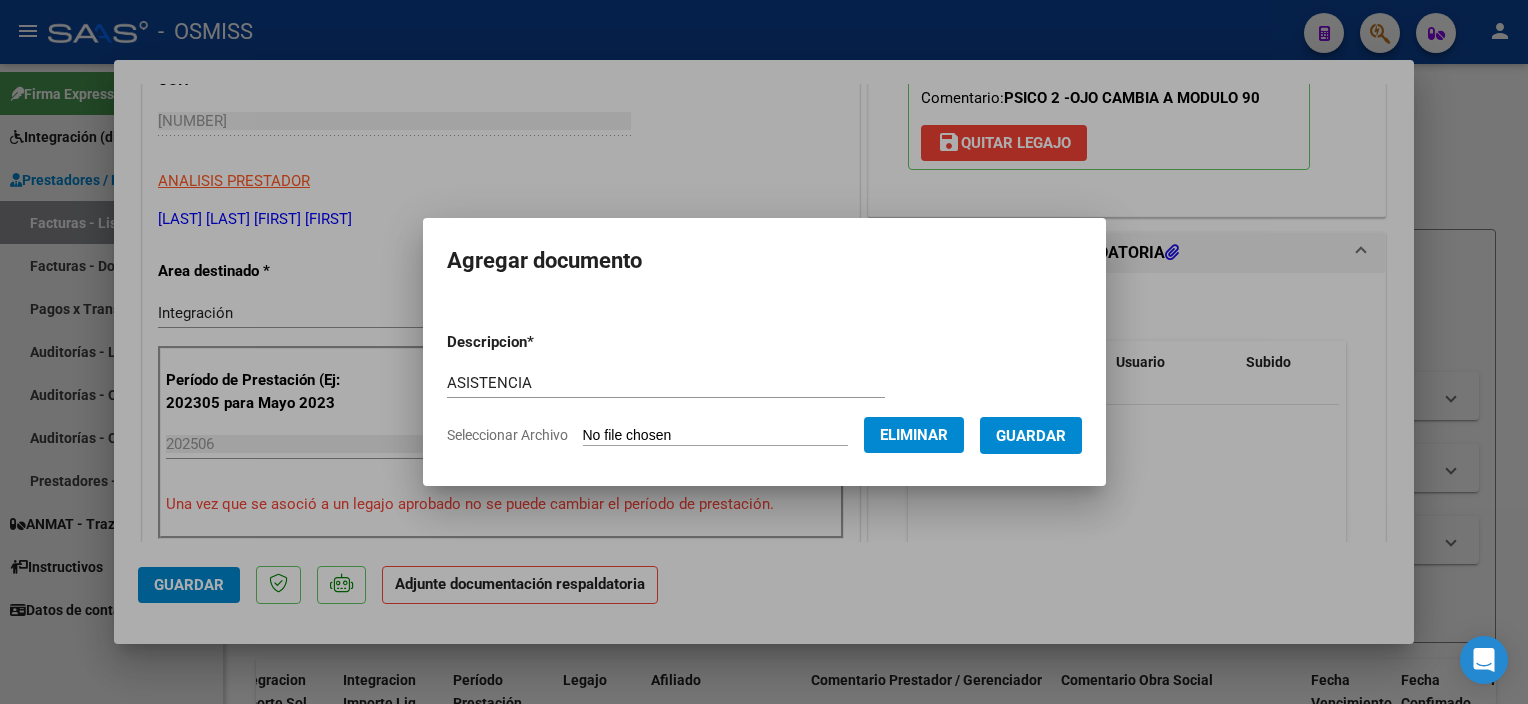 click on "Guardar" at bounding box center (1031, 436) 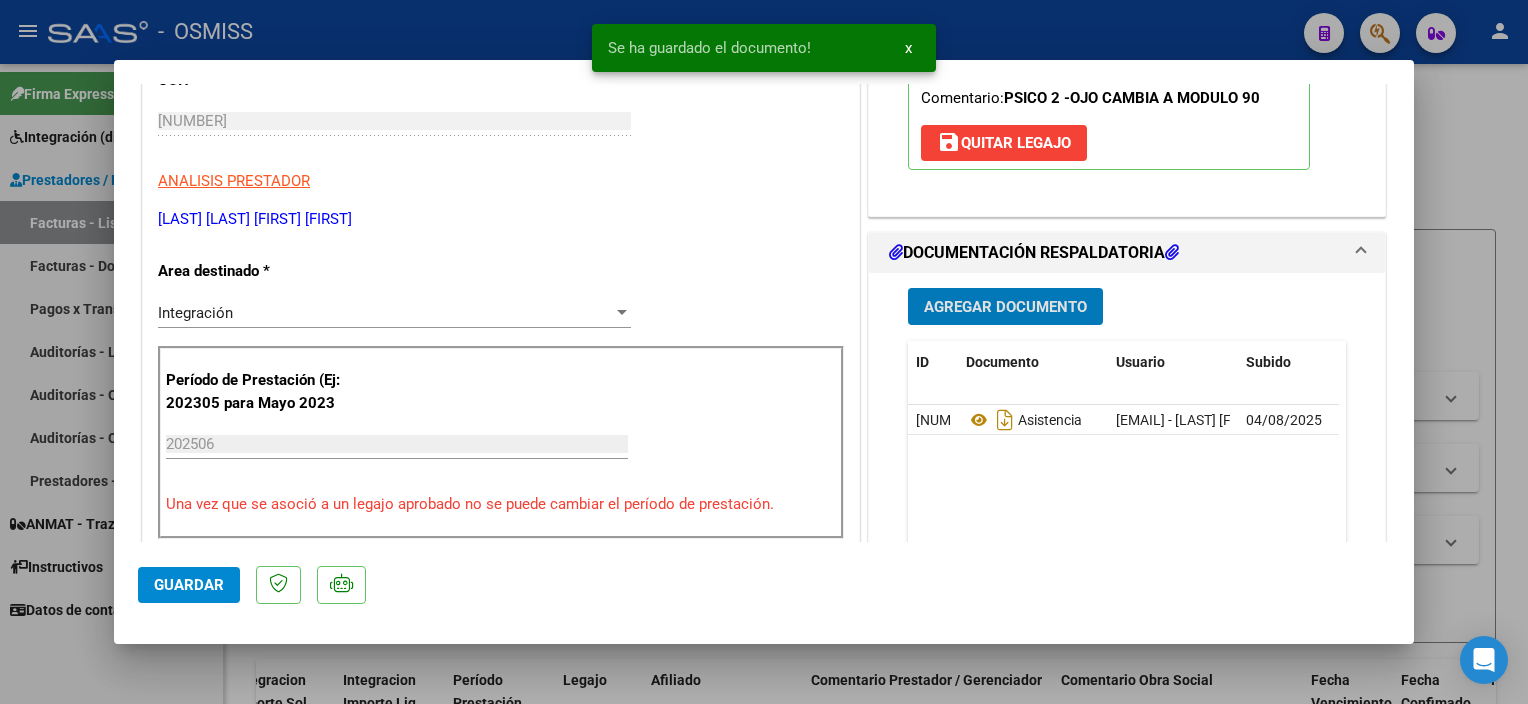 click on "Agregar Documento" at bounding box center (1005, 307) 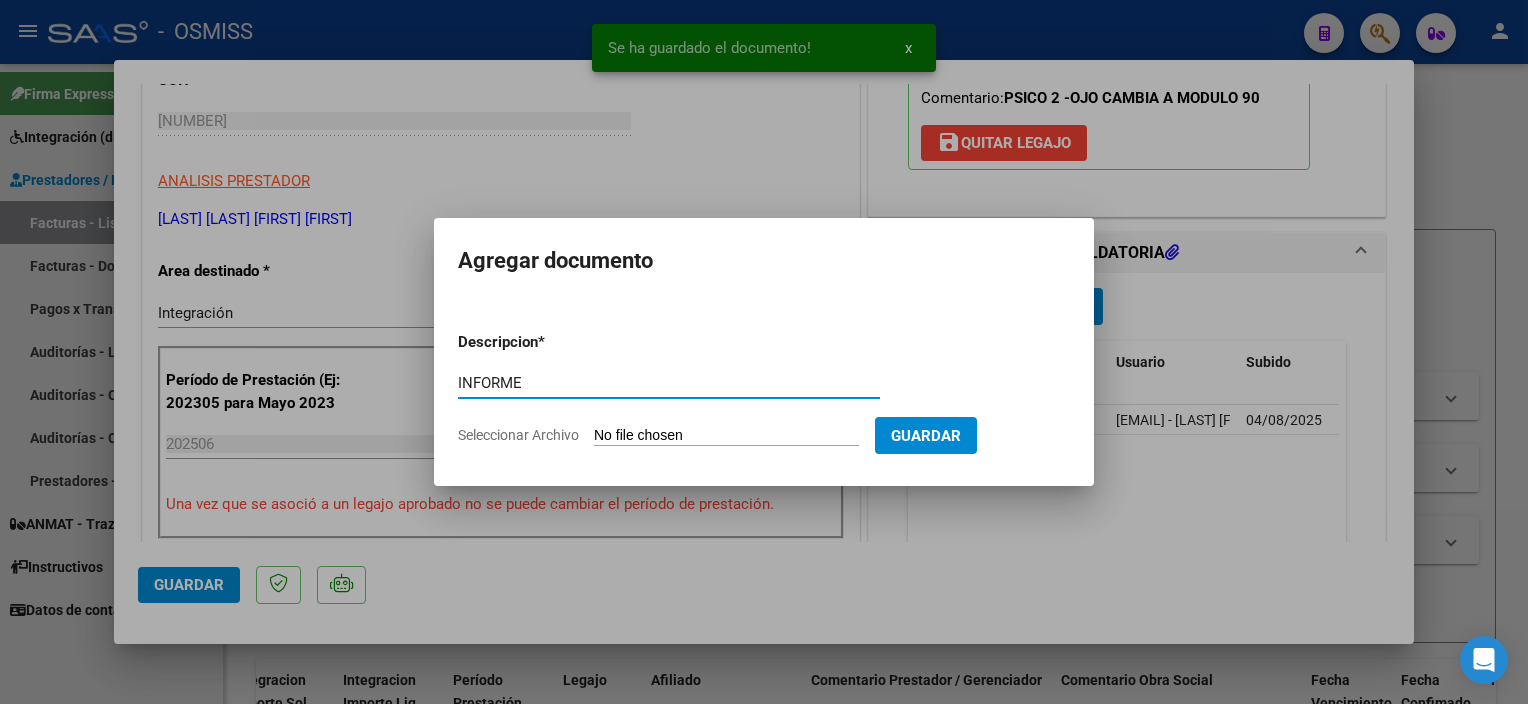 type on "INFORME" 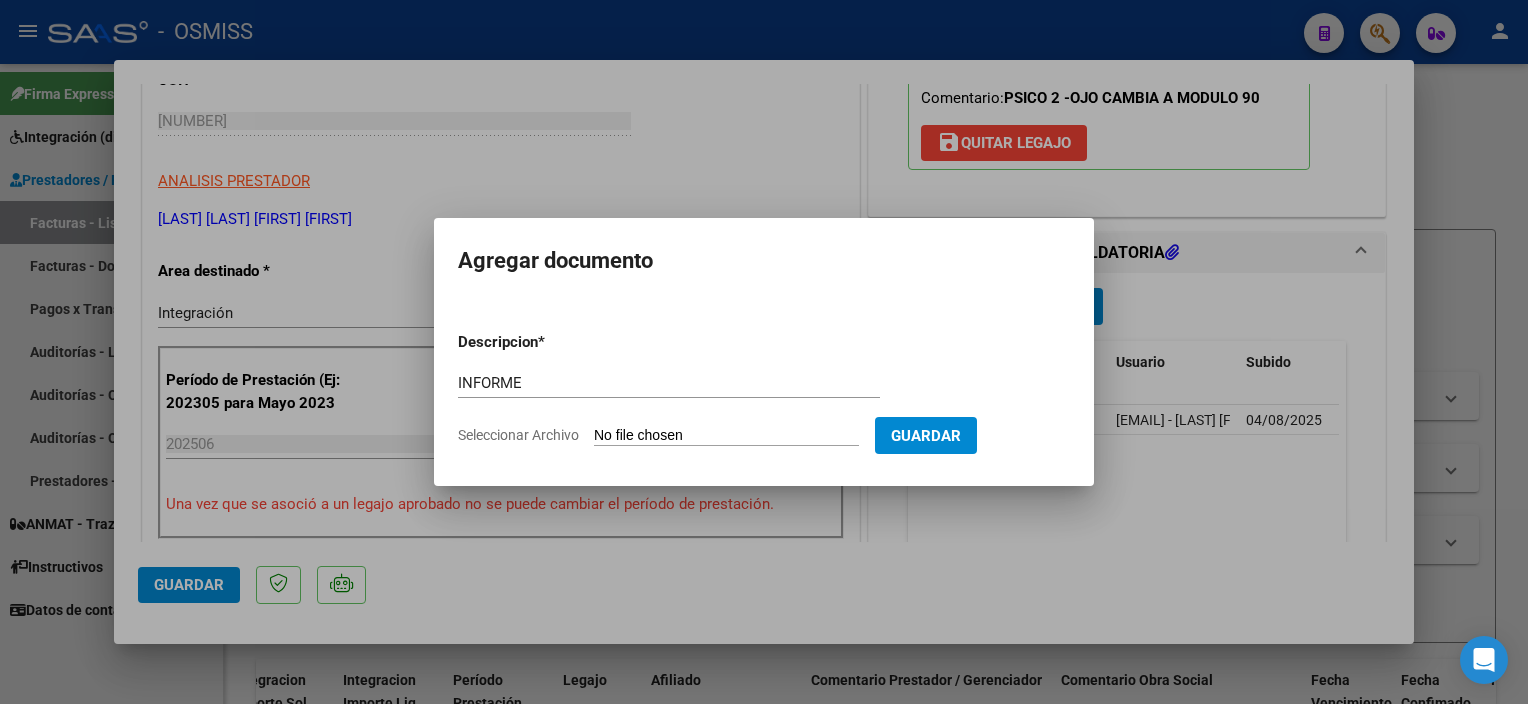type on "C:\fakepath\INFORME SEMESTRAL [LAST] [NUMBER] - [FIRST] [LAST] ([NUMBER]).pdf" 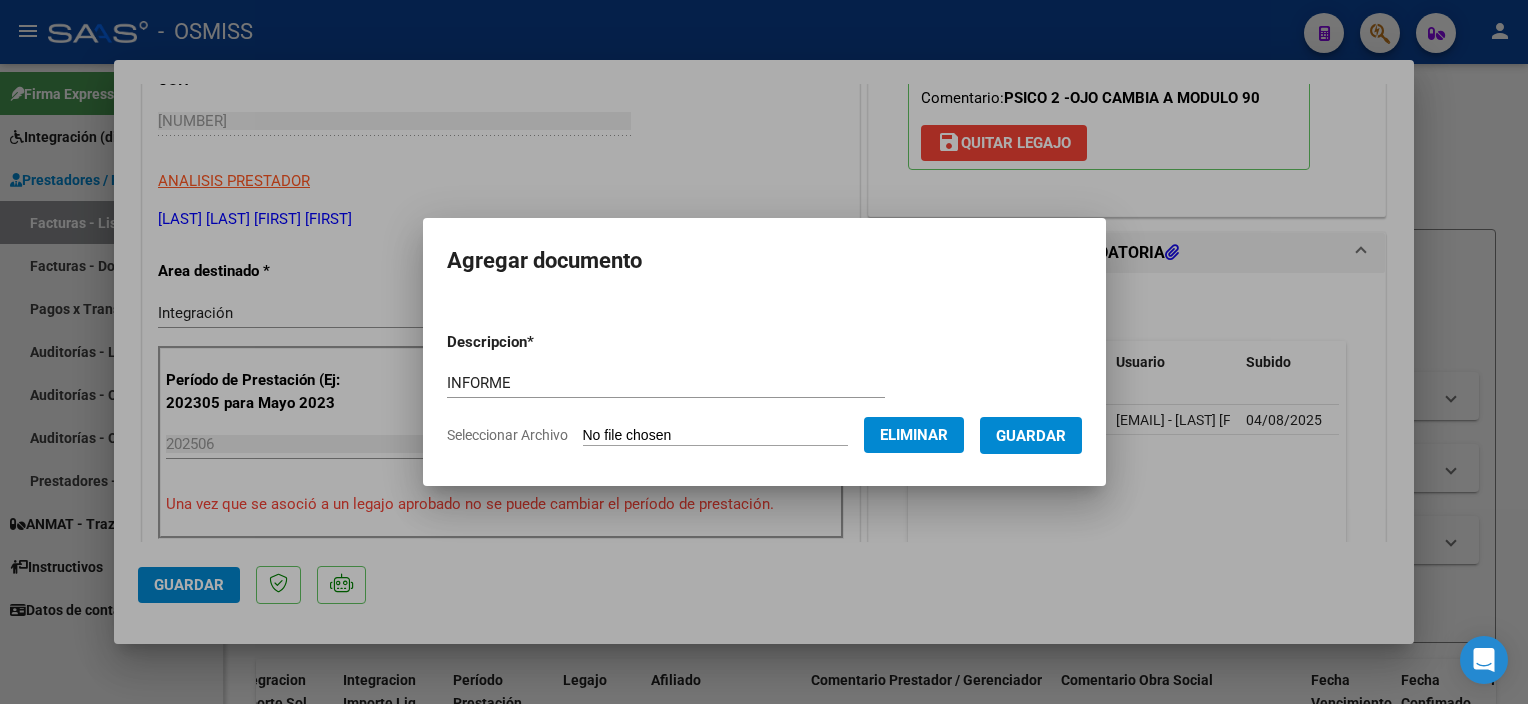 click on "Guardar" at bounding box center [1031, 436] 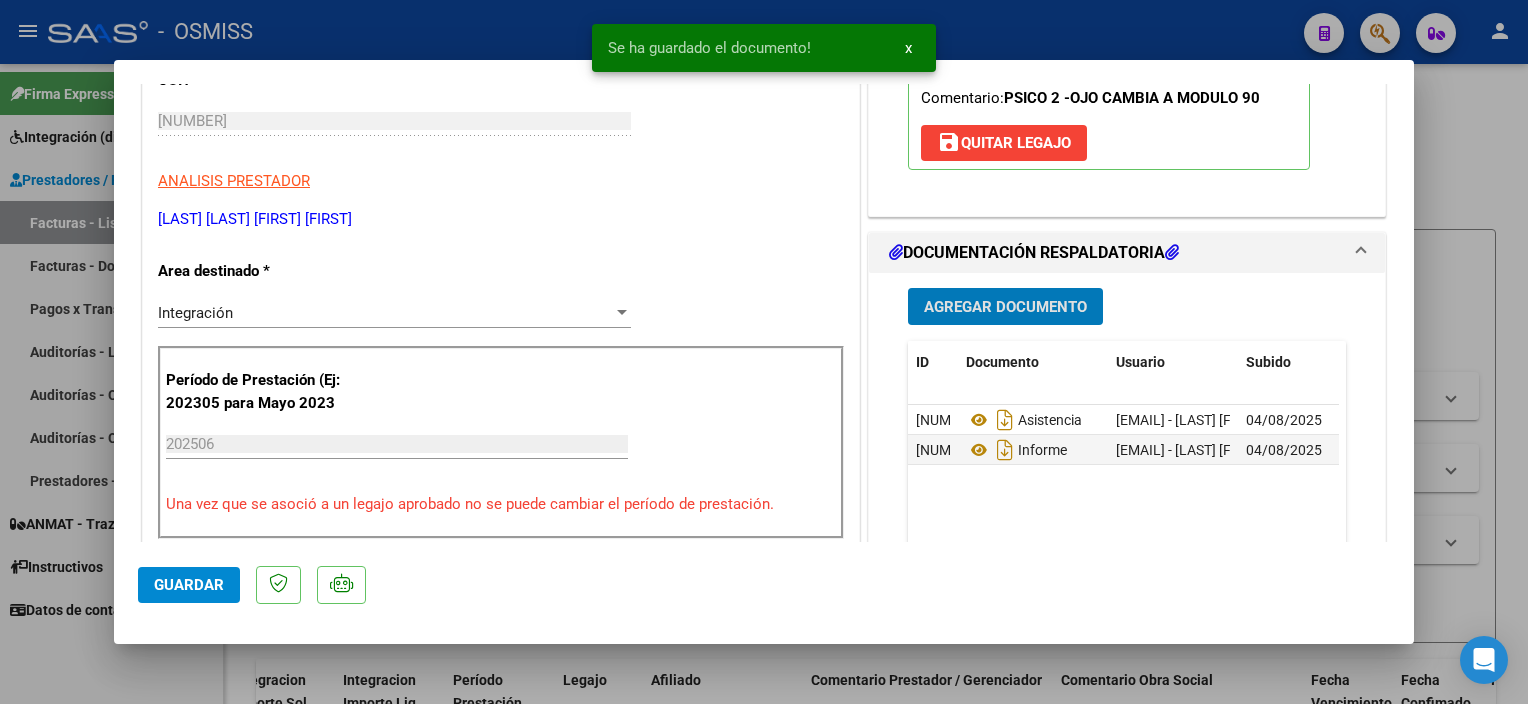click on "Guardar" 